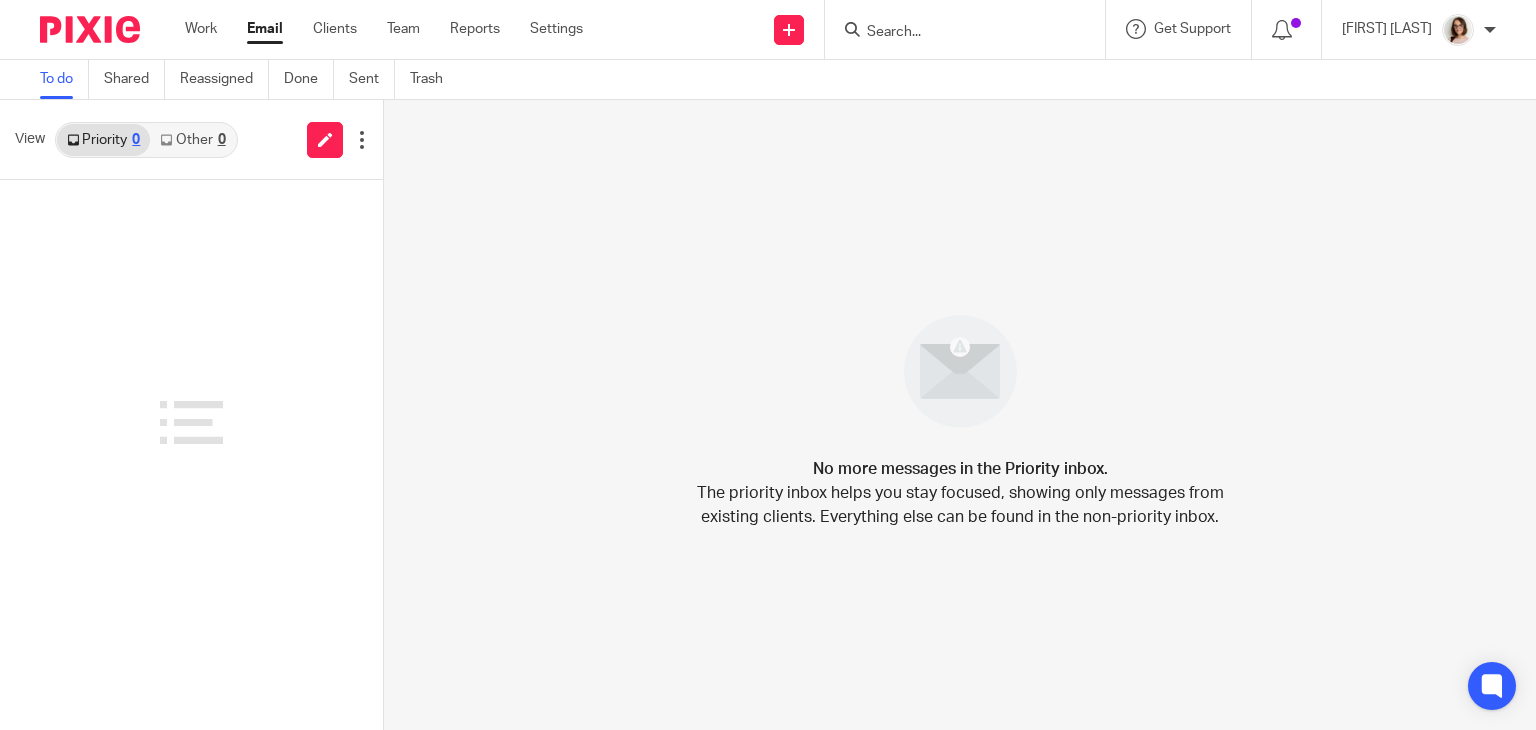 scroll, scrollTop: 0, scrollLeft: 0, axis: both 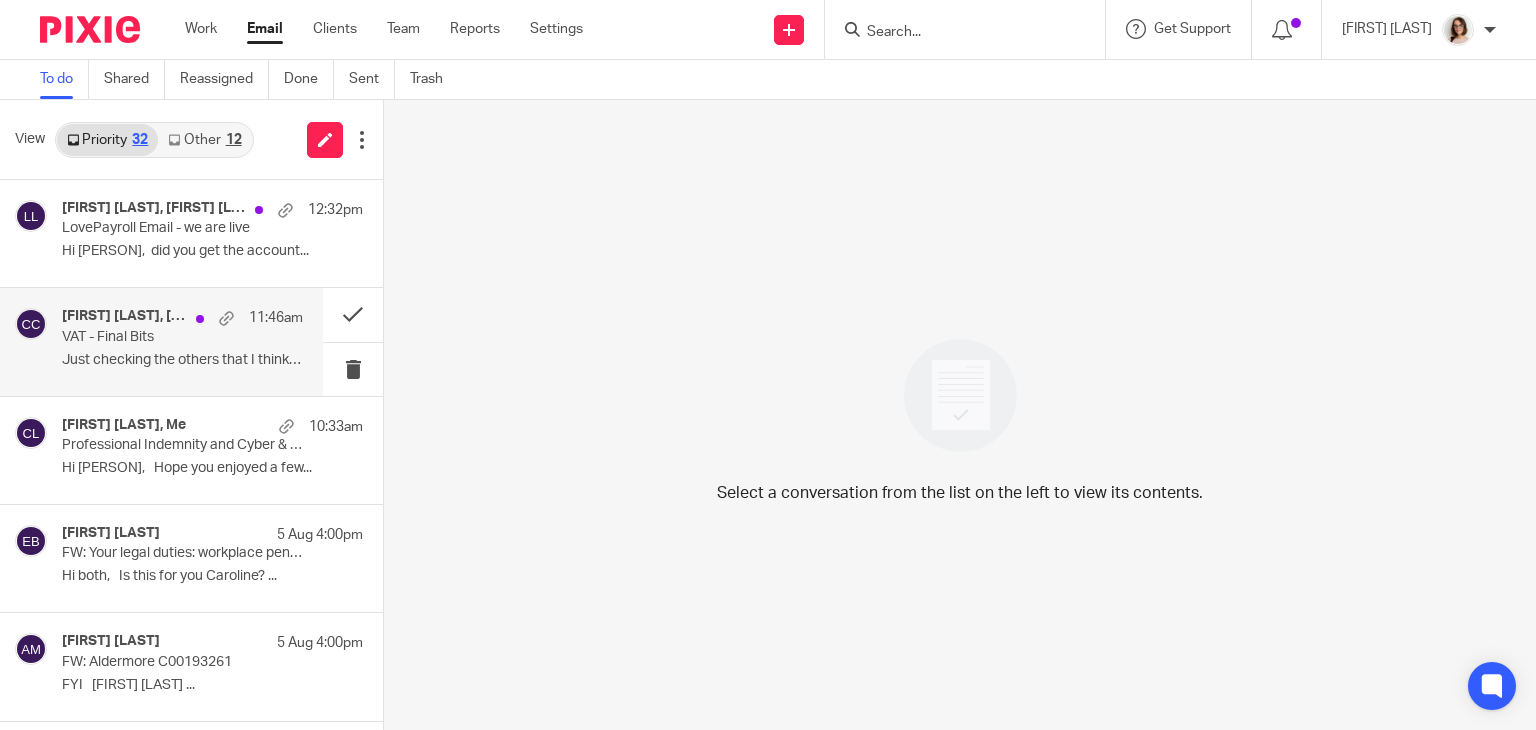 click on "Just checking the others that I think are mine...." at bounding box center [182, 360] 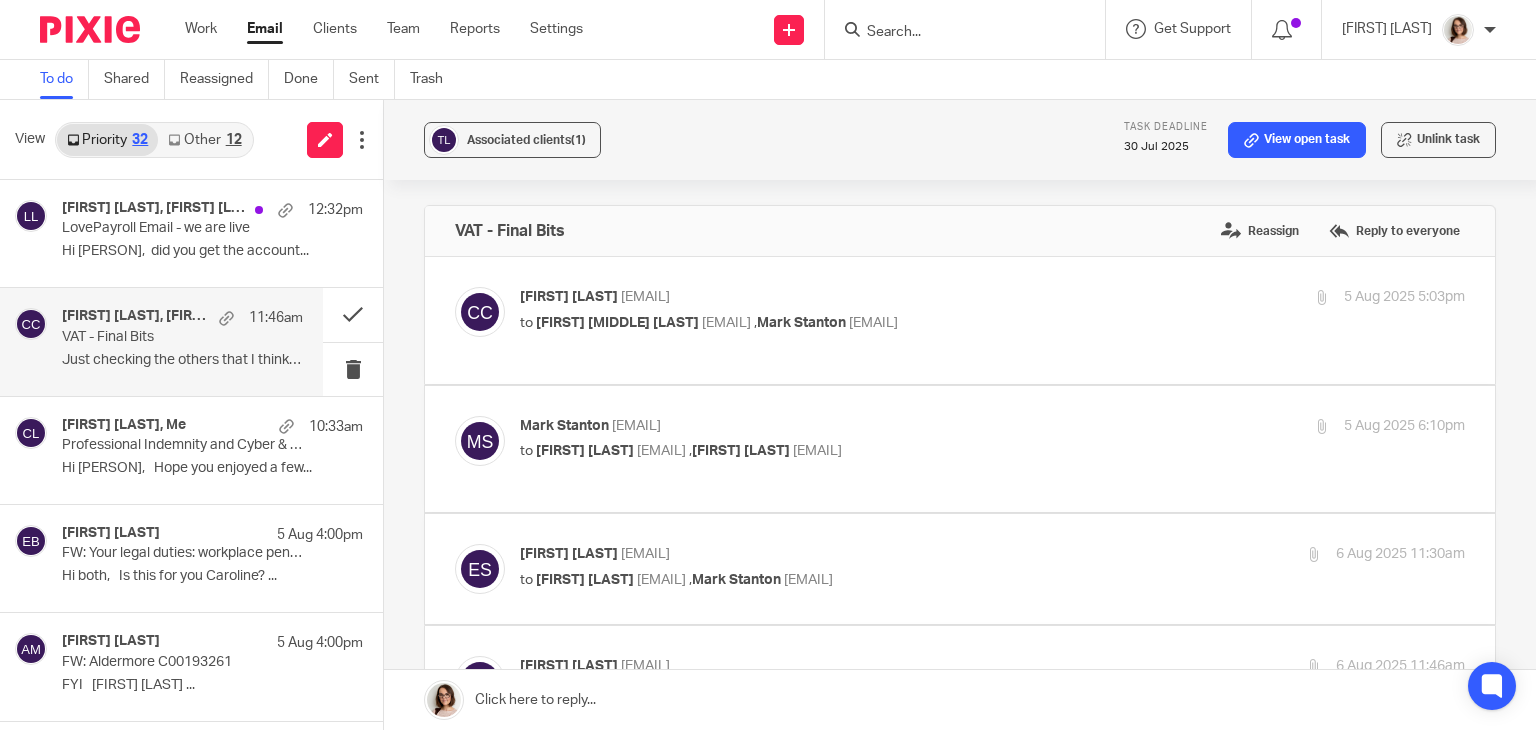 scroll, scrollTop: 0, scrollLeft: 0, axis: both 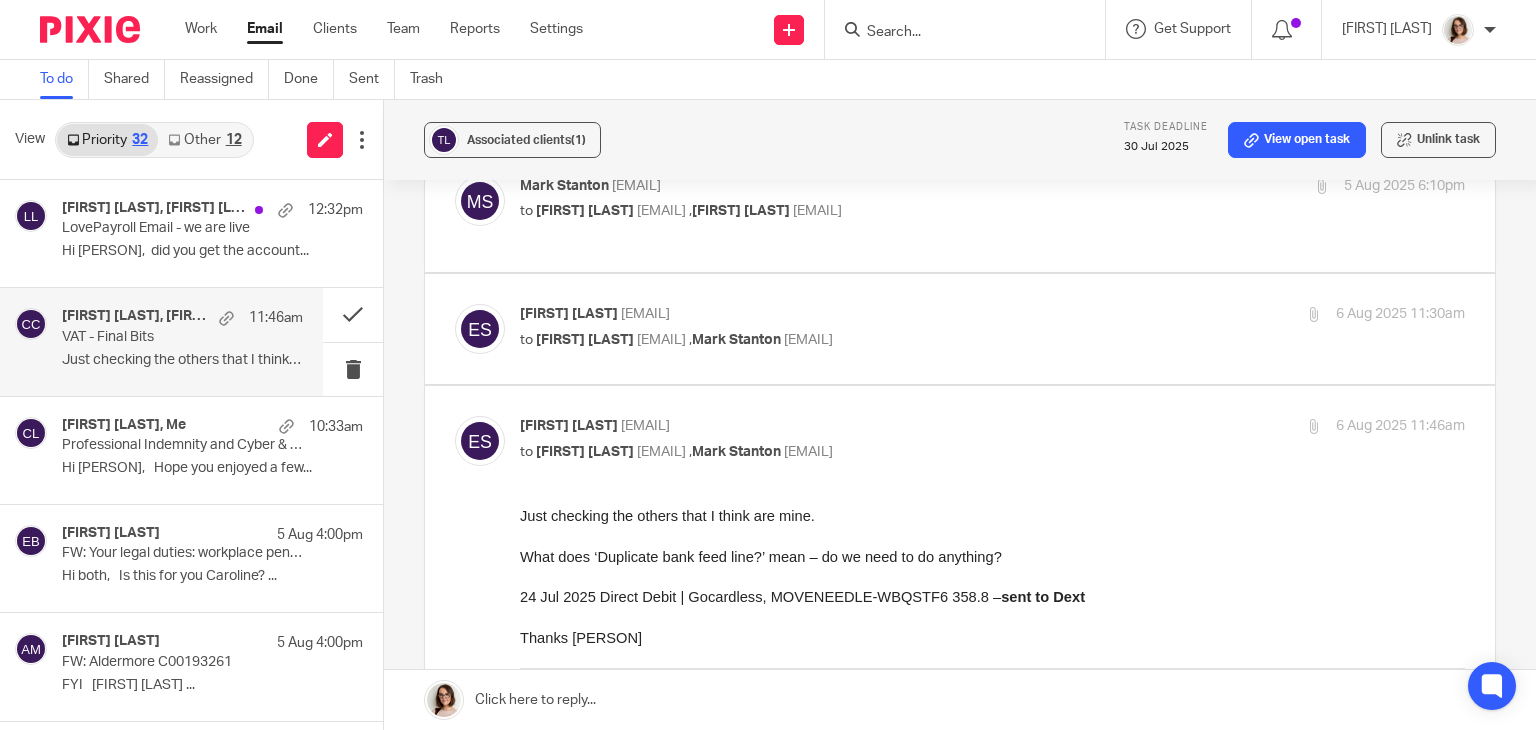click at bounding box center [960, 329] 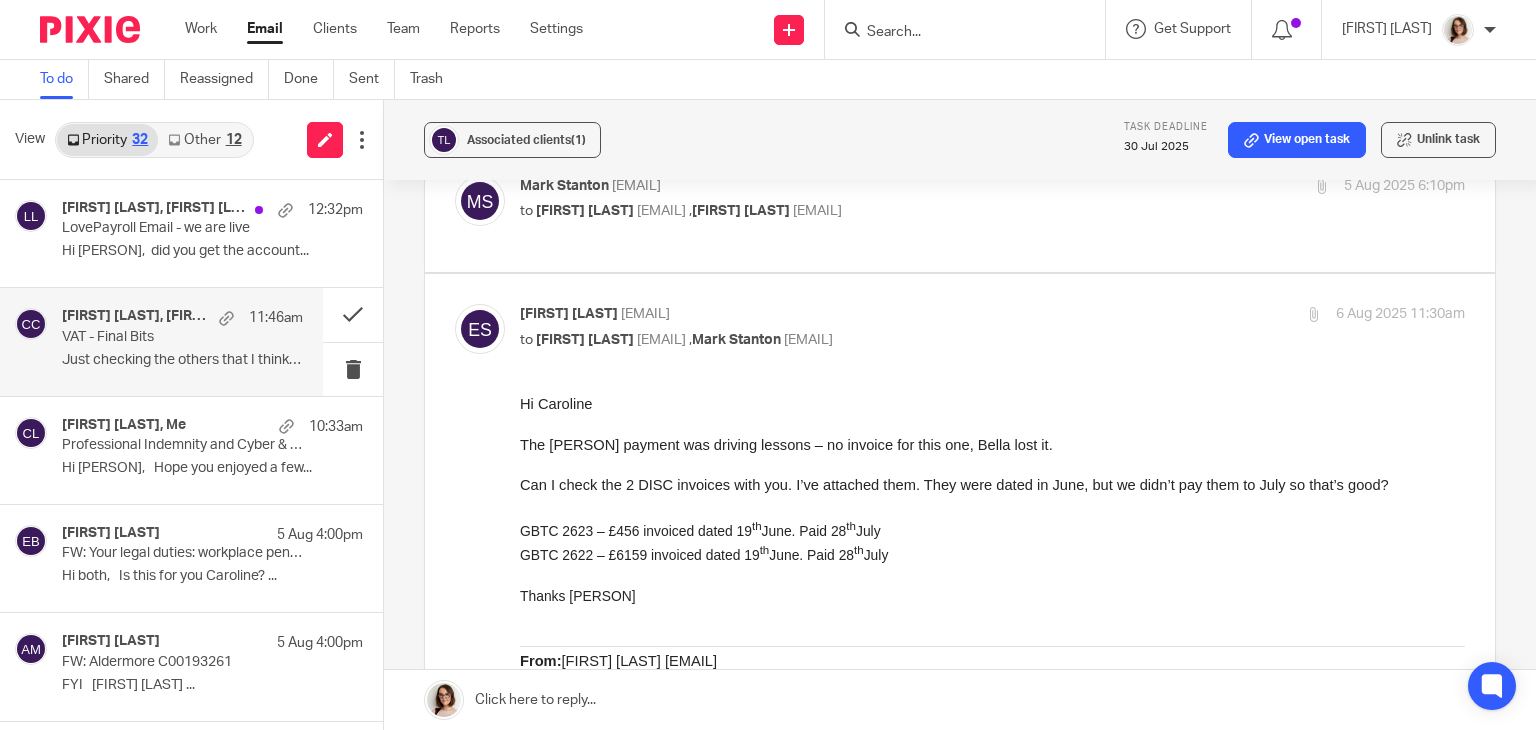 scroll, scrollTop: 0, scrollLeft: 0, axis: both 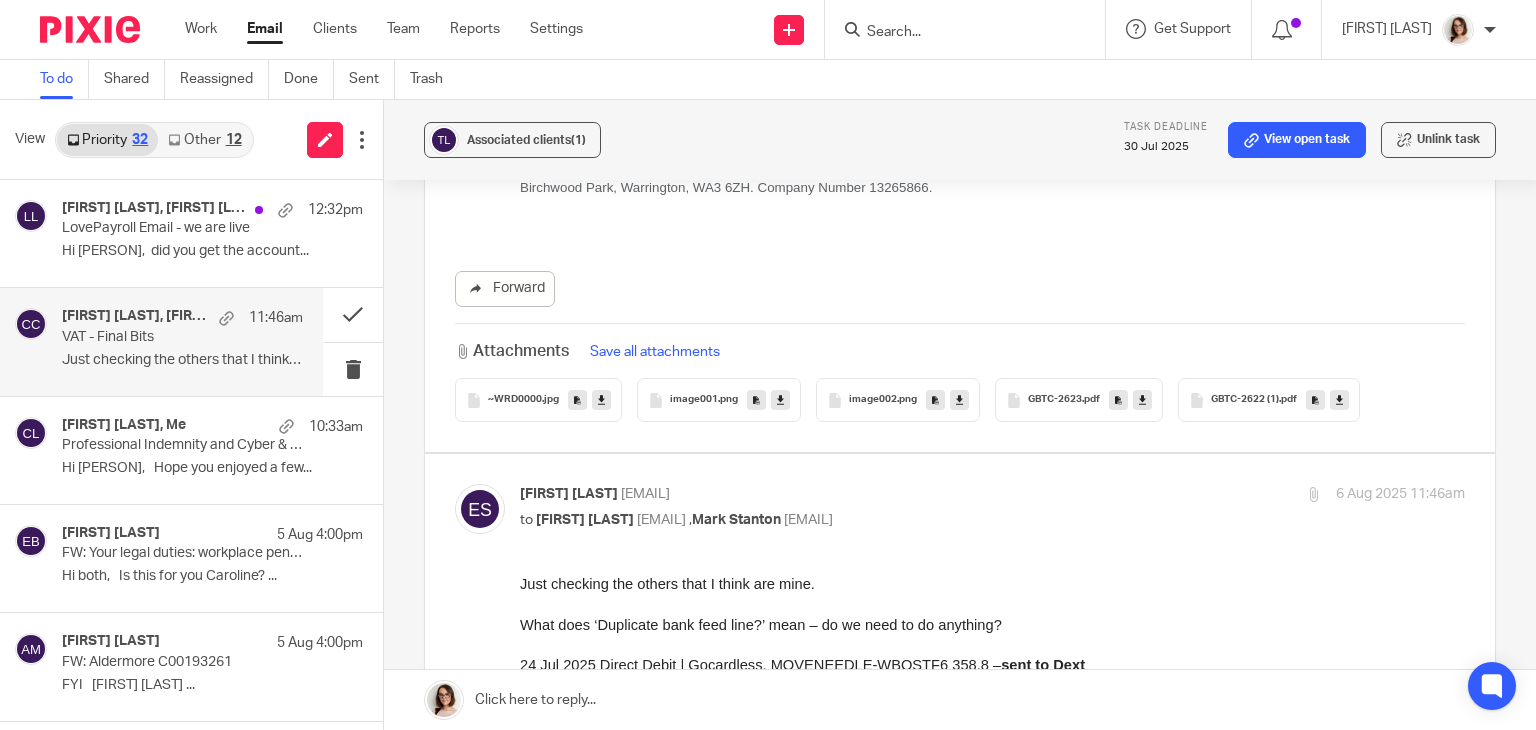 click at bounding box center (1142, 400) 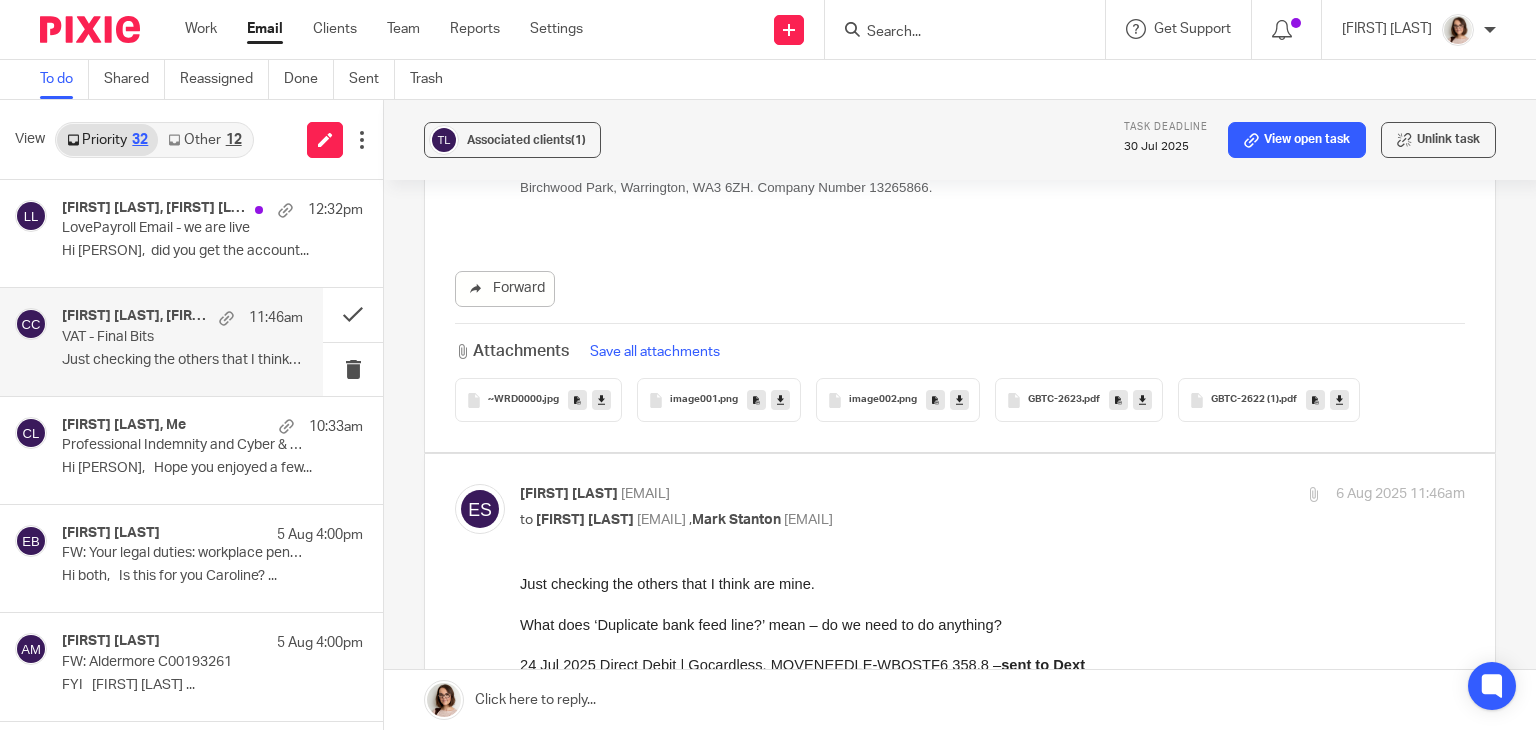 click at bounding box center [1339, 400] 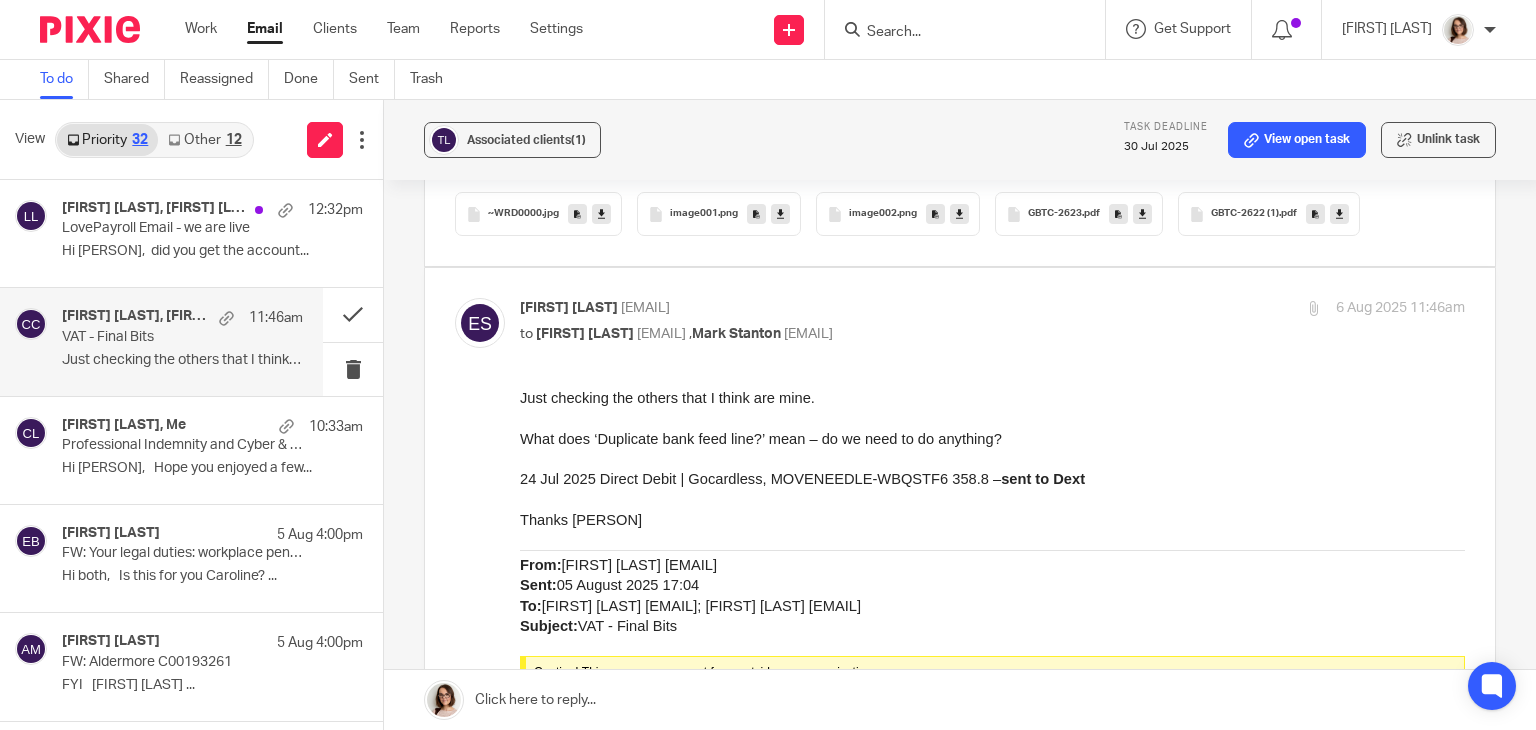 scroll, scrollTop: 1515, scrollLeft: 0, axis: vertical 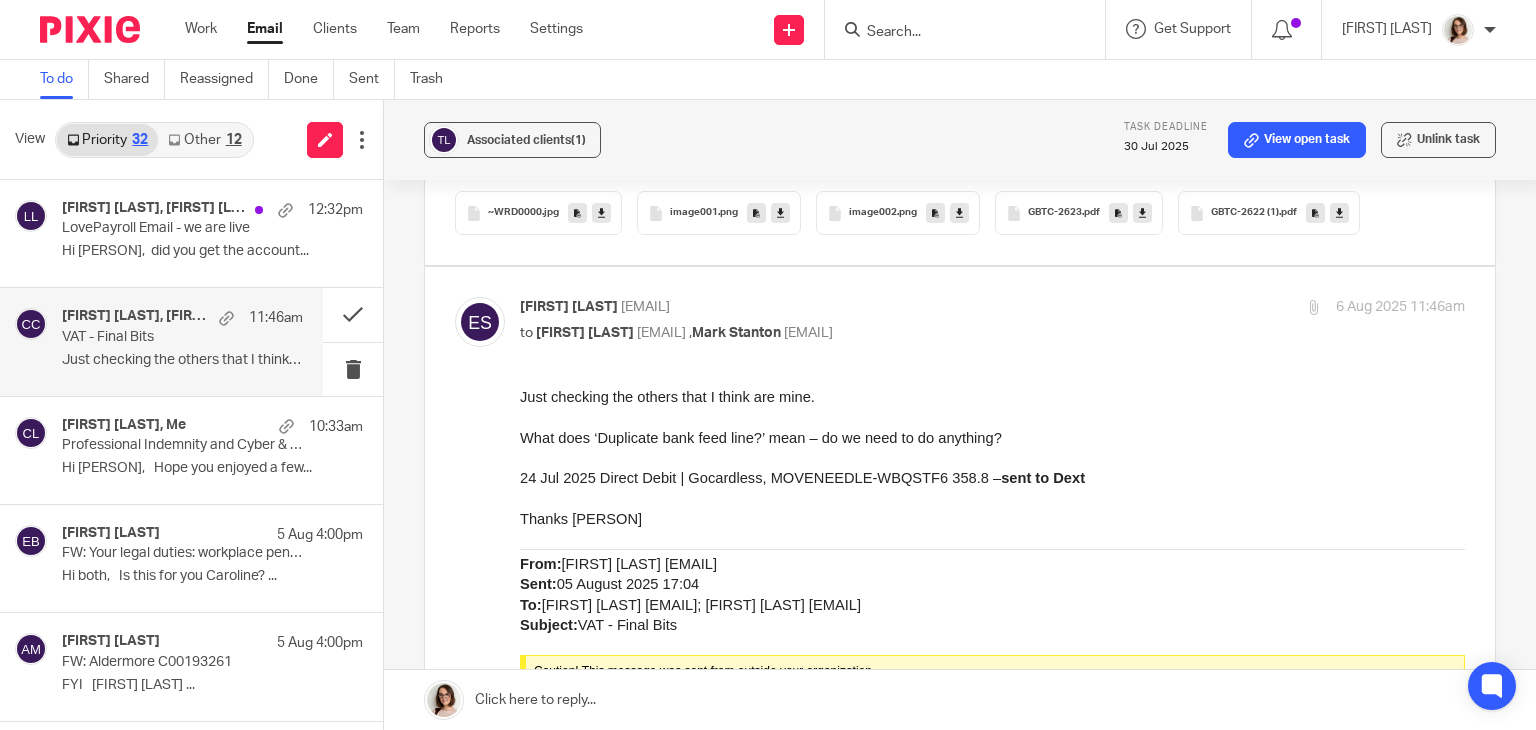 click on "Email" at bounding box center (265, 29) 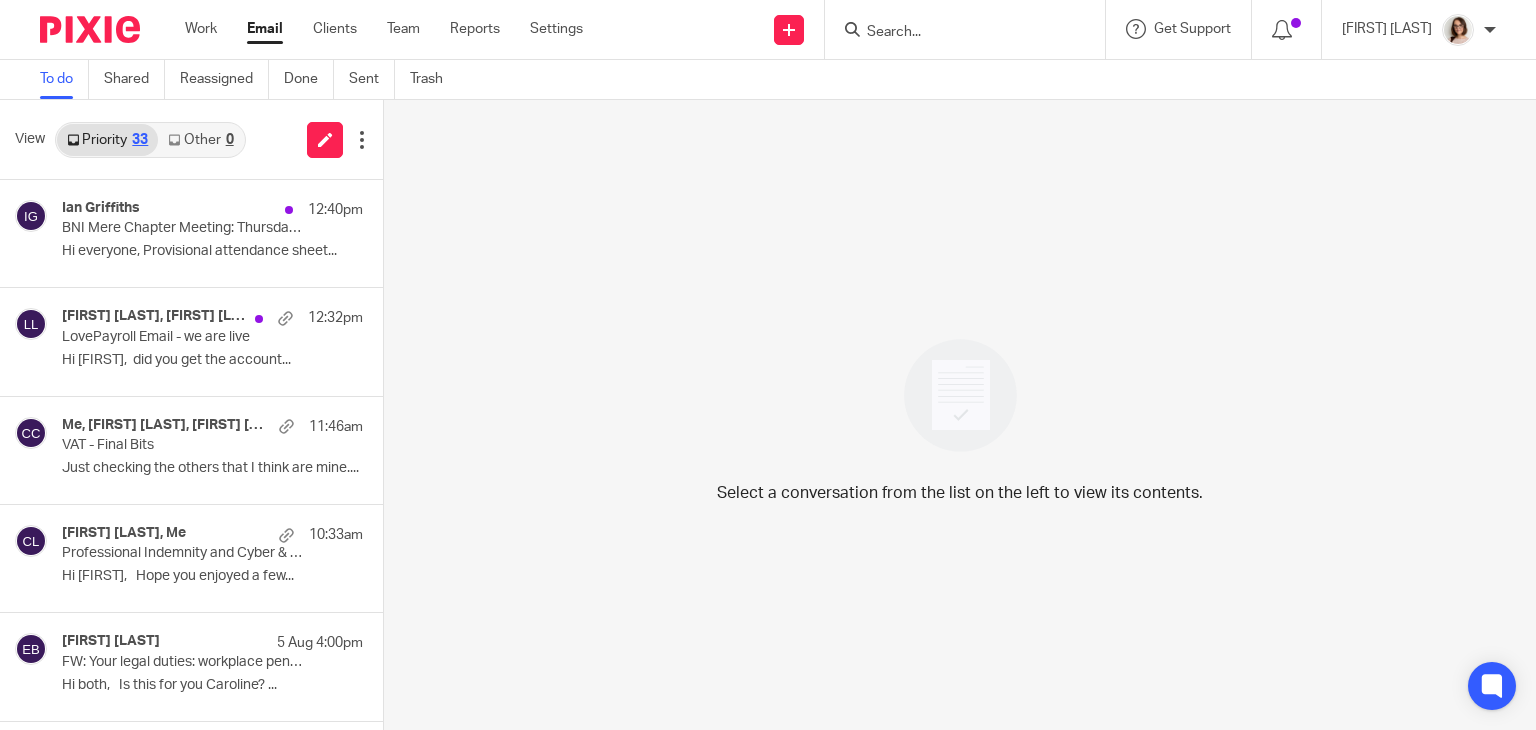 scroll, scrollTop: 0, scrollLeft: 0, axis: both 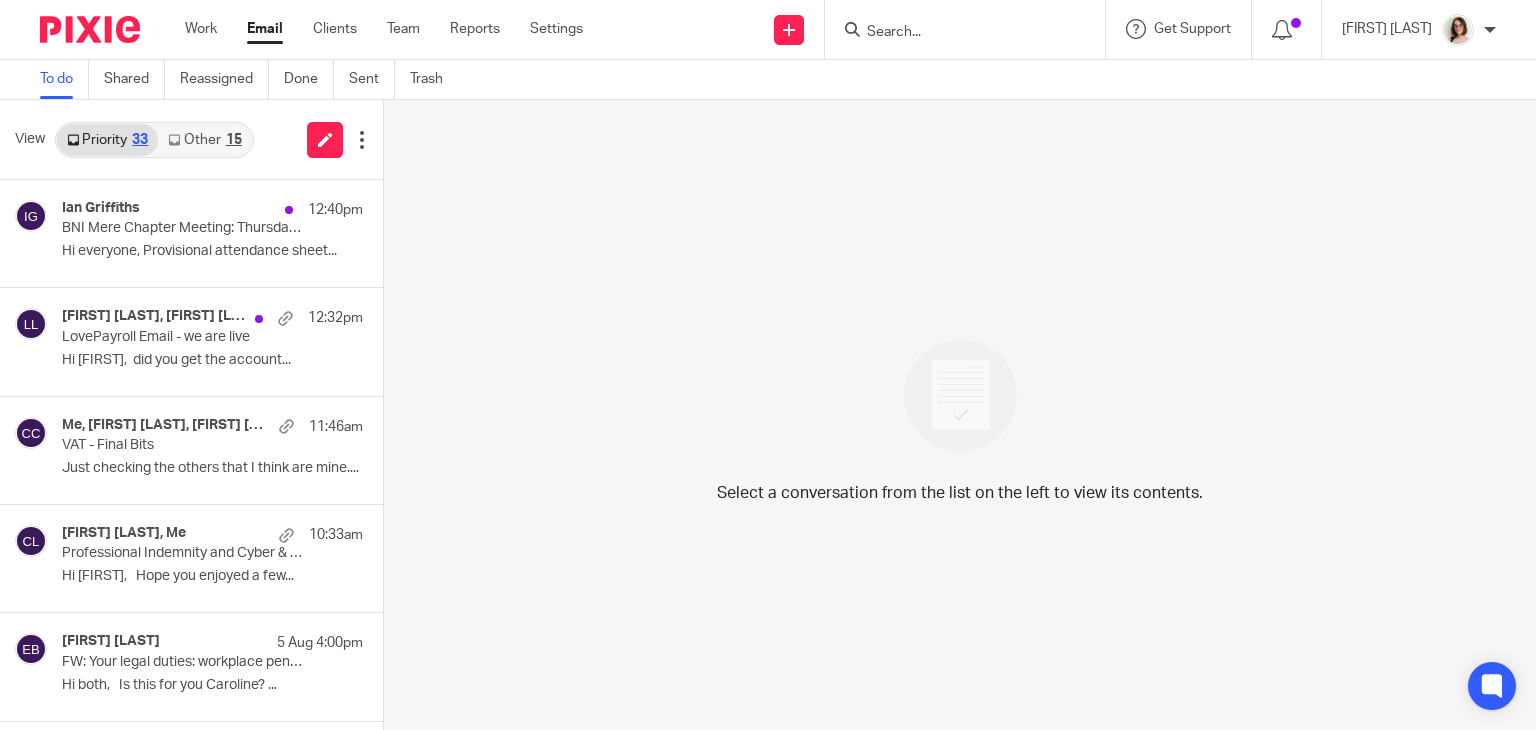 click on "Other
15" at bounding box center [204, 140] 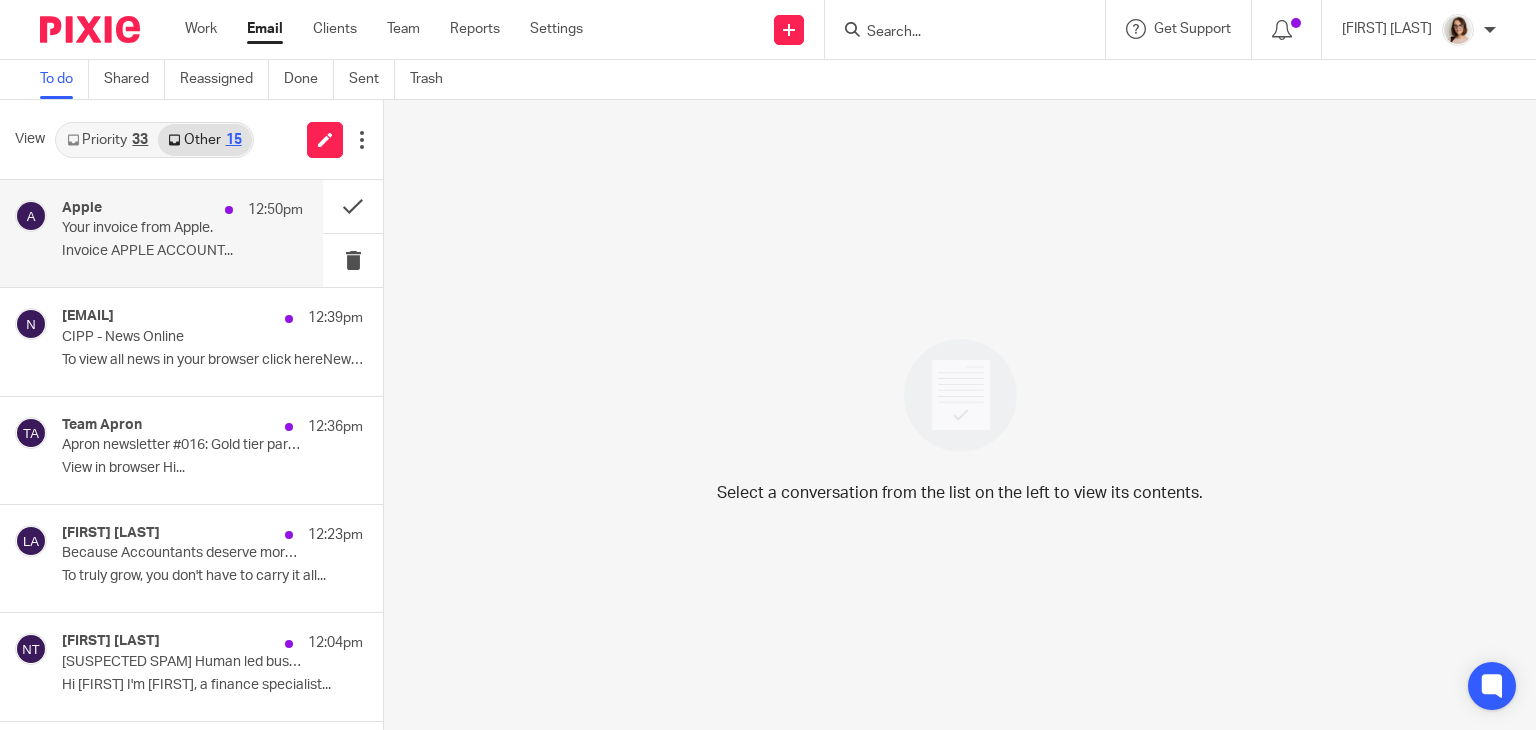 click on "Your invoice from Apple." at bounding box center [158, 228] 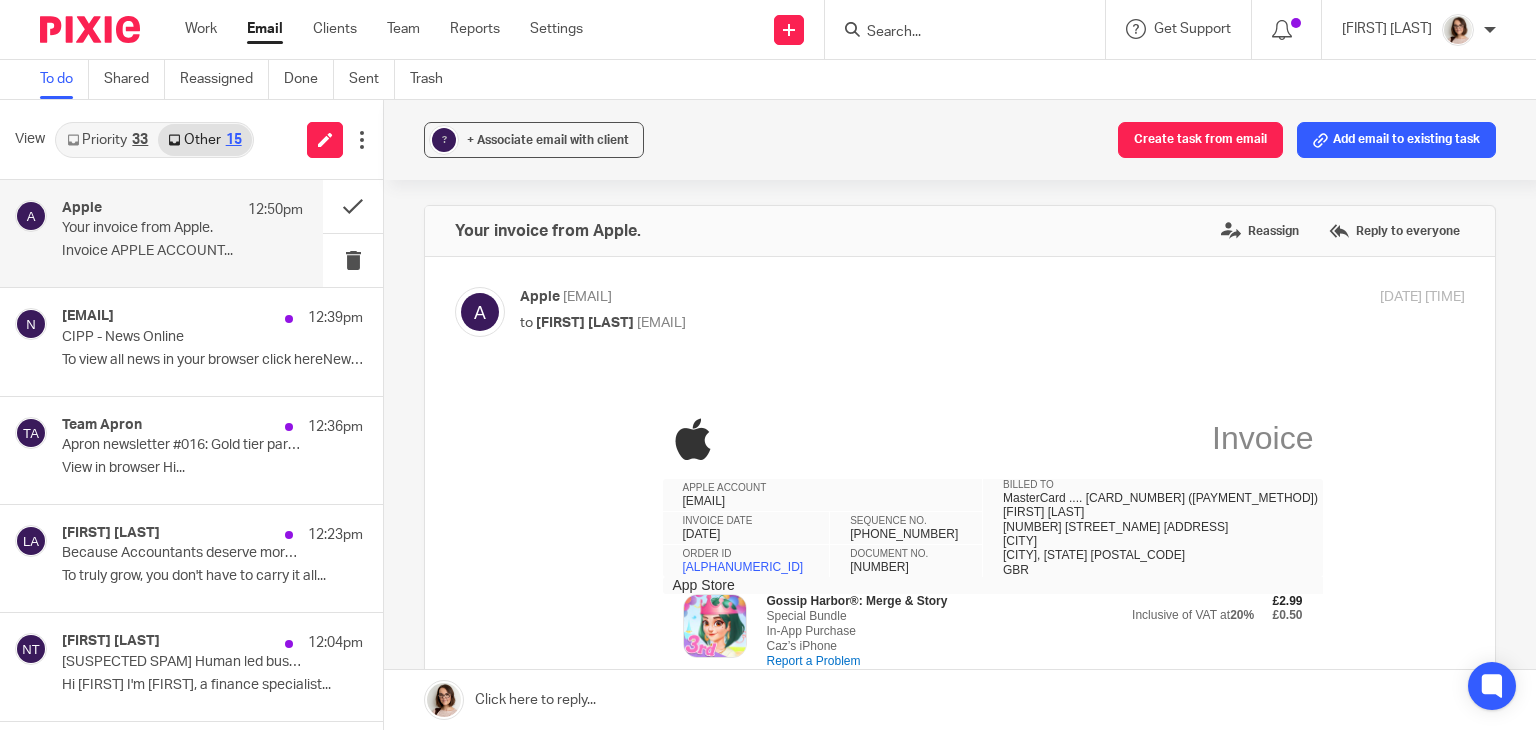 scroll, scrollTop: 0, scrollLeft: 0, axis: both 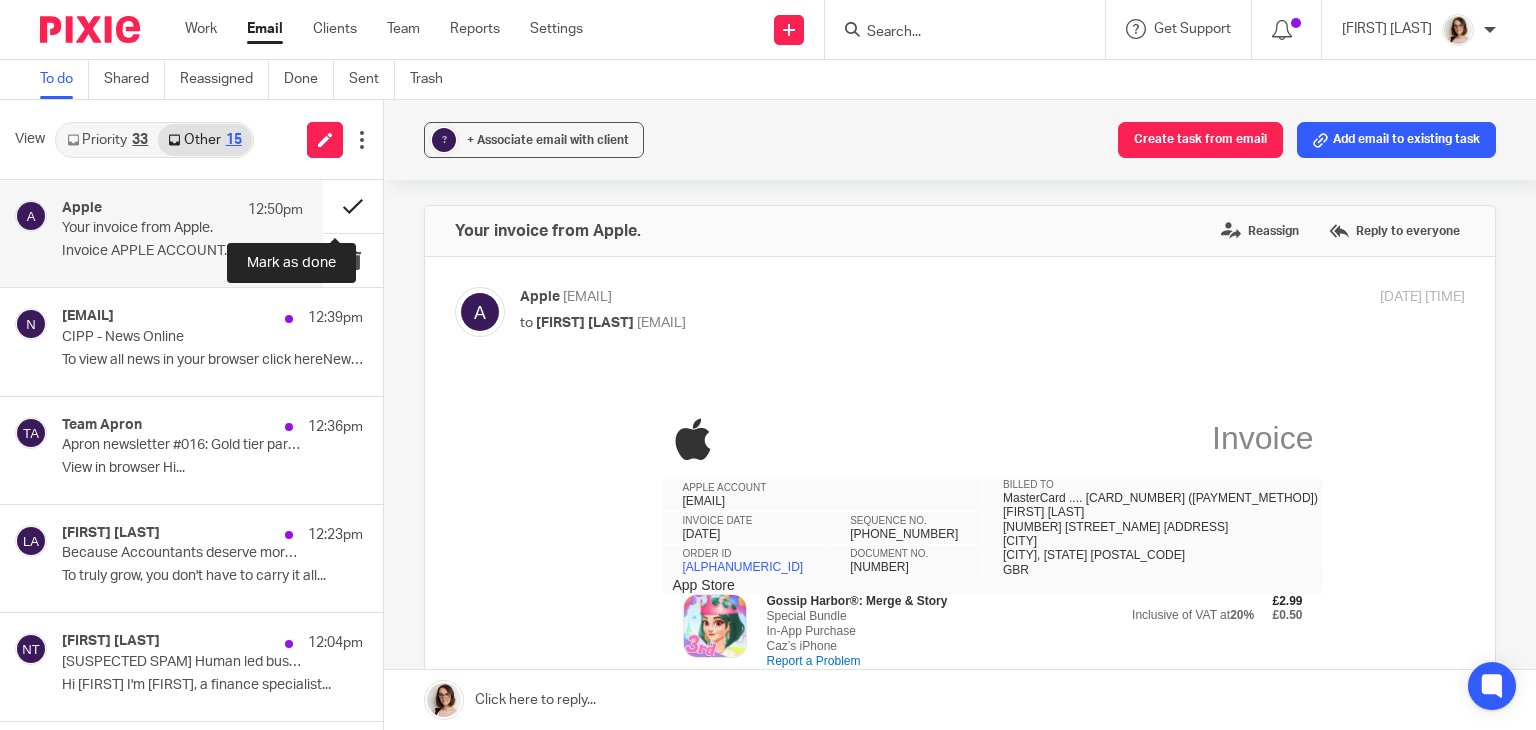 click at bounding box center (353, 206) 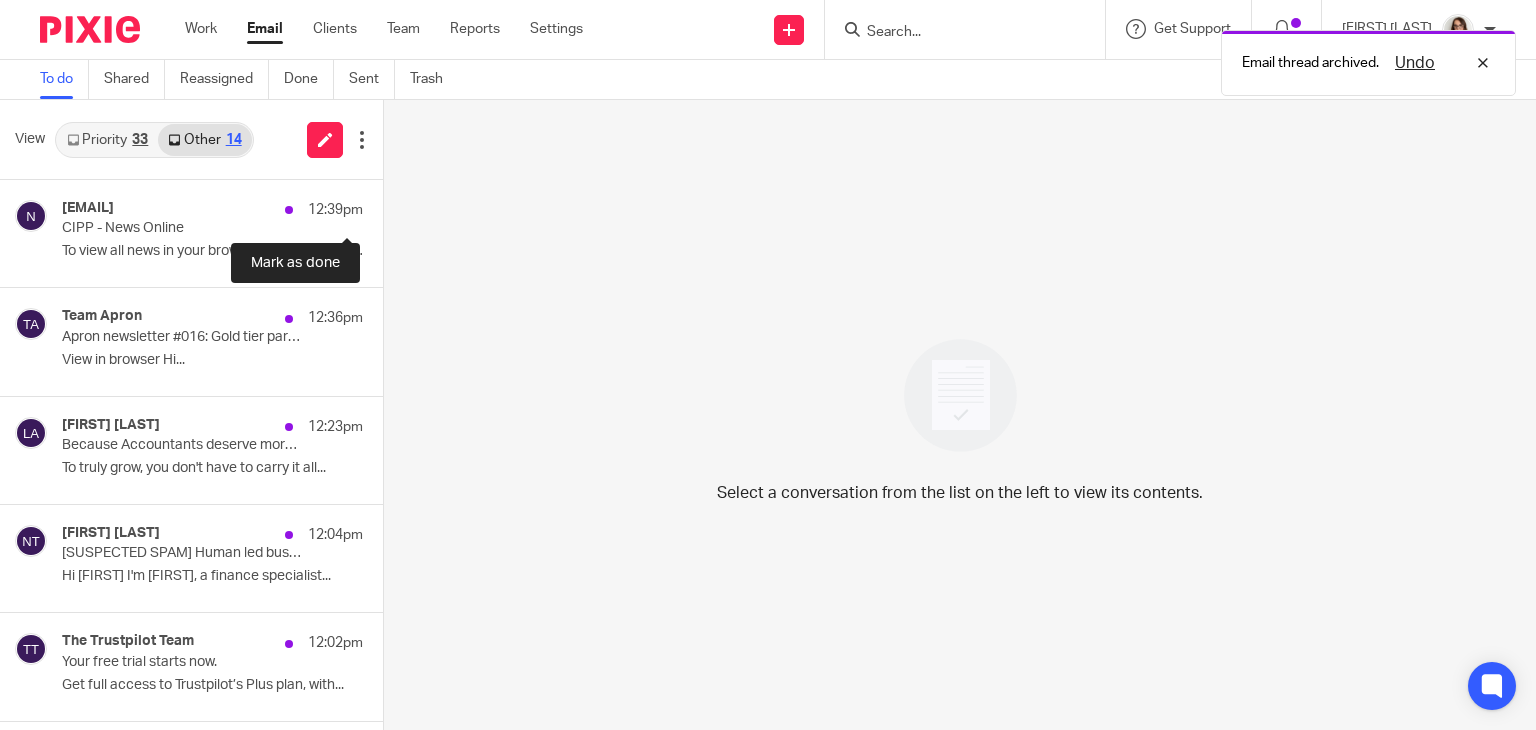 click at bounding box center [391, 206] 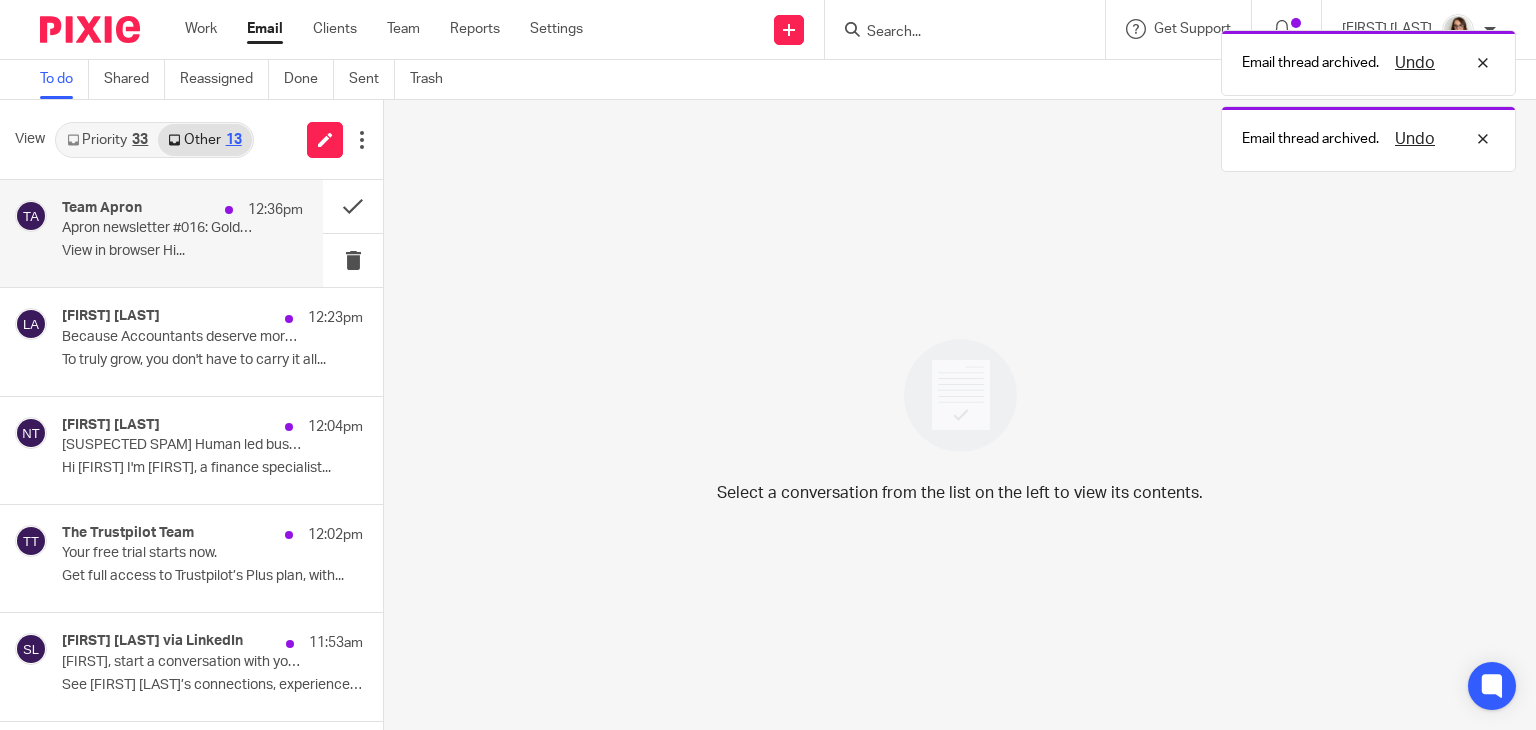 click on "View in browser                     Hi..." at bounding box center (182, 251) 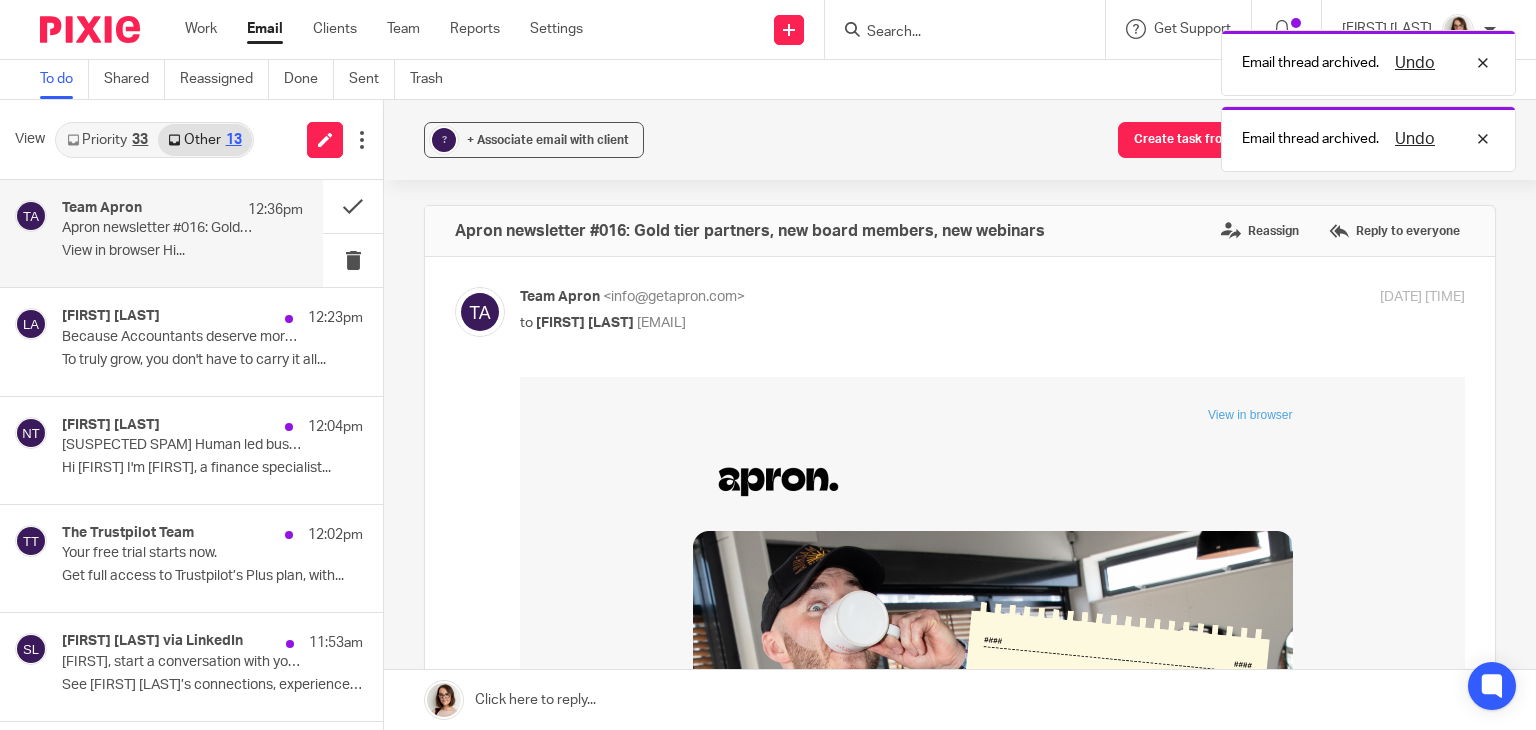 scroll, scrollTop: 0, scrollLeft: 0, axis: both 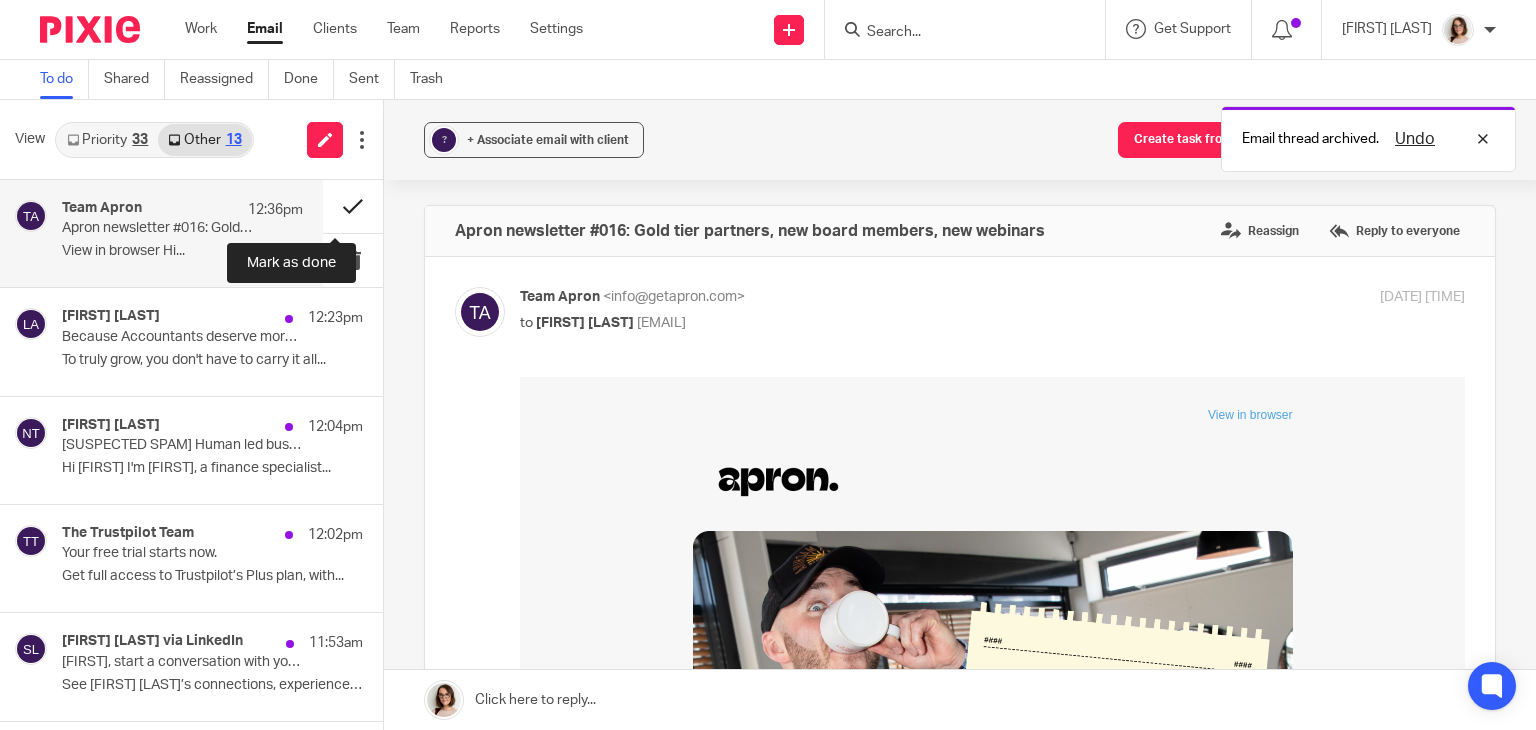 click at bounding box center (353, 206) 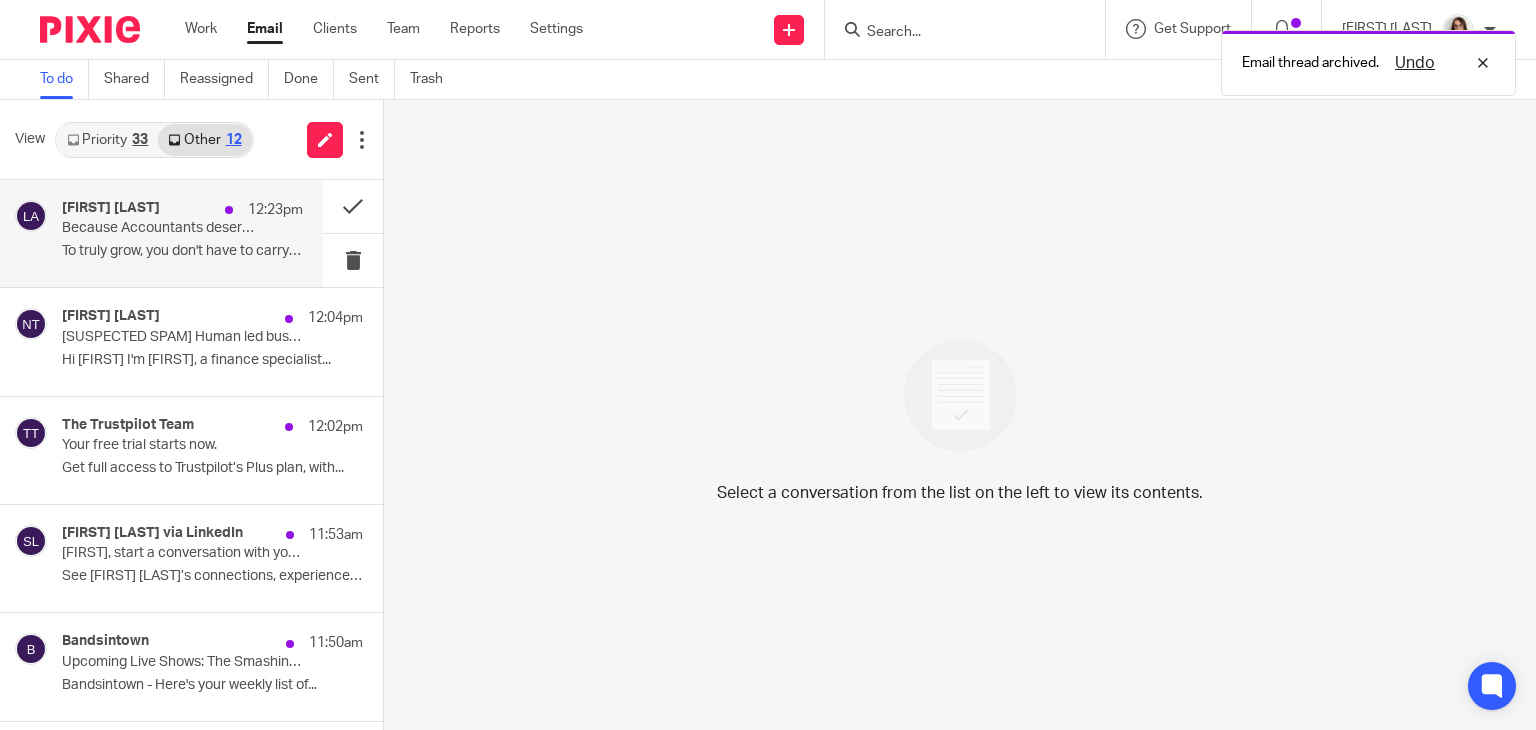 click on "Lakshmi Annaiah
12:23pm   Because Accountants deserve more time to advise and grow   To truly grow, you don't have to carry it all..." at bounding box center (182, 233) 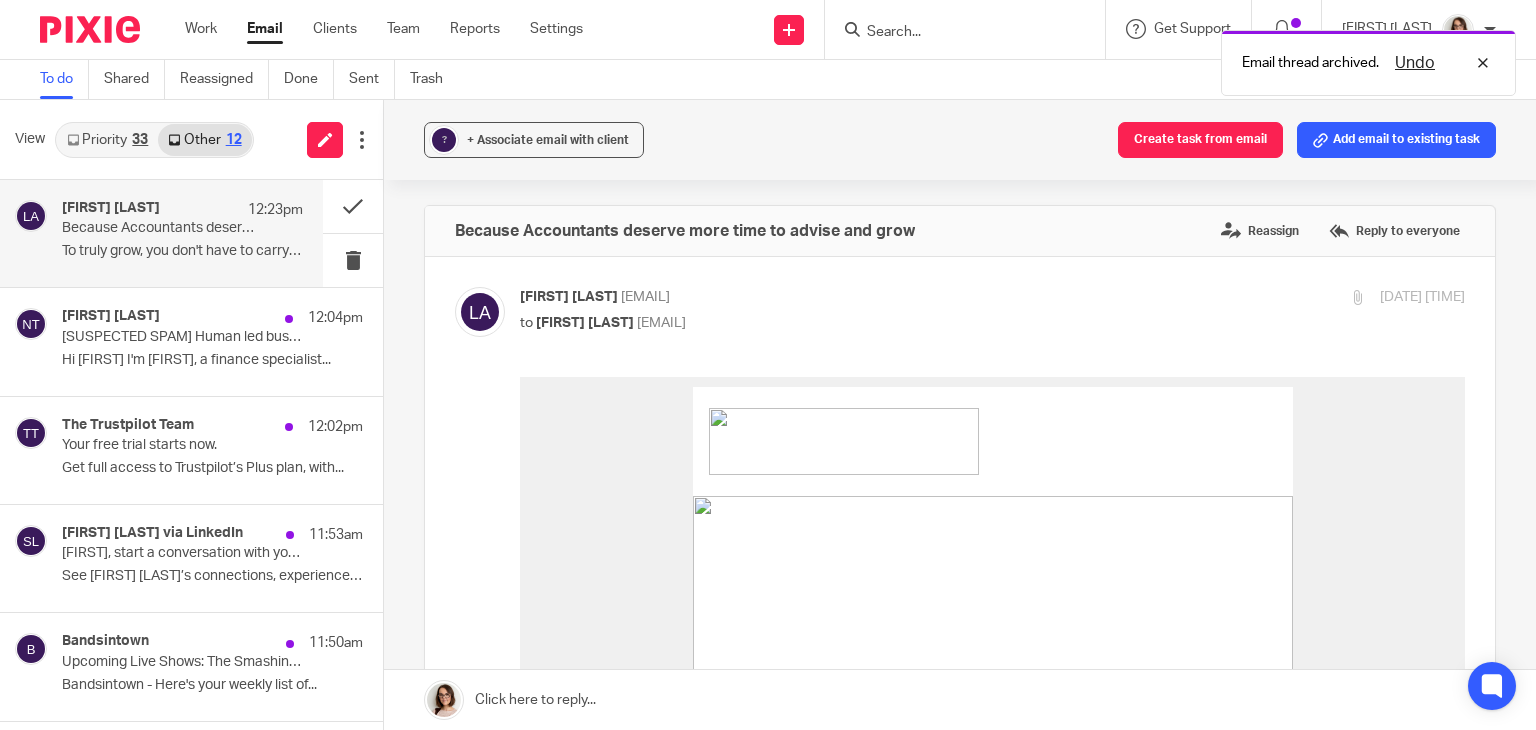 scroll, scrollTop: 0, scrollLeft: 0, axis: both 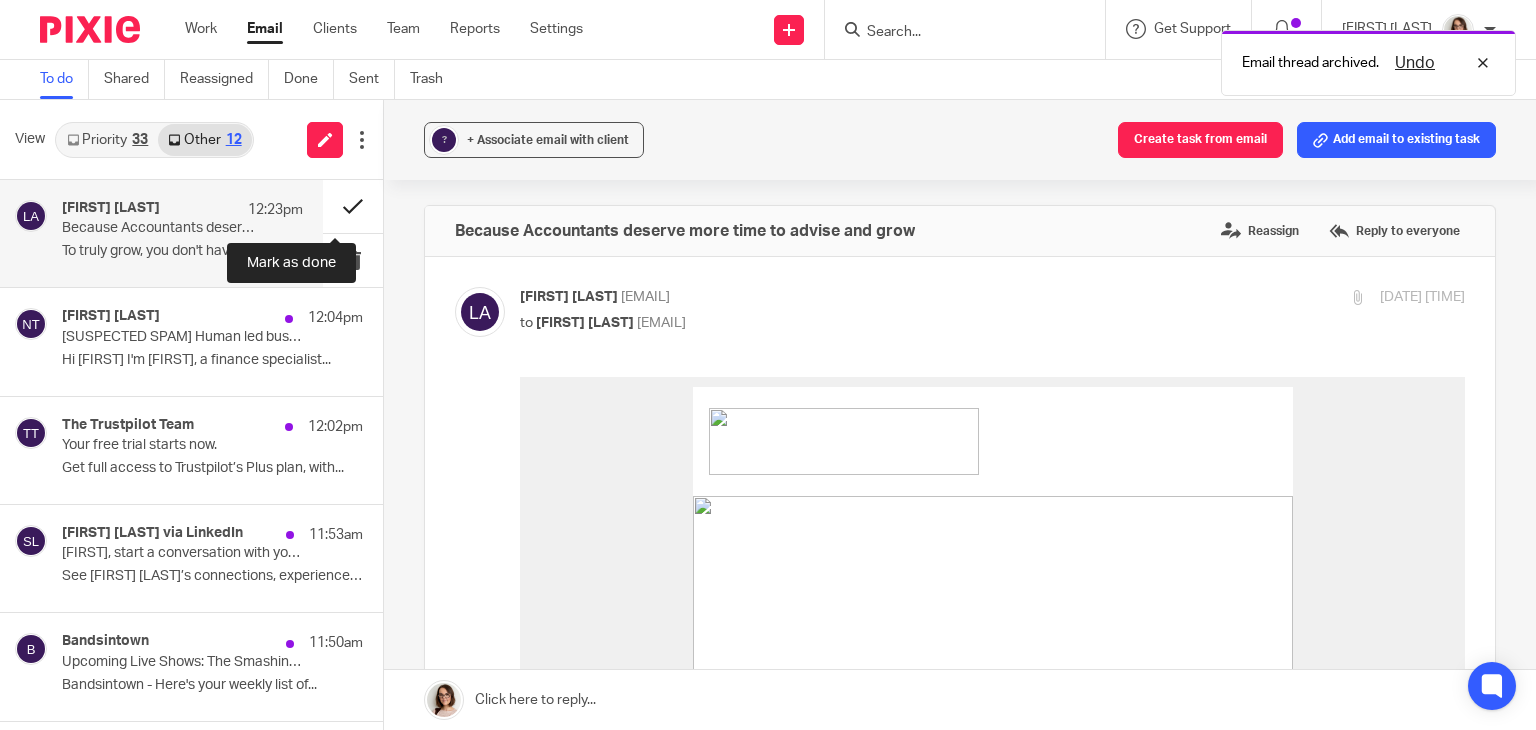 click at bounding box center [353, 206] 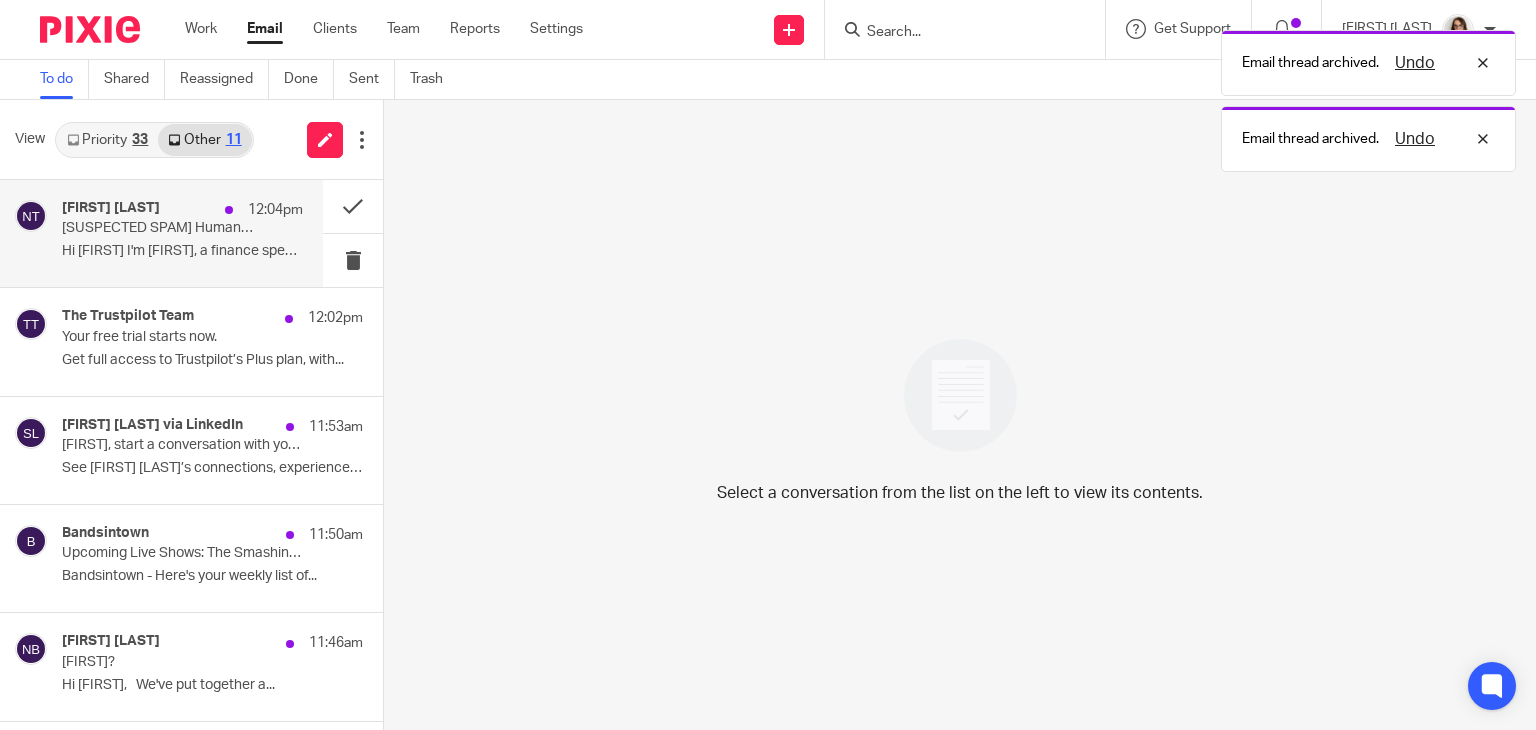 click on "Nick Tippetts
12:04pm   [SUSPECTED SPAM] Human led business finance - Apply now   Hi Caroline  I'm Nick, a finance specialist..." at bounding box center [182, 233] 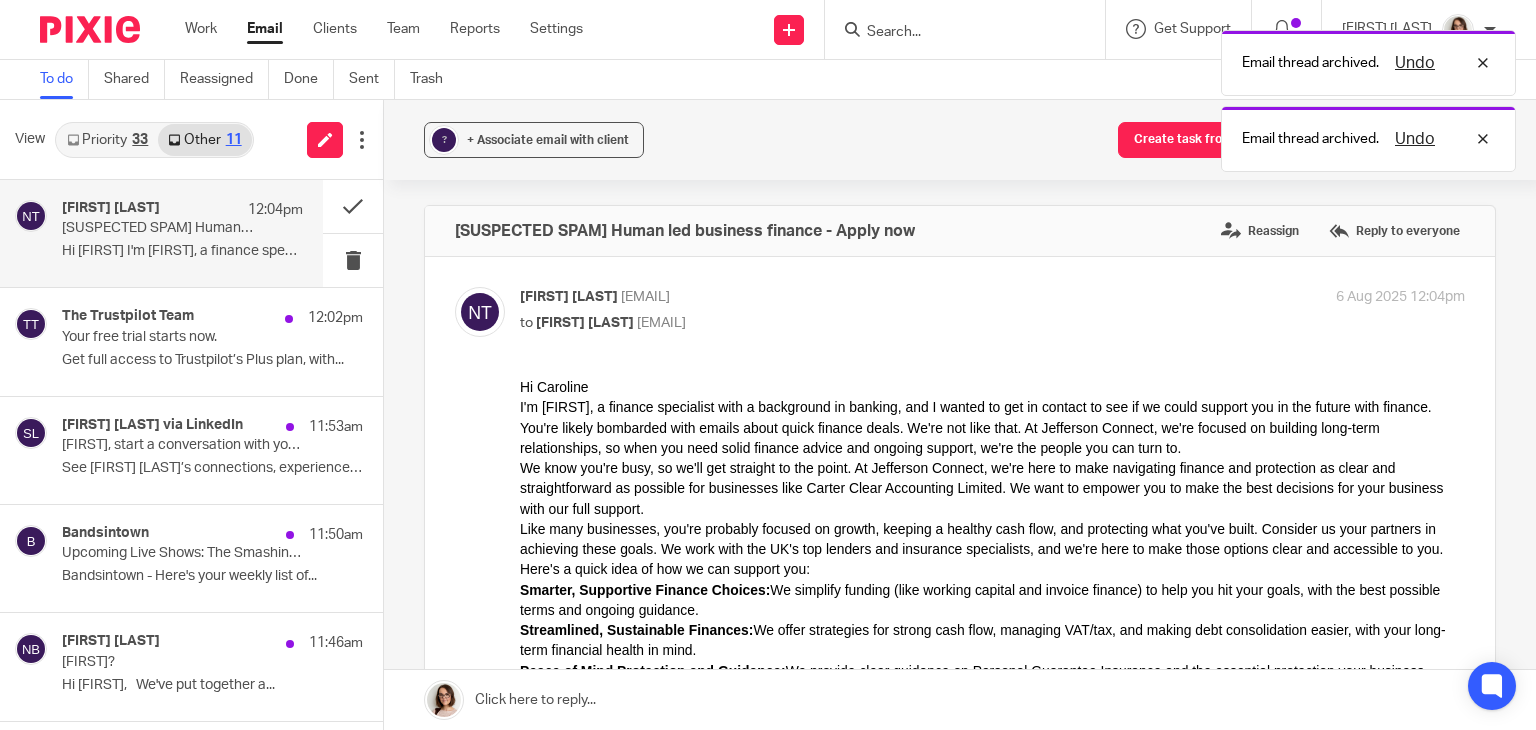 scroll, scrollTop: 0, scrollLeft: 0, axis: both 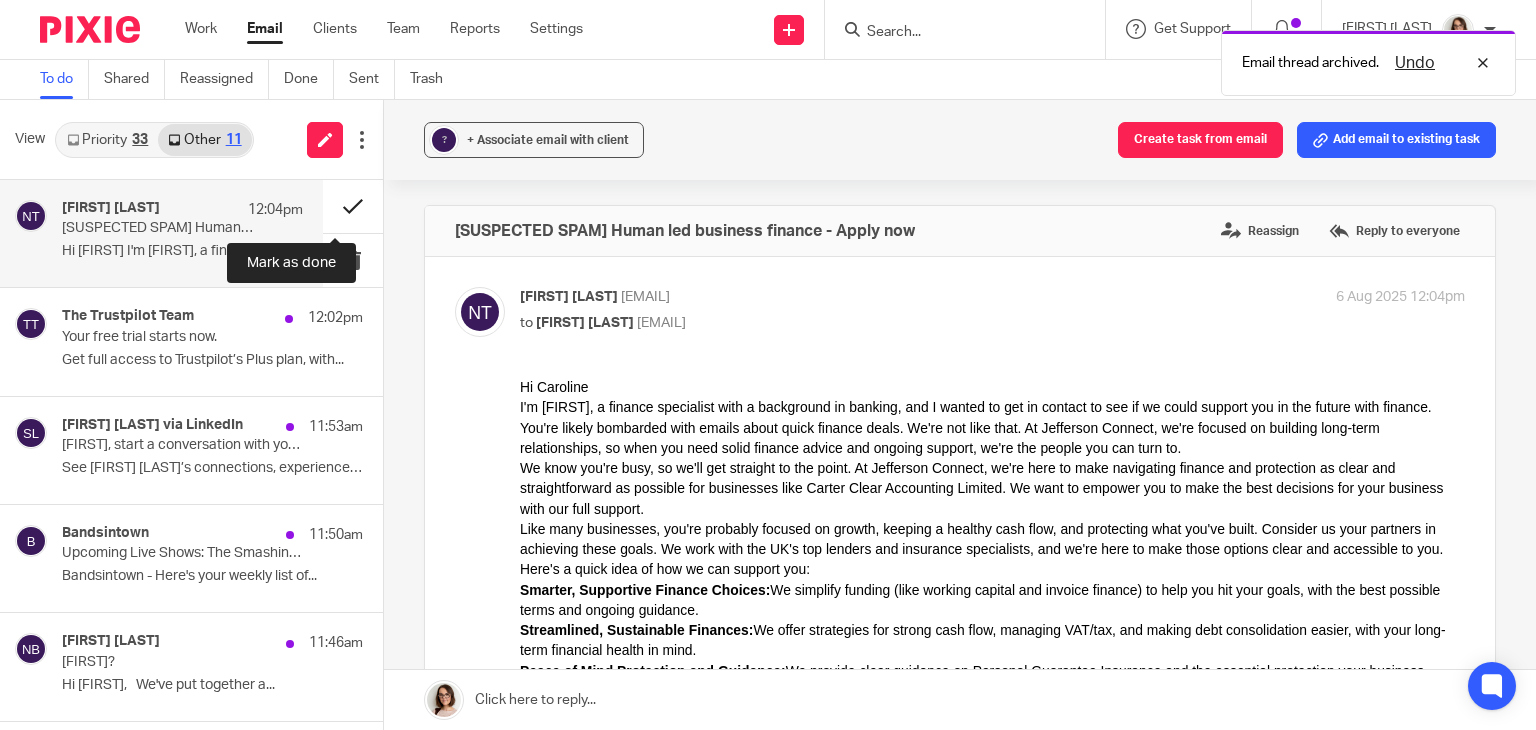 click at bounding box center [353, 206] 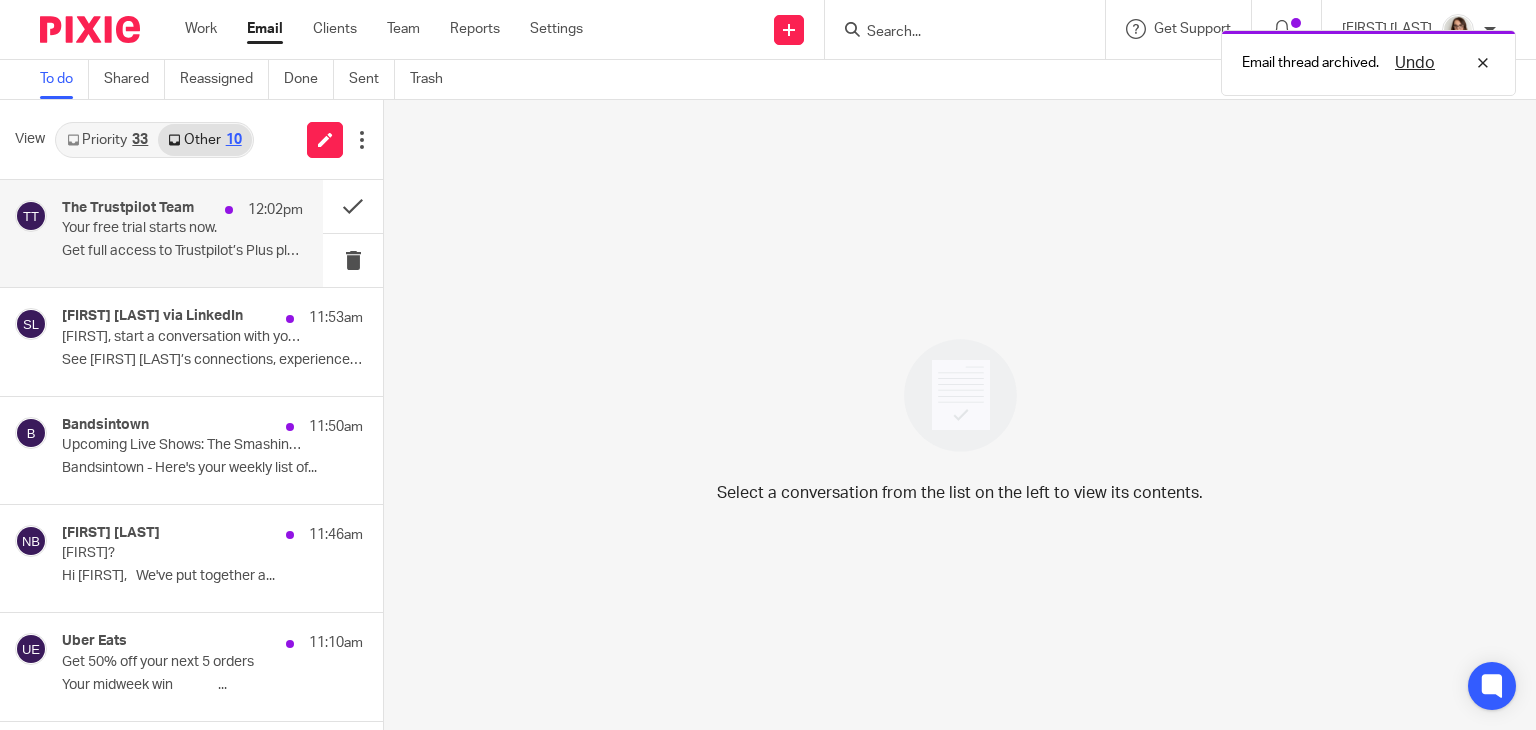 click on "Your free trial starts now." at bounding box center [158, 228] 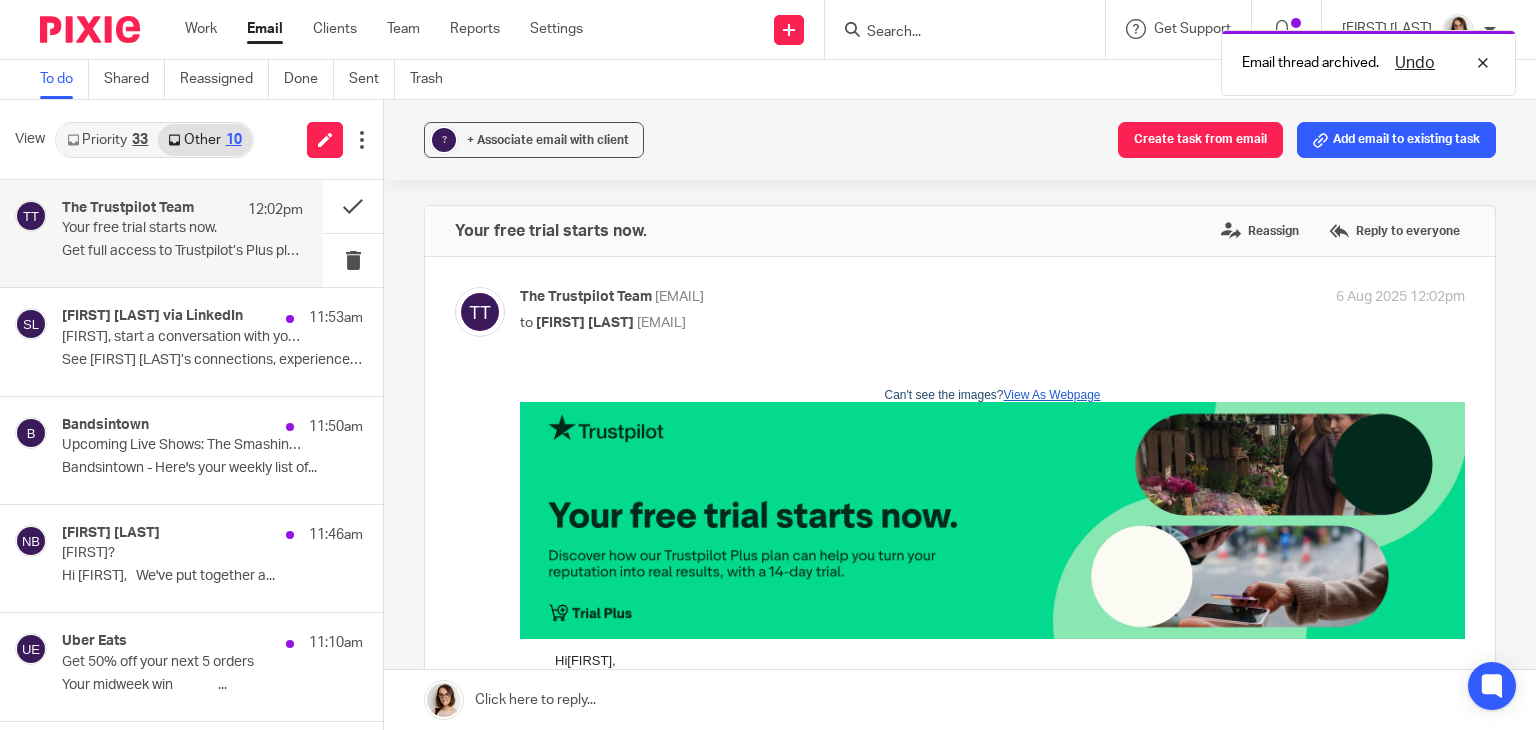 scroll, scrollTop: 0, scrollLeft: 0, axis: both 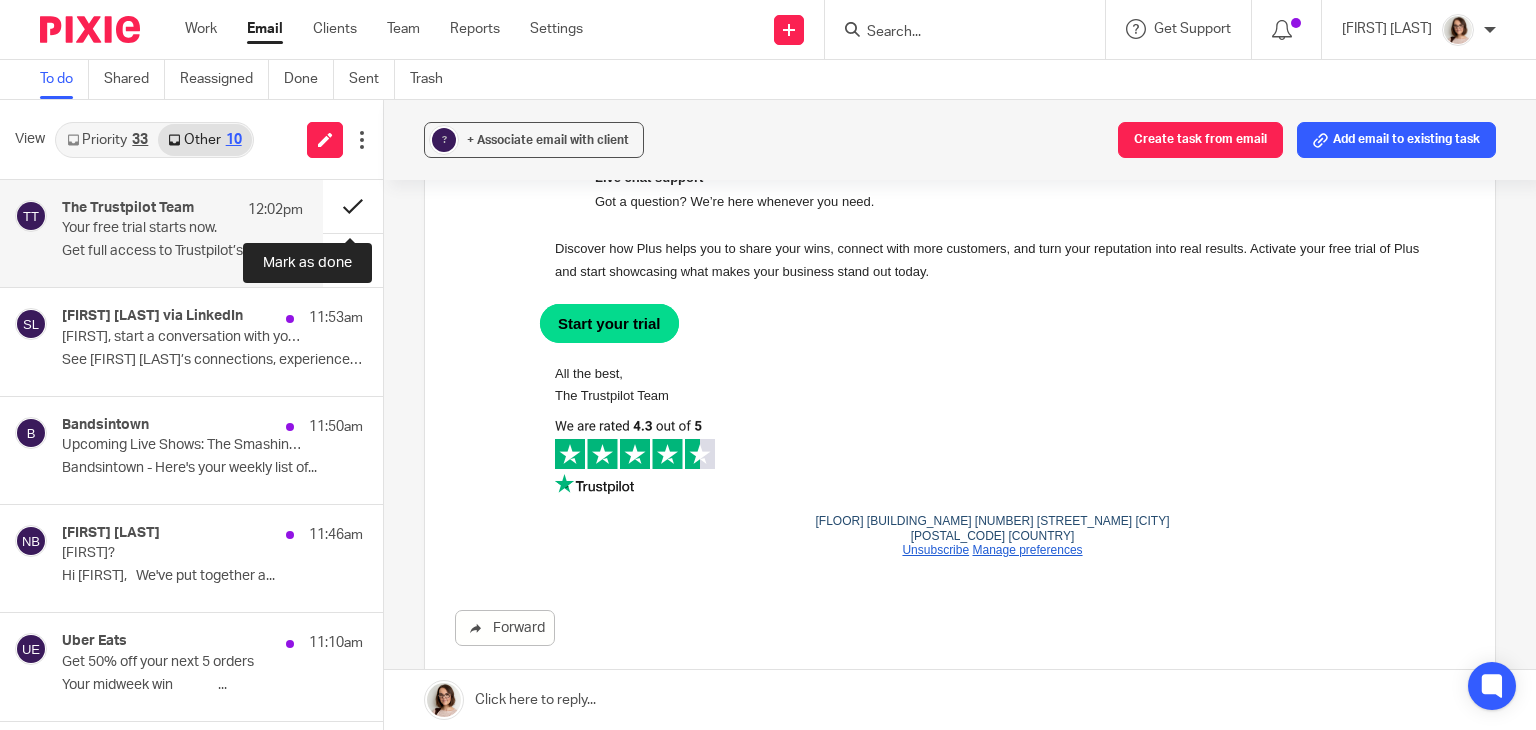click at bounding box center (353, 206) 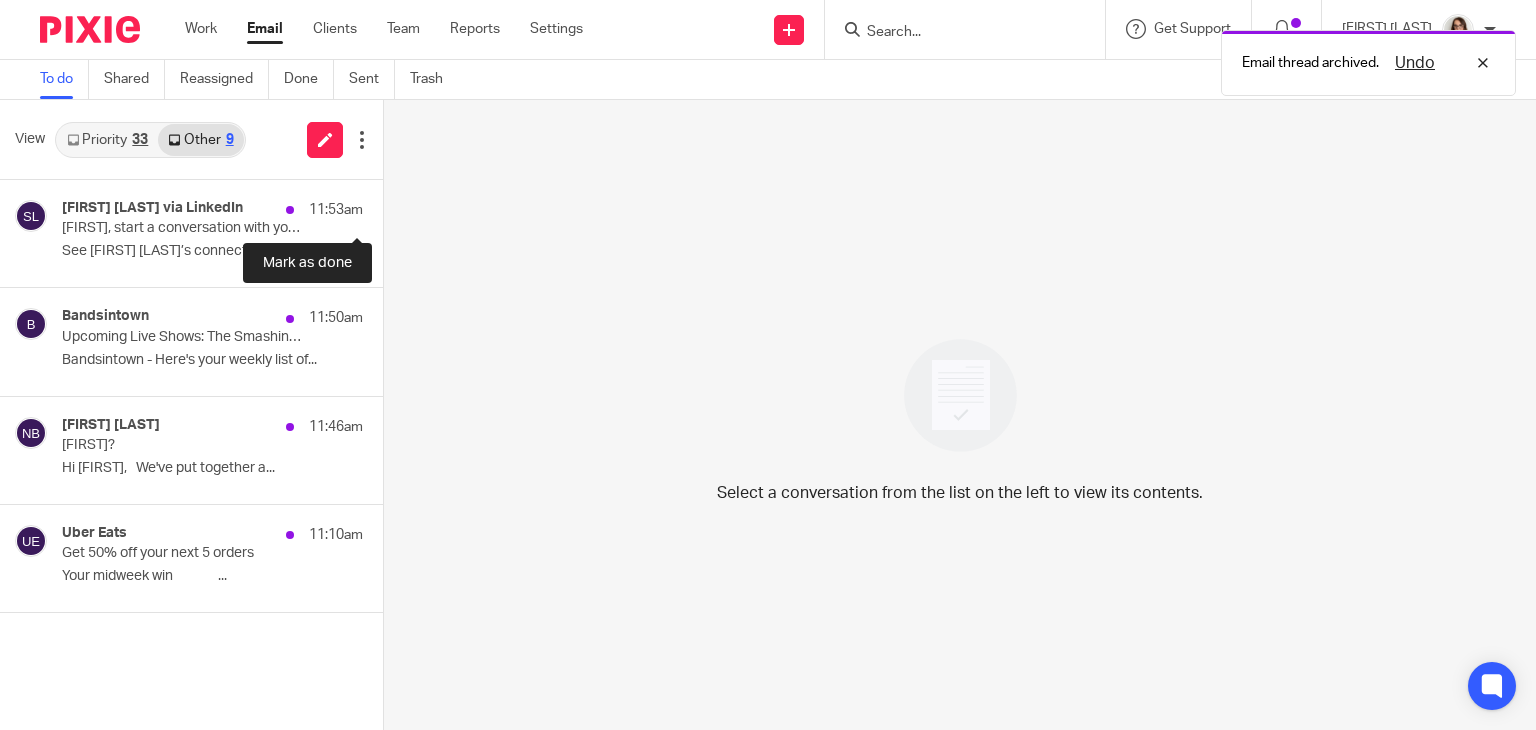 click at bounding box center (391, 206) 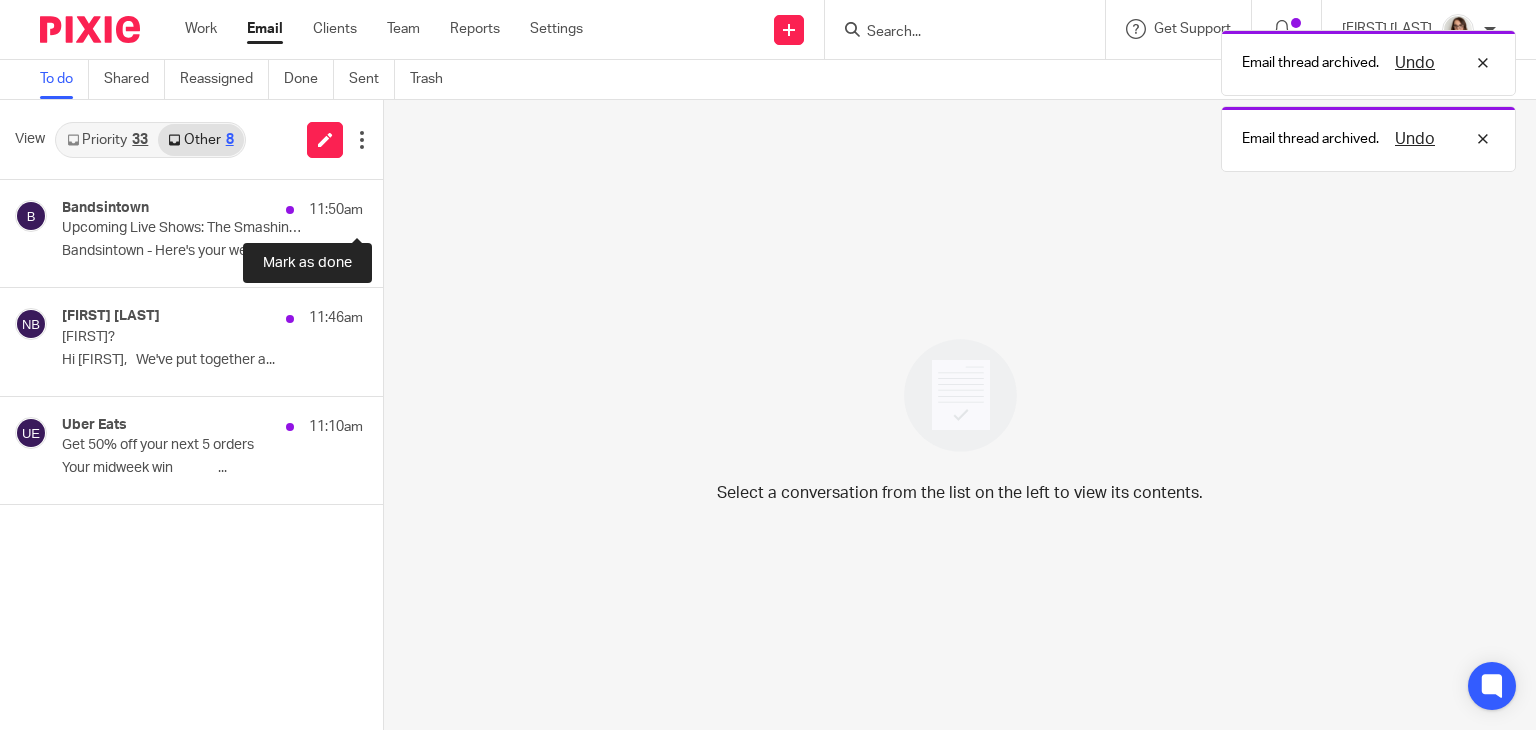 click at bounding box center (391, 206) 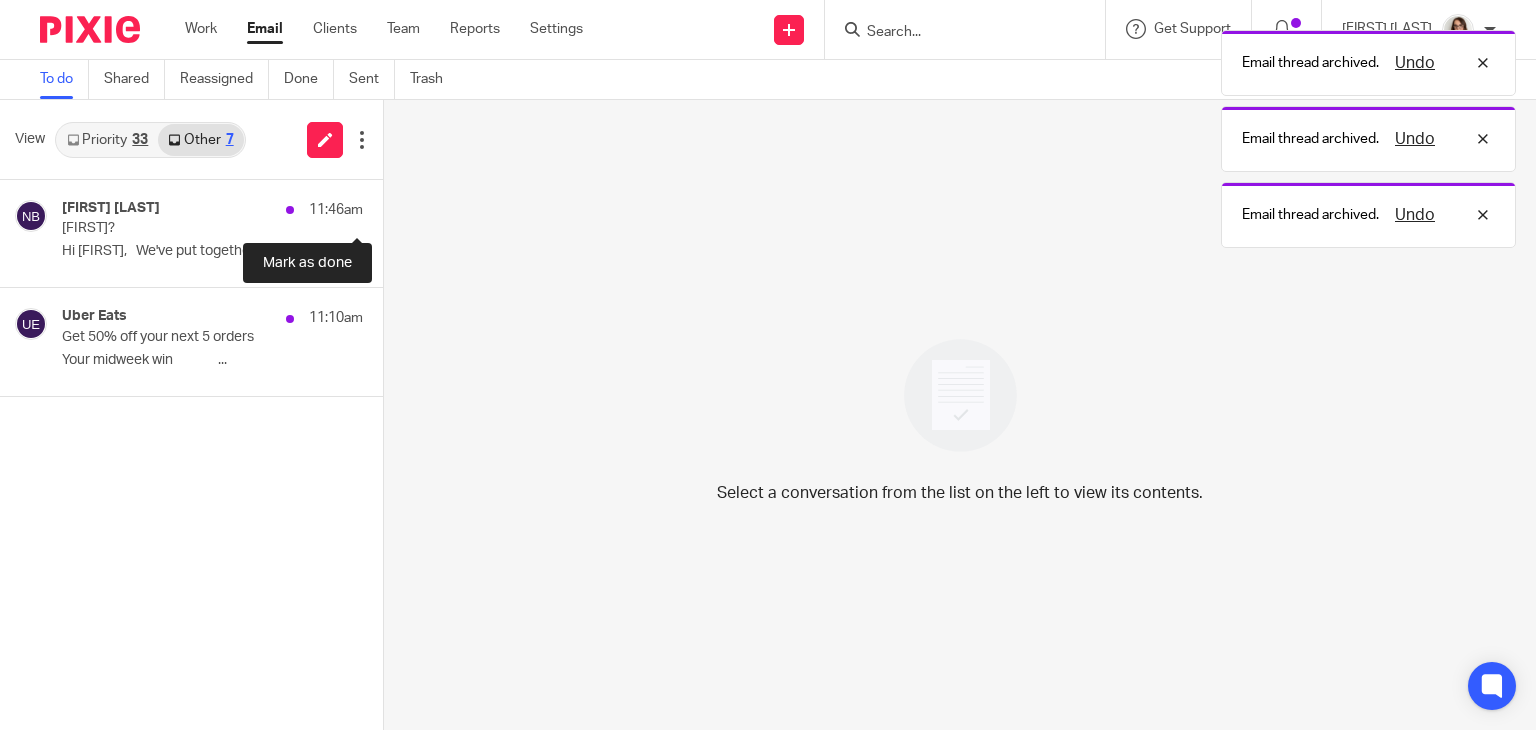 click at bounding box center (391, 206) 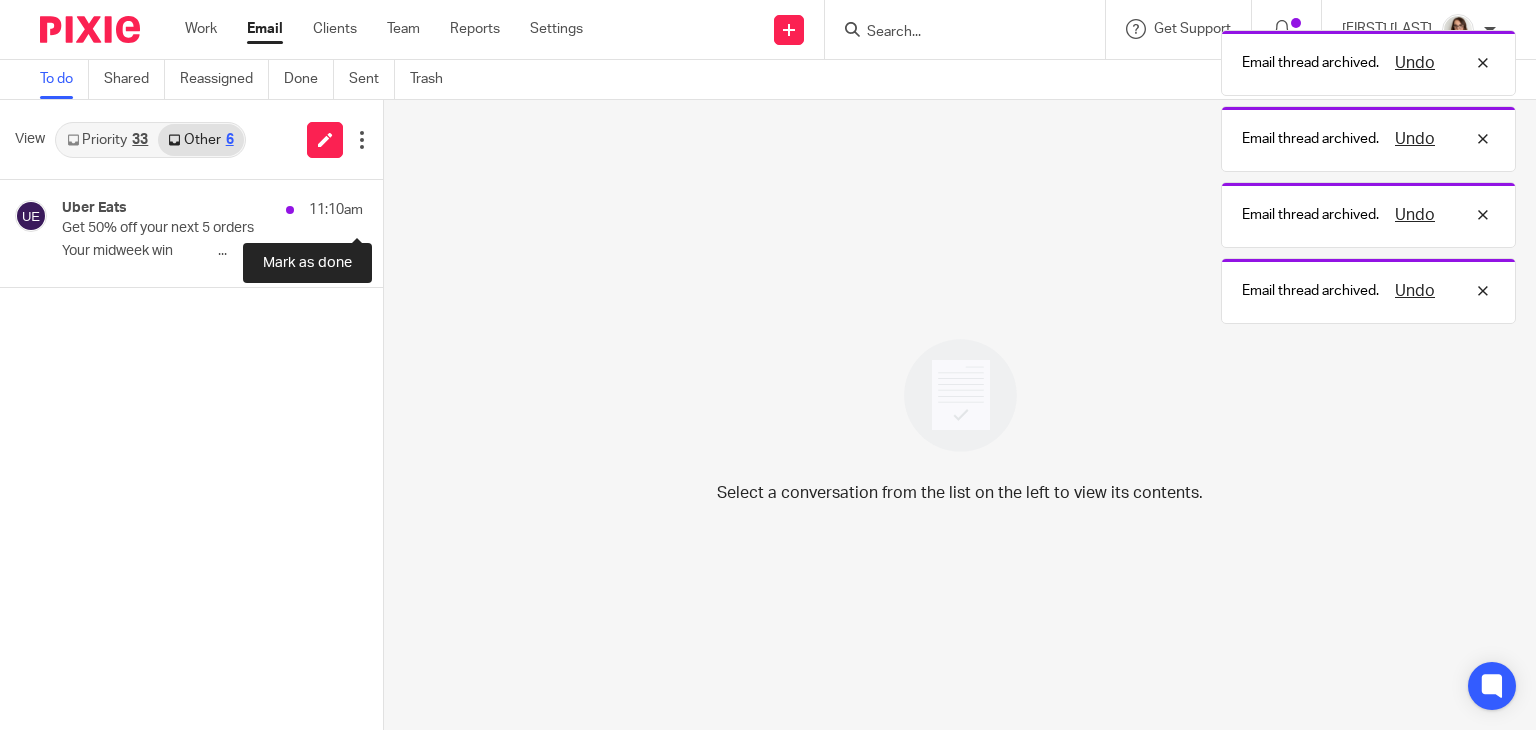 click at bounding box center [391, 206] 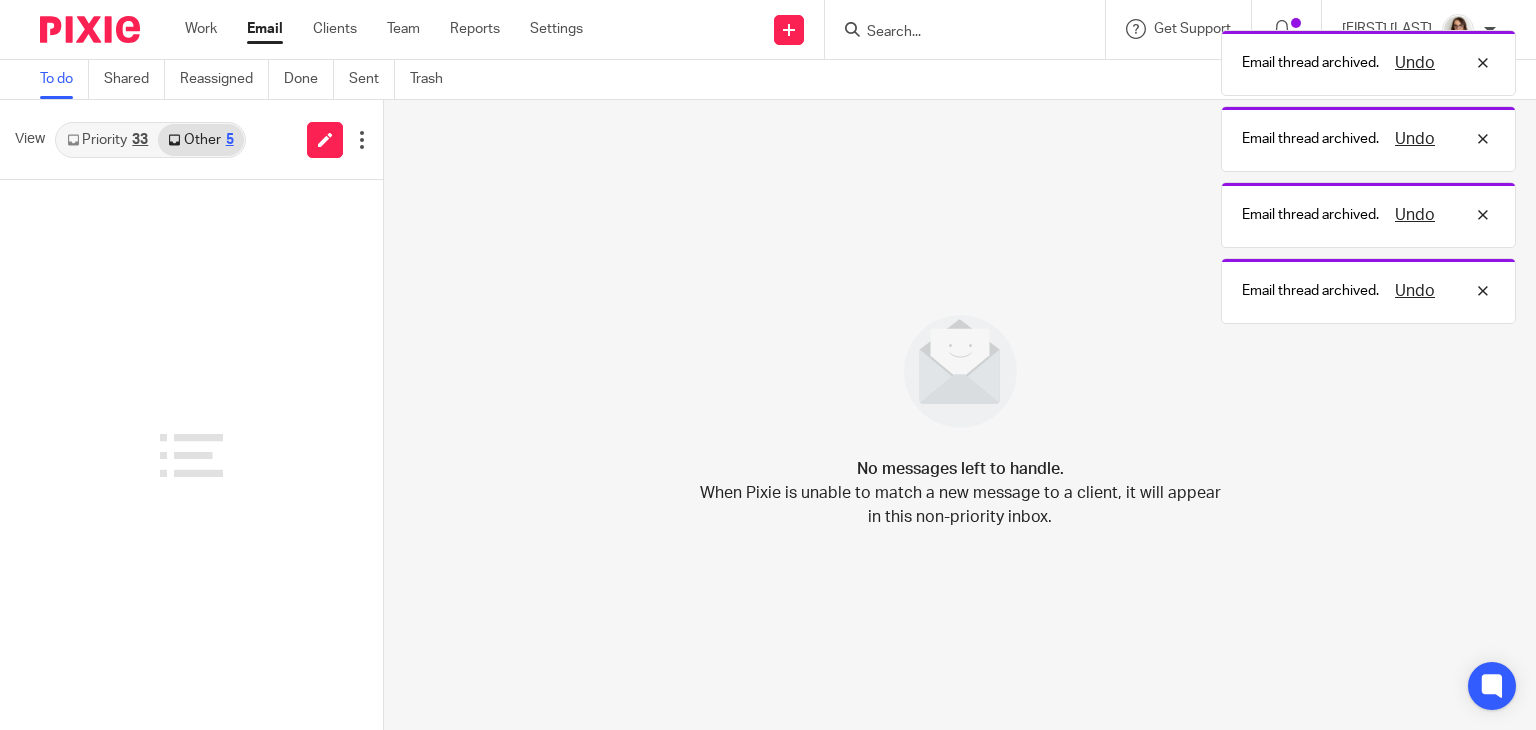 click on "Email" at bounding box center [265, 29] 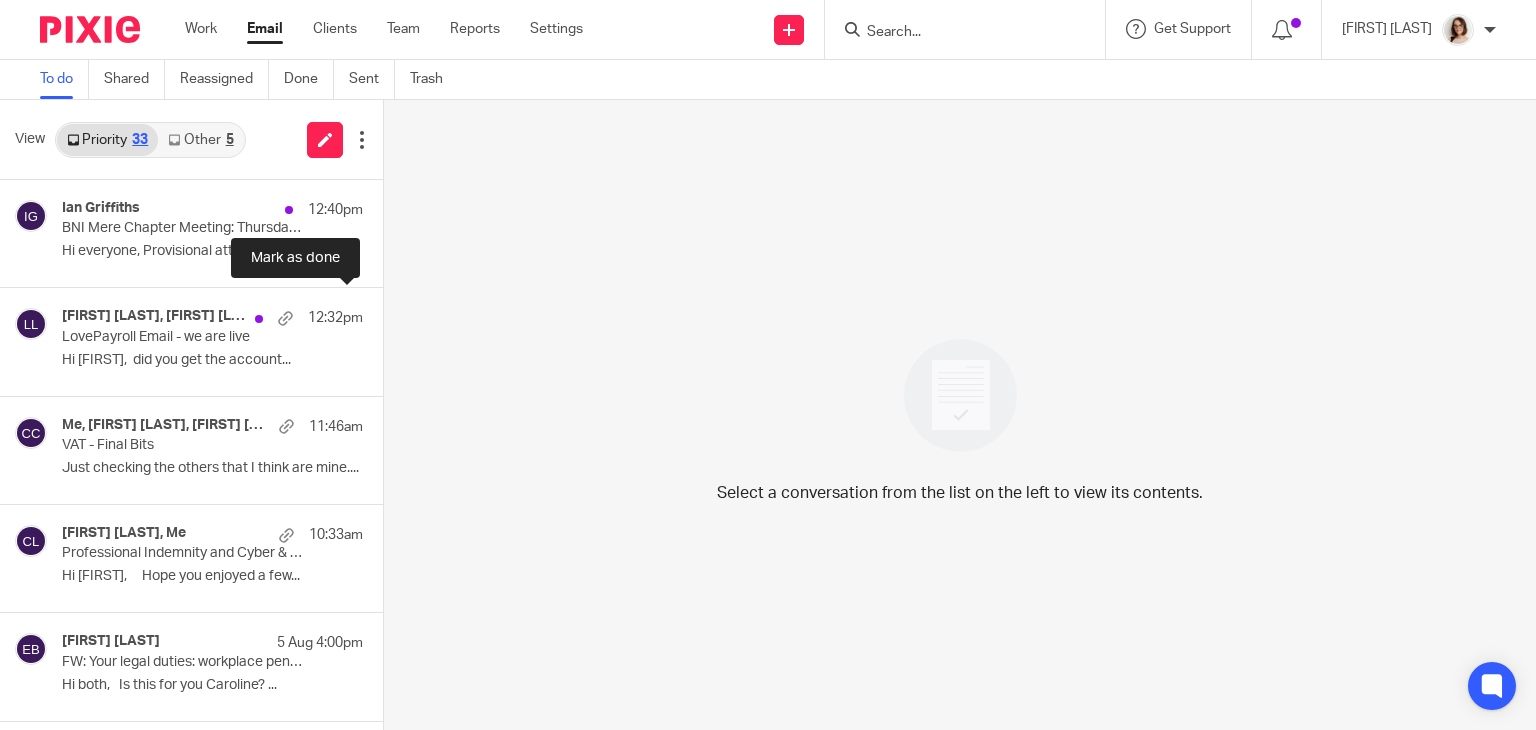 scroll, scrollTop: 0, scrollLeft: 0, axis: both 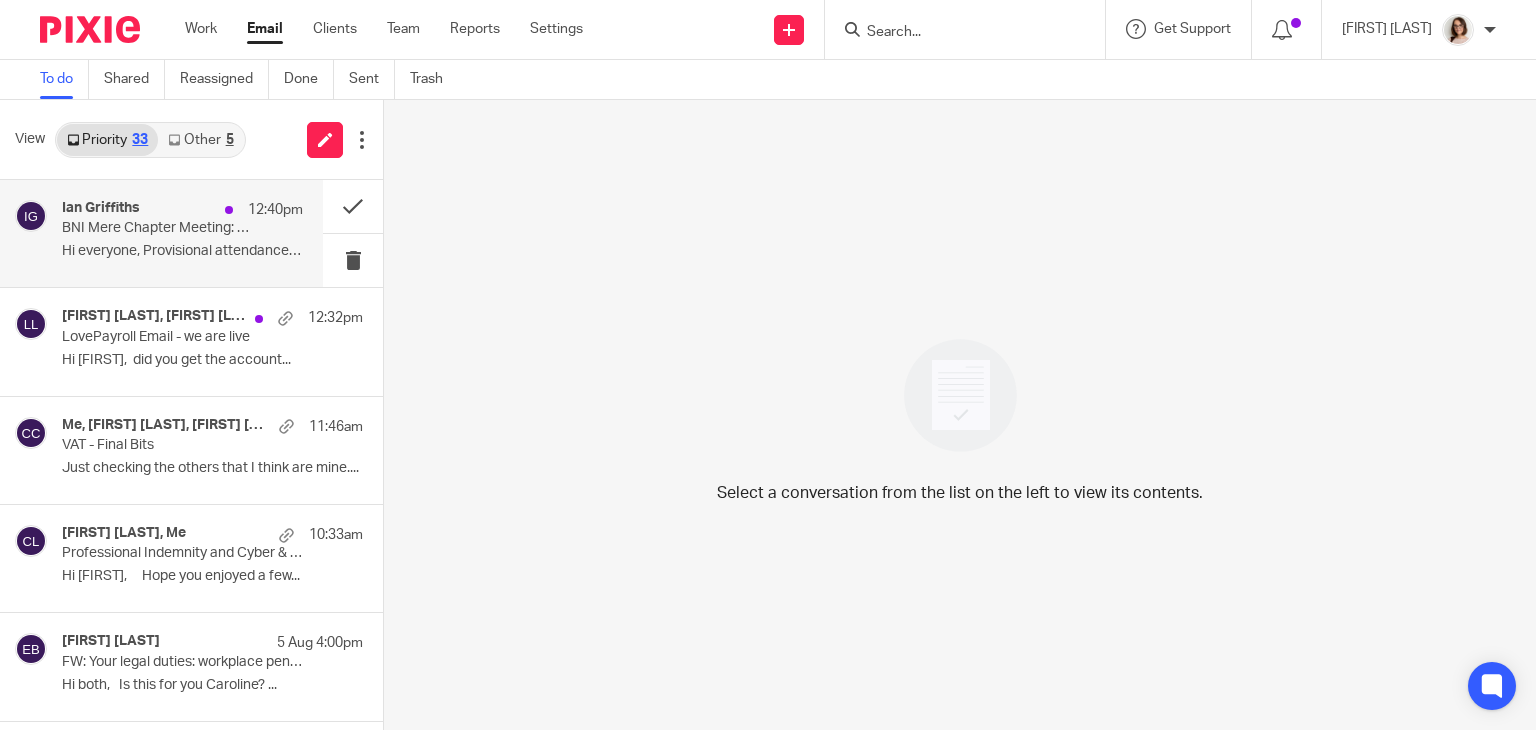 click on "Hi everyone,  Provisional attendance sheet..." at bounding box center [182, 251] 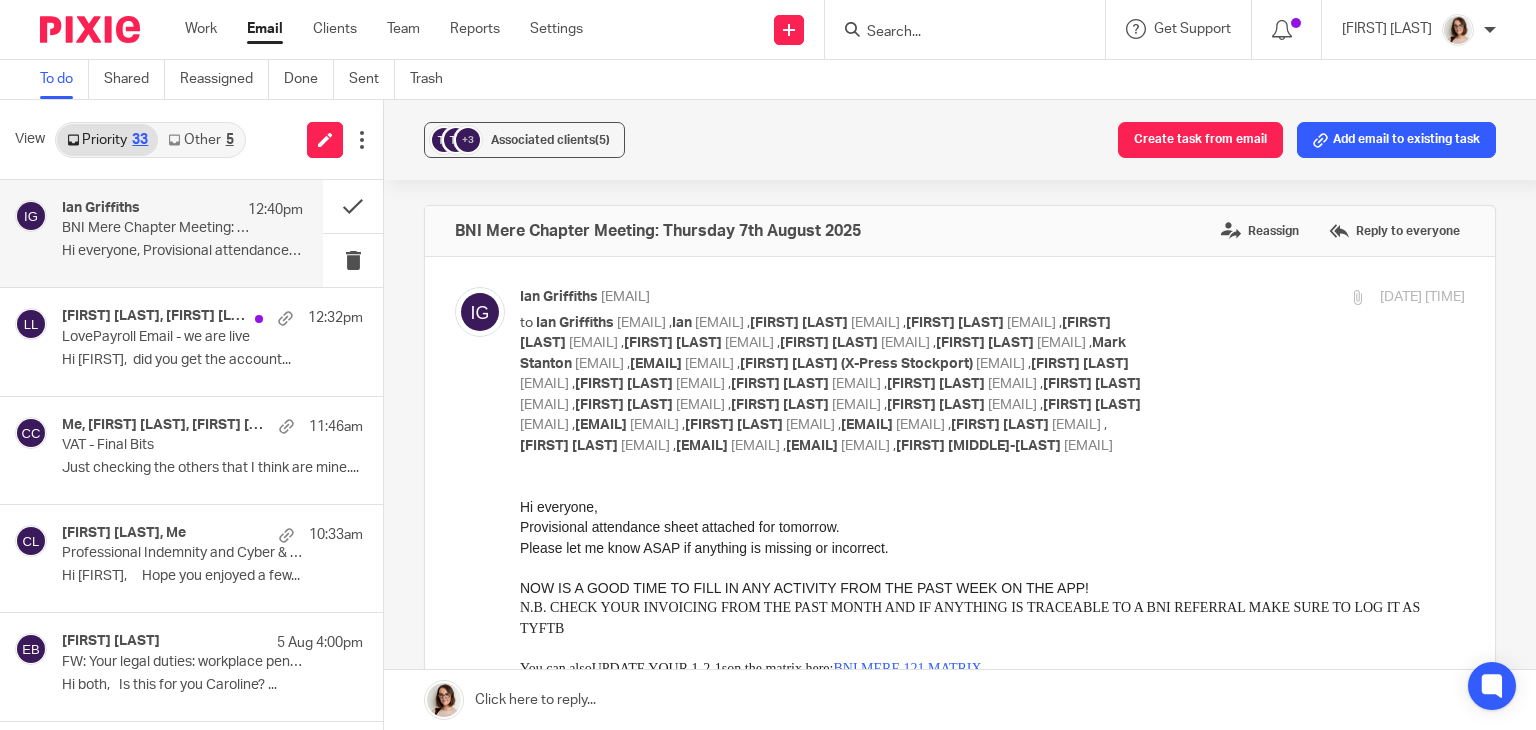 scroll, scrollTop: 0, scrollLeft: 0, axis: both 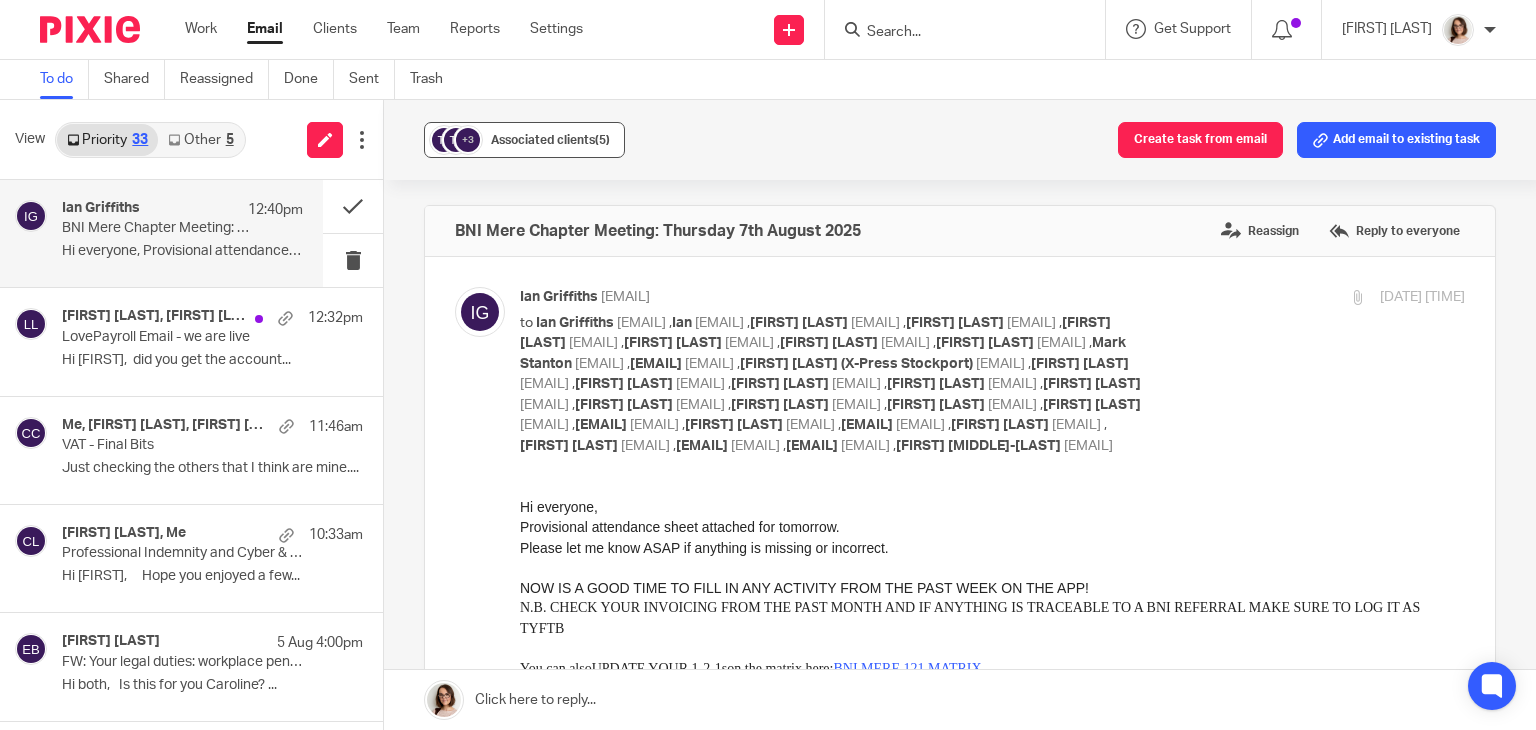 click on "Associated clients  (5)" at bounding box center (550, 140) 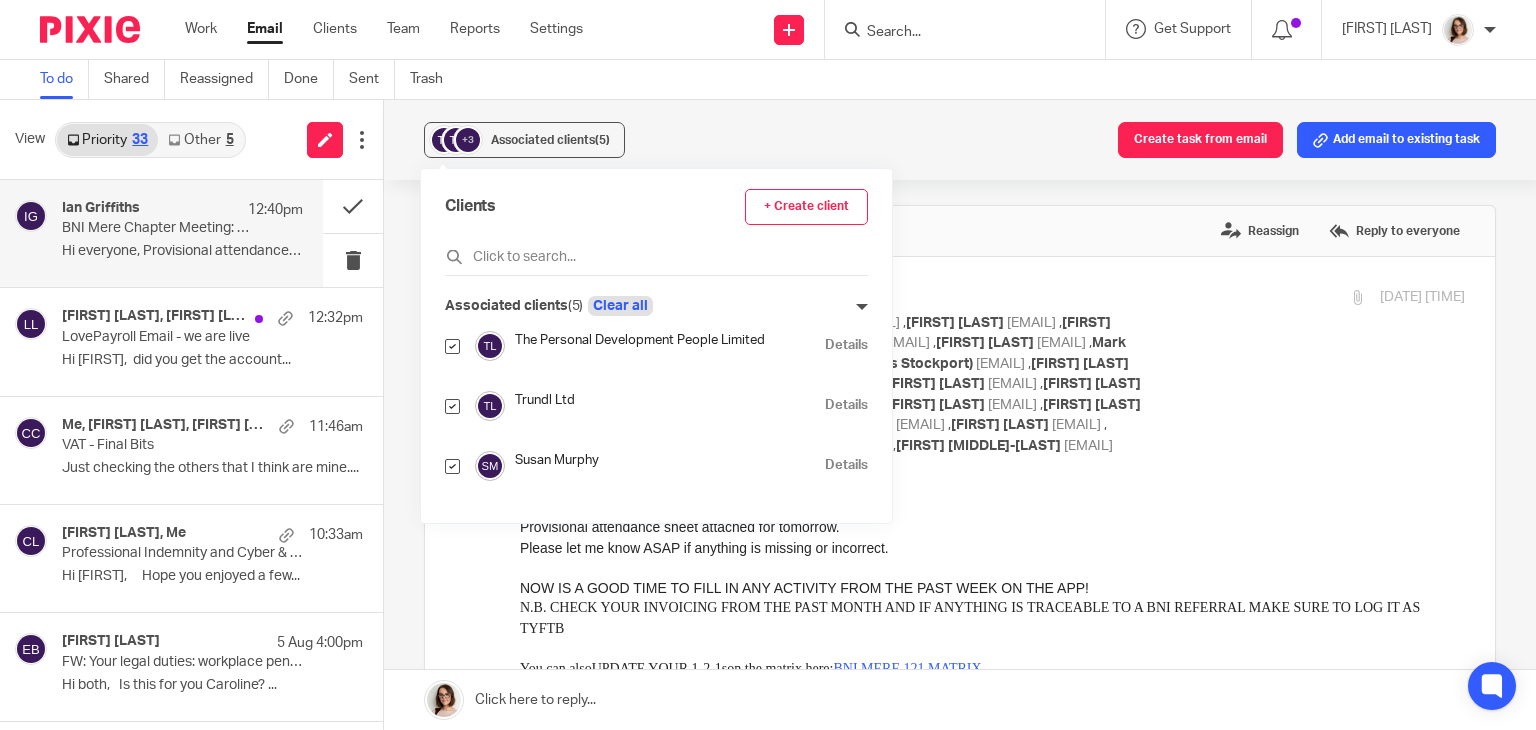click on "Clear all" at bounding box center (620, 306) 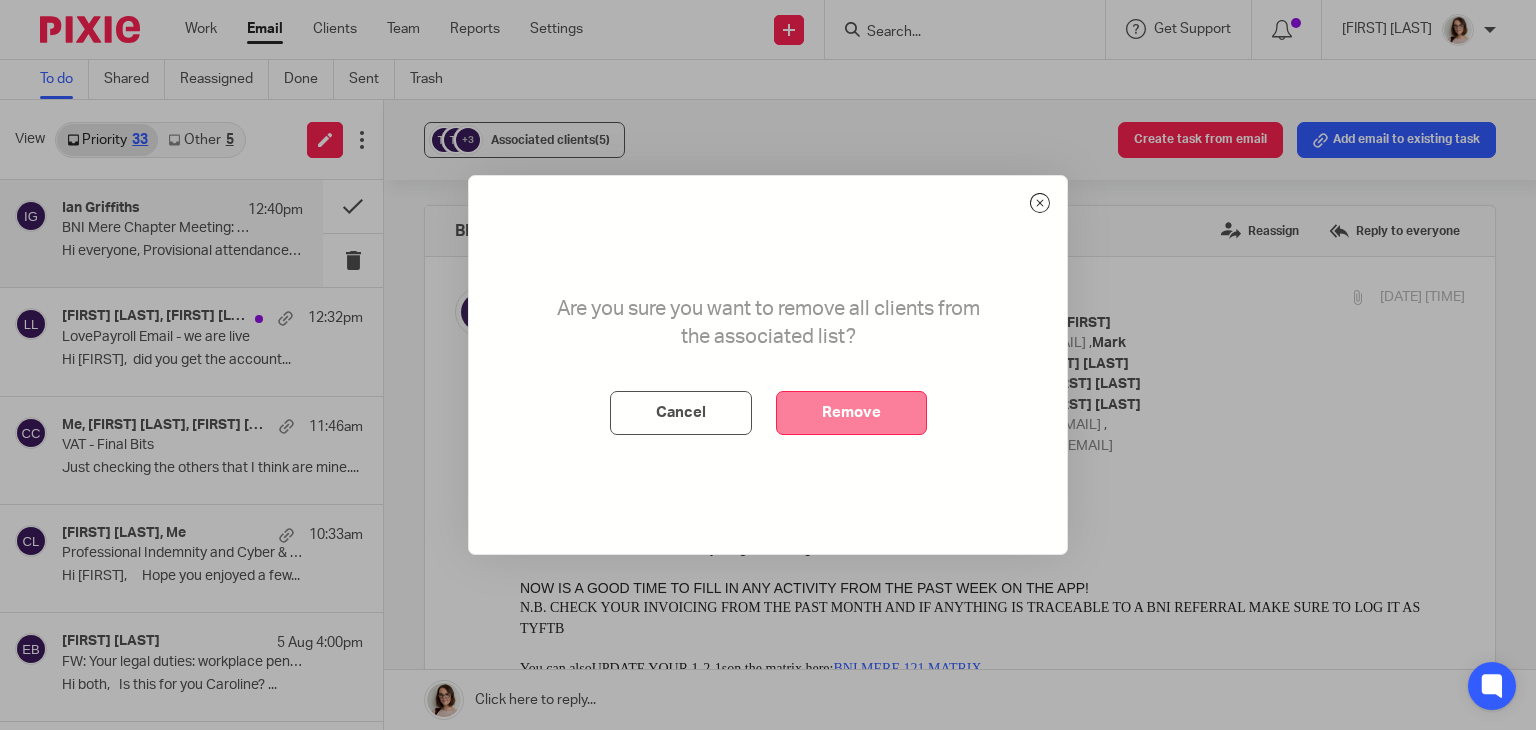 click on "Remove" at bounding box center [851, 413] 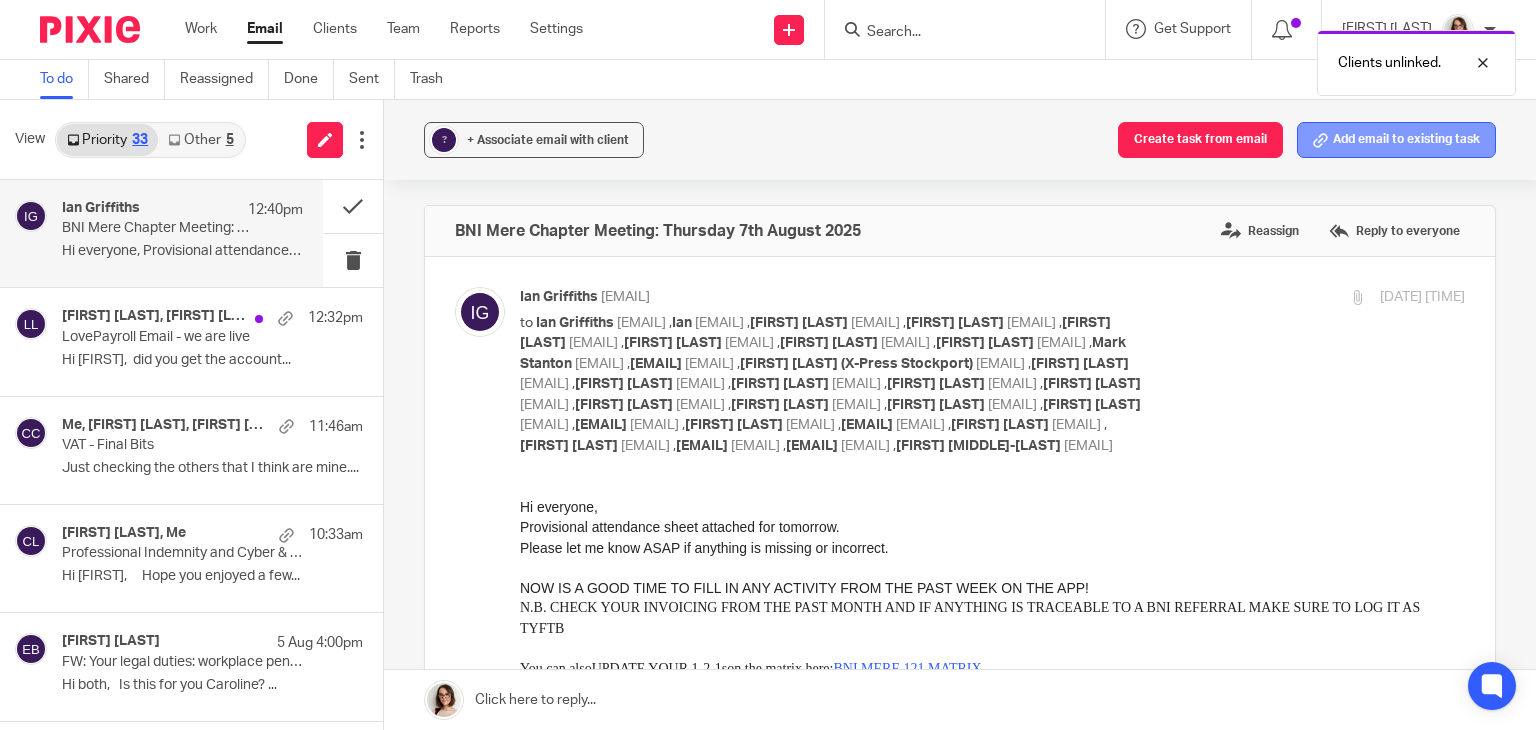 click on "Add email to existing task" at bounding box center (1396, 140) 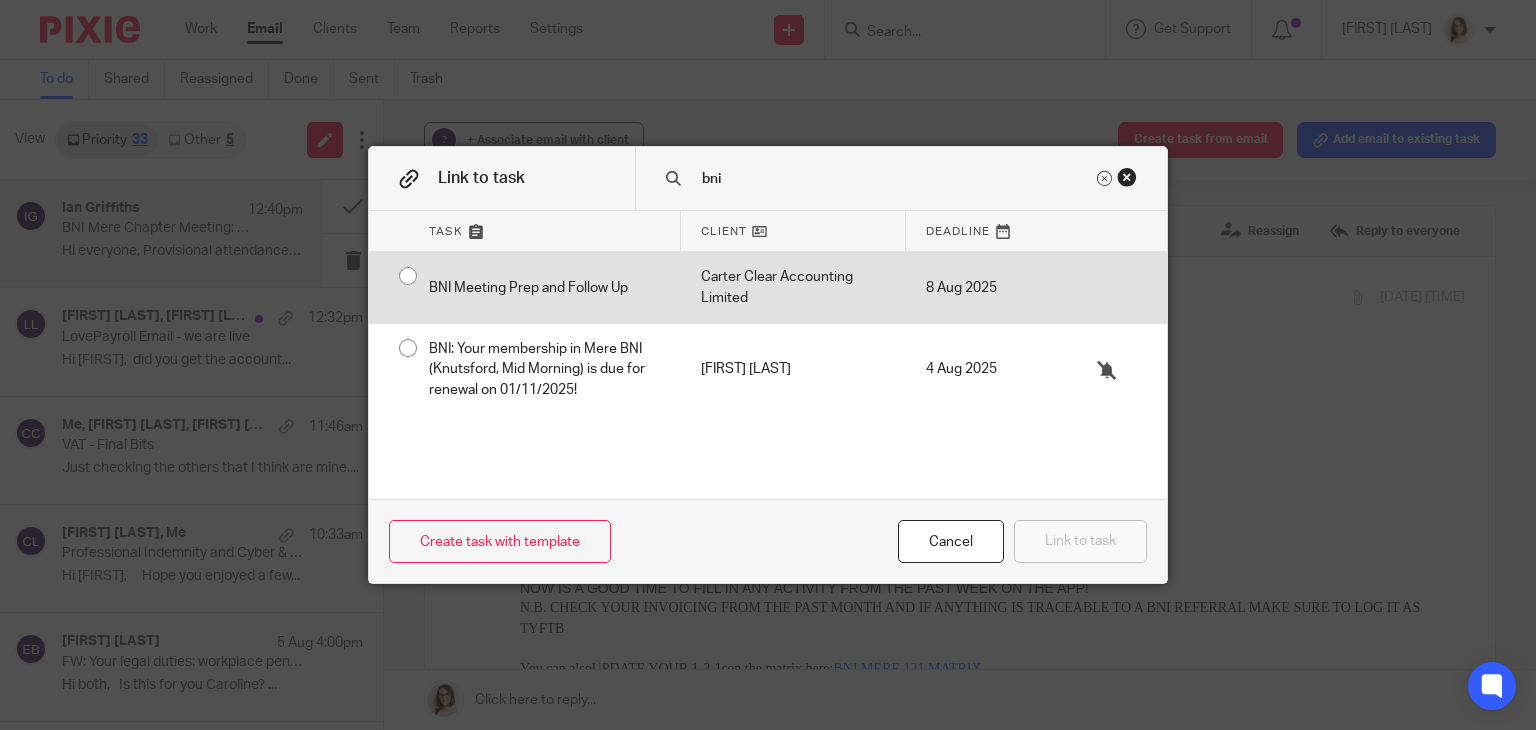 type on "bni" 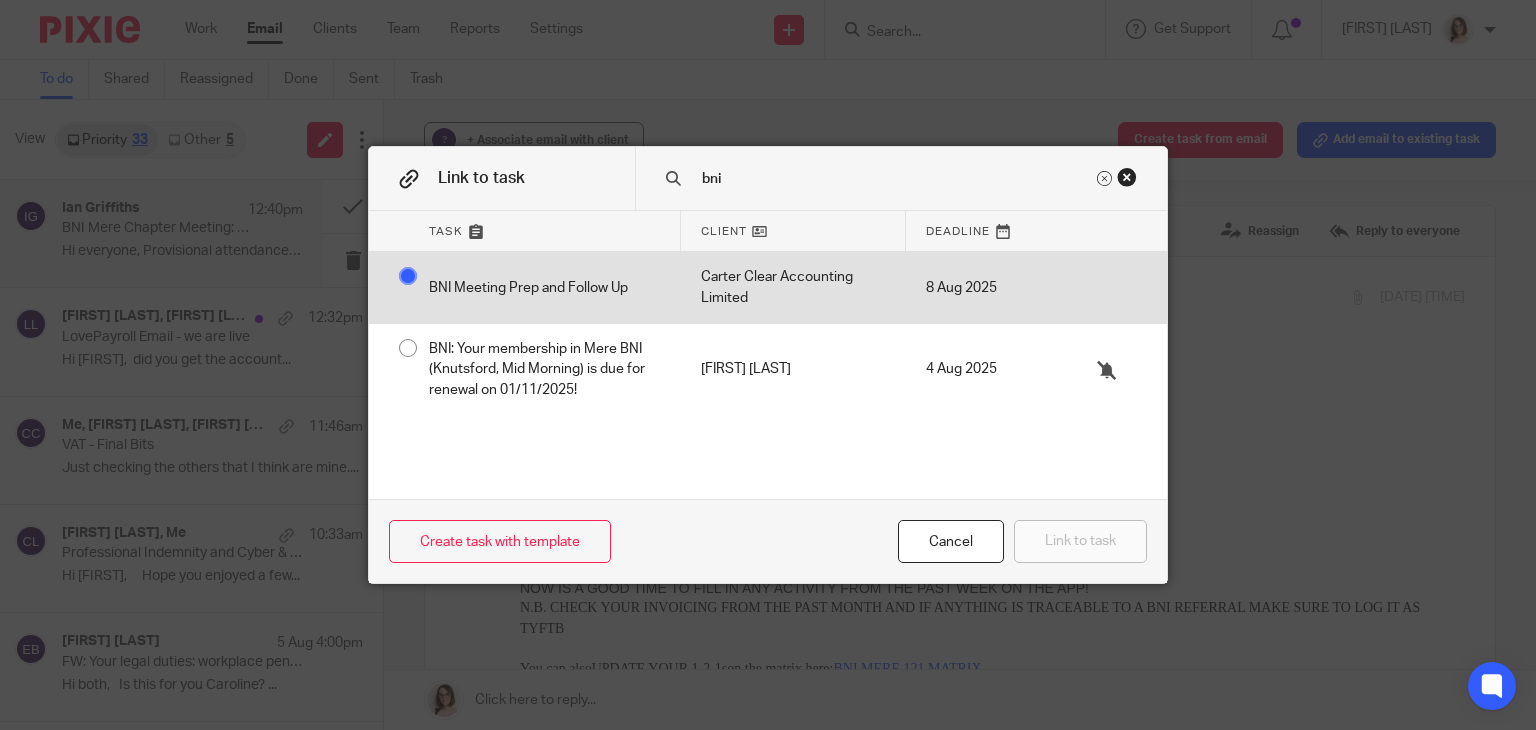 radio on "false" 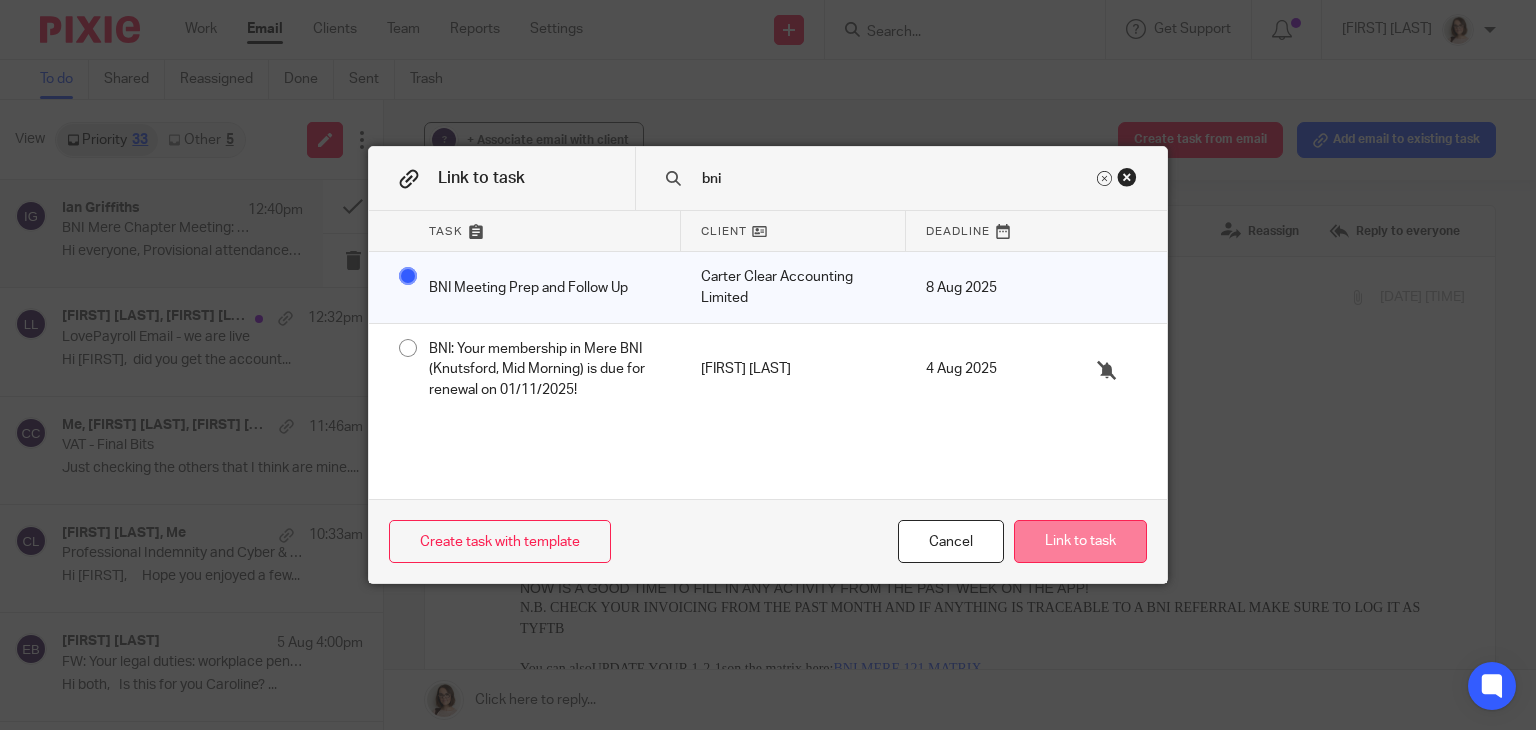 click on "Link to task" at bounding box center [1080, 541] 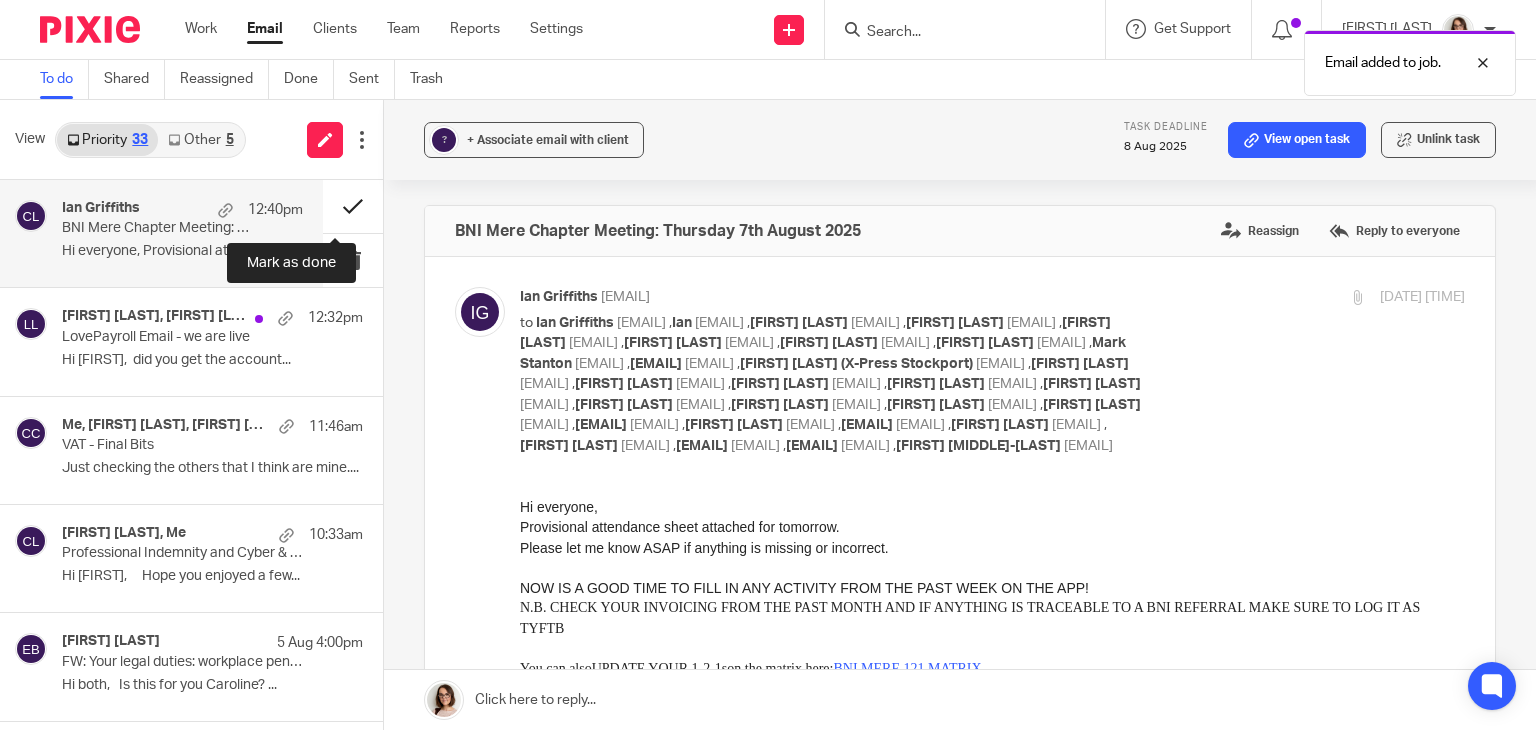 click at bounding box center (353, 206) 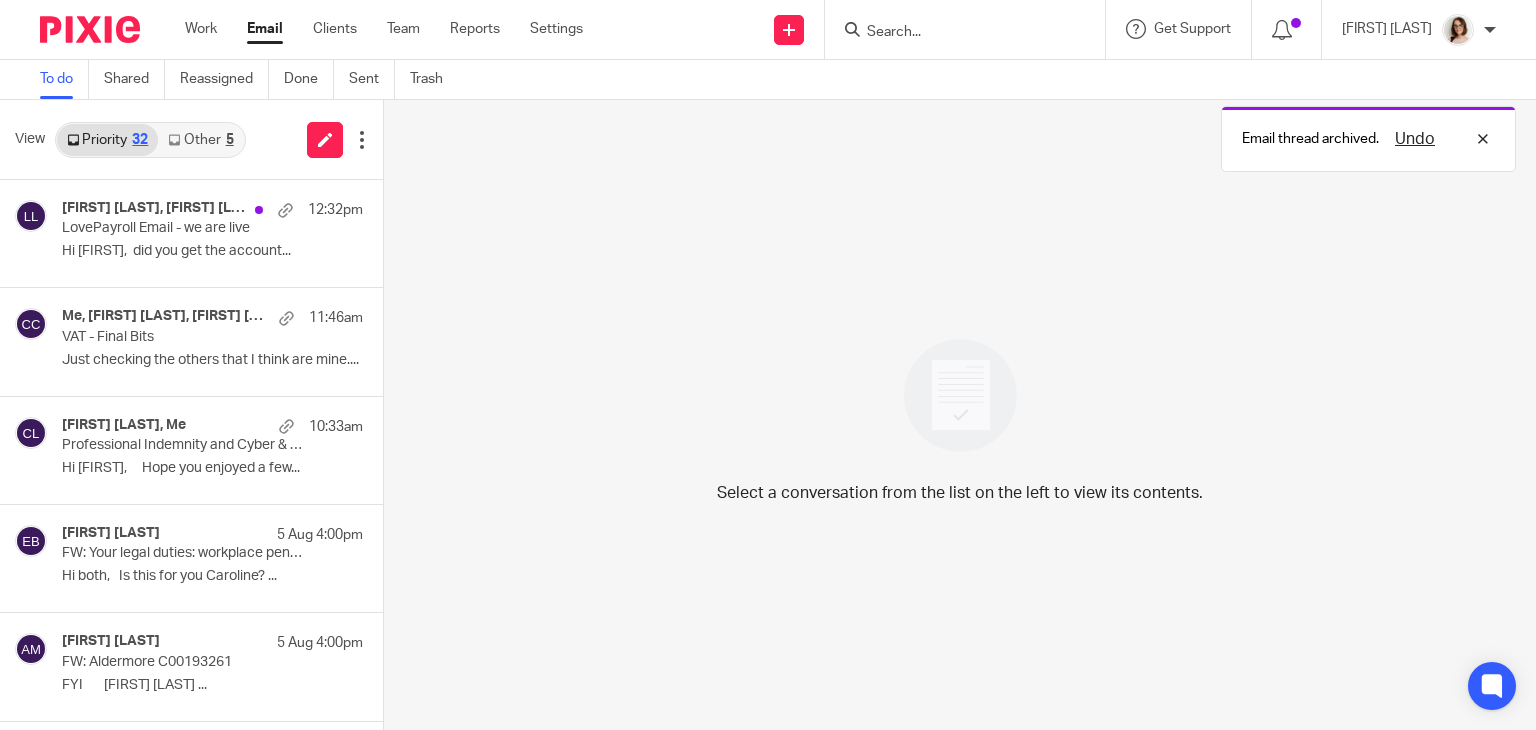click on "Other
5" at bounding box center [200, 140] 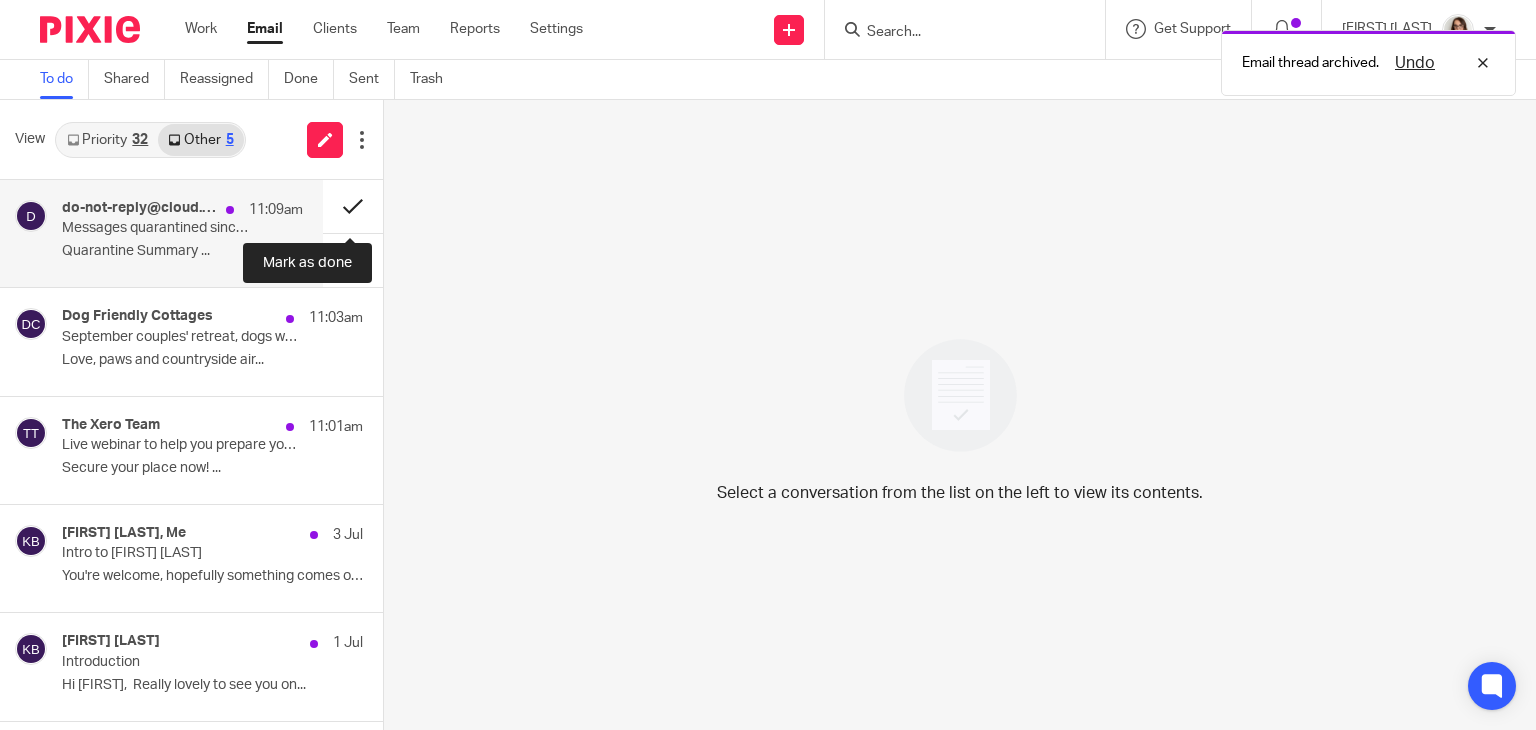 click at bounding box center (353, 206) 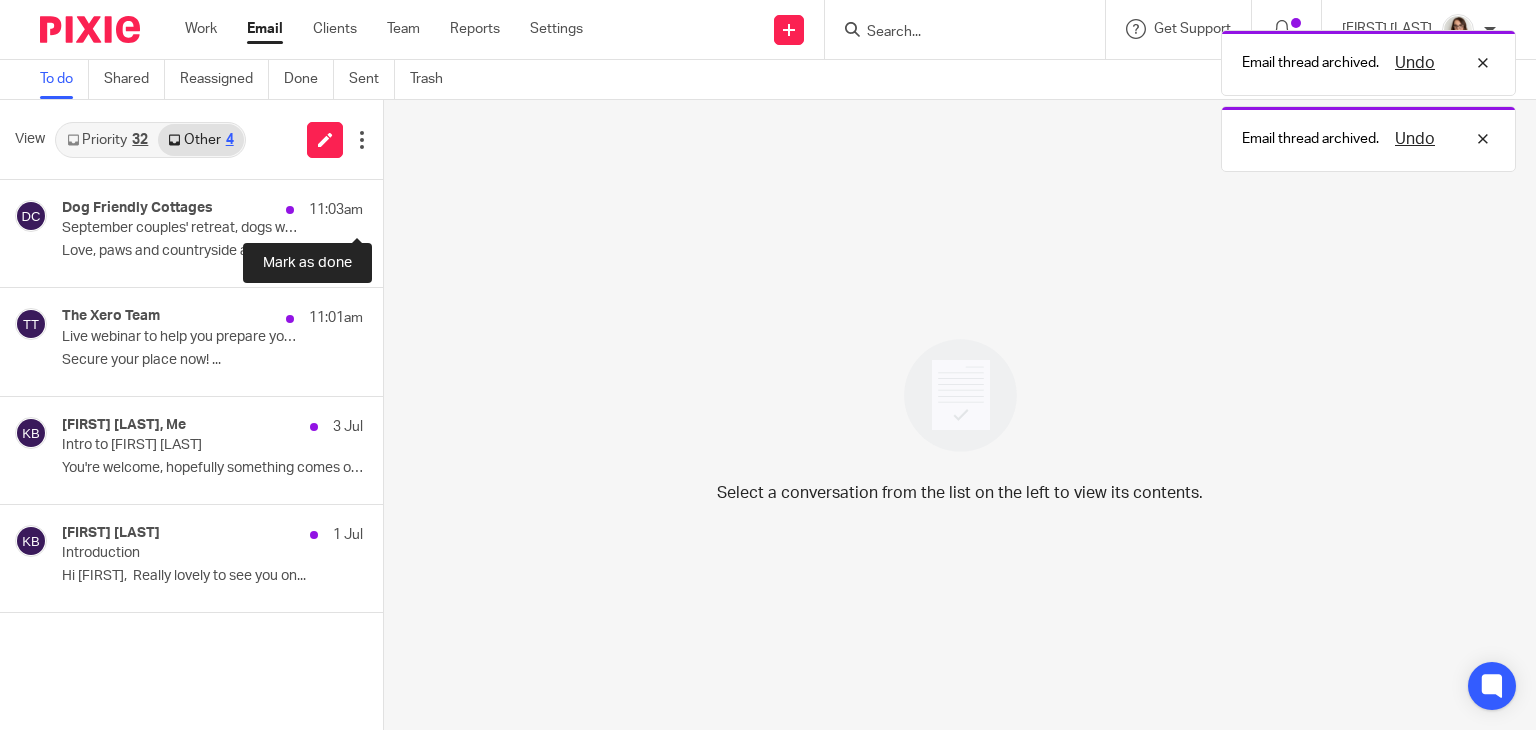 click at bounding box center (391, 206) 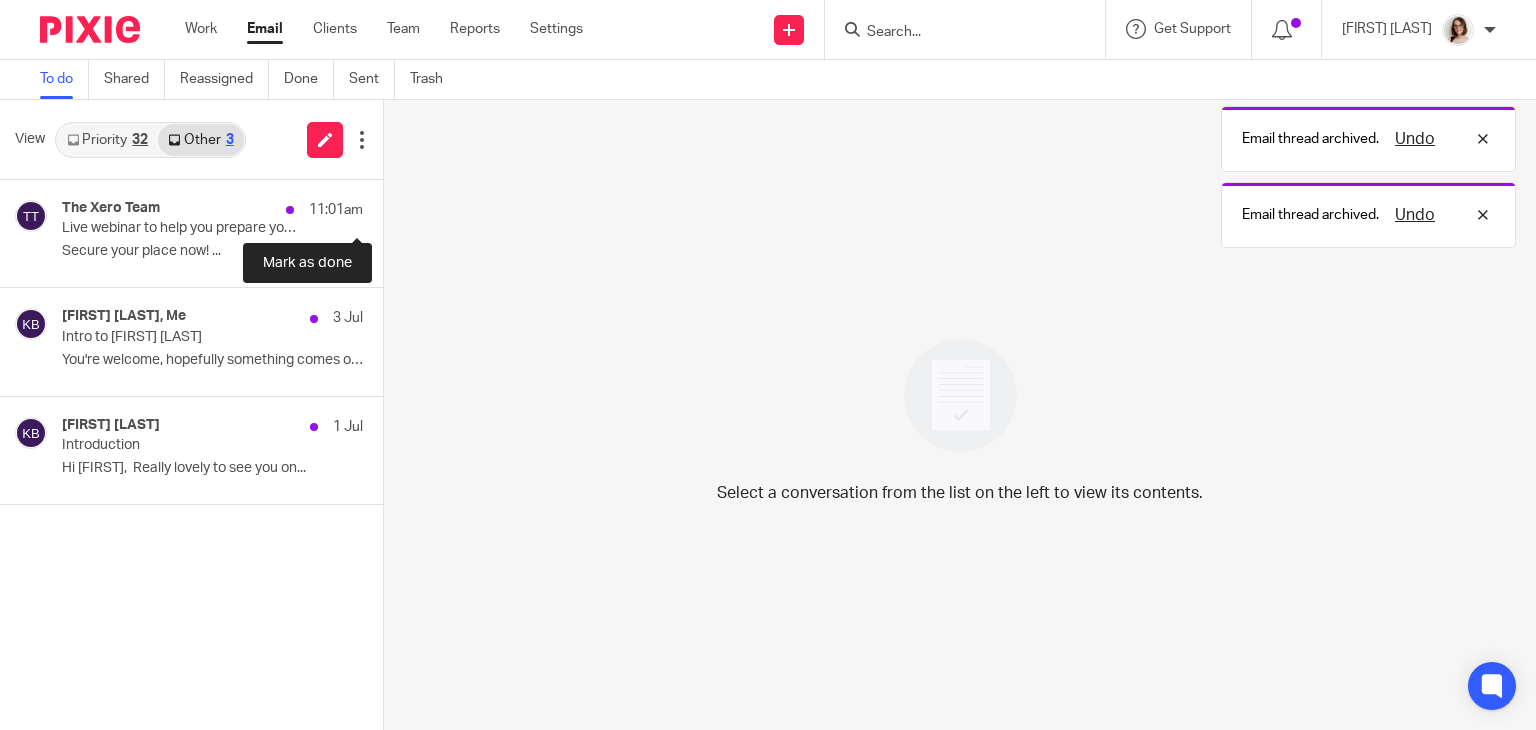 click at bounding box center (391, 206) 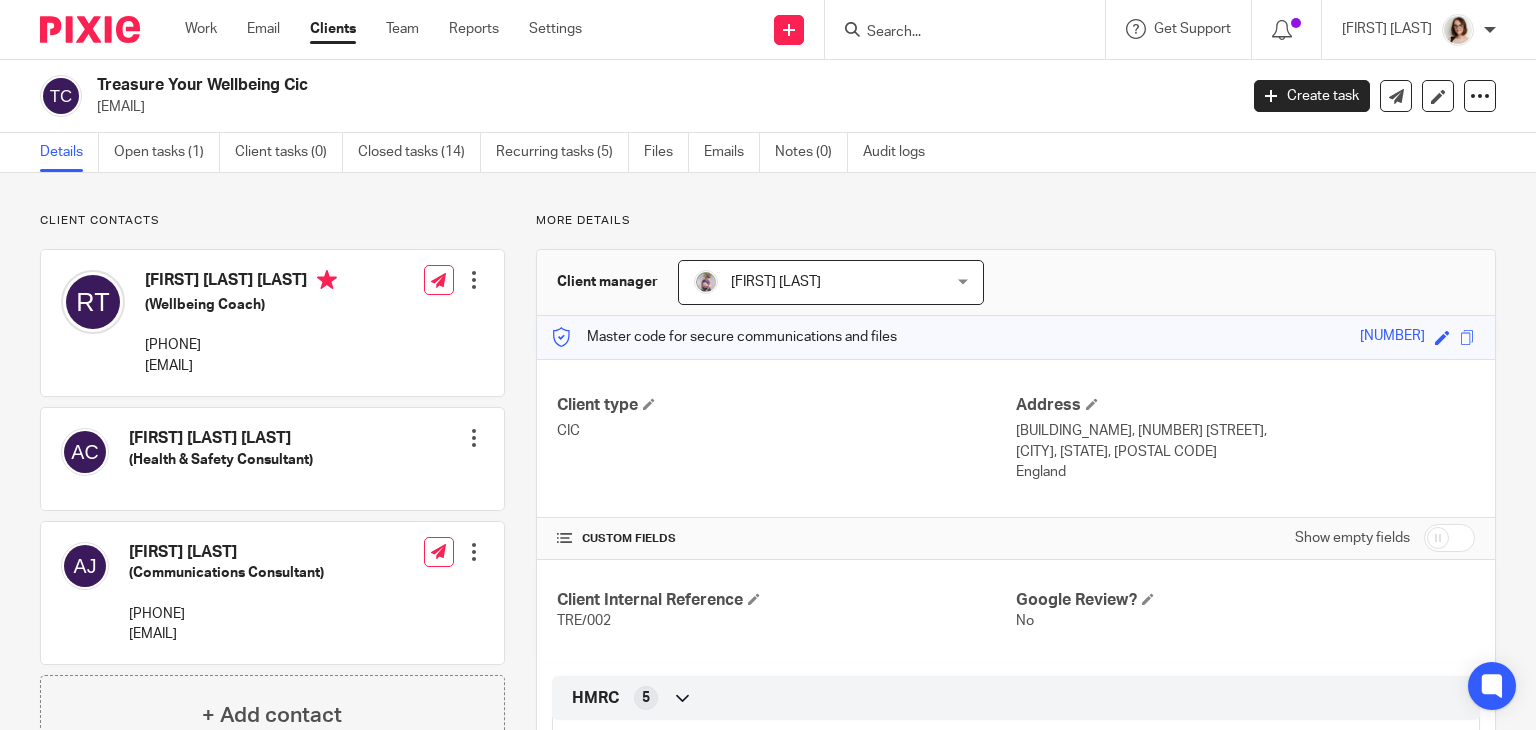 scroll, scrollTop: 0, scrollLeft: 0, axis: both 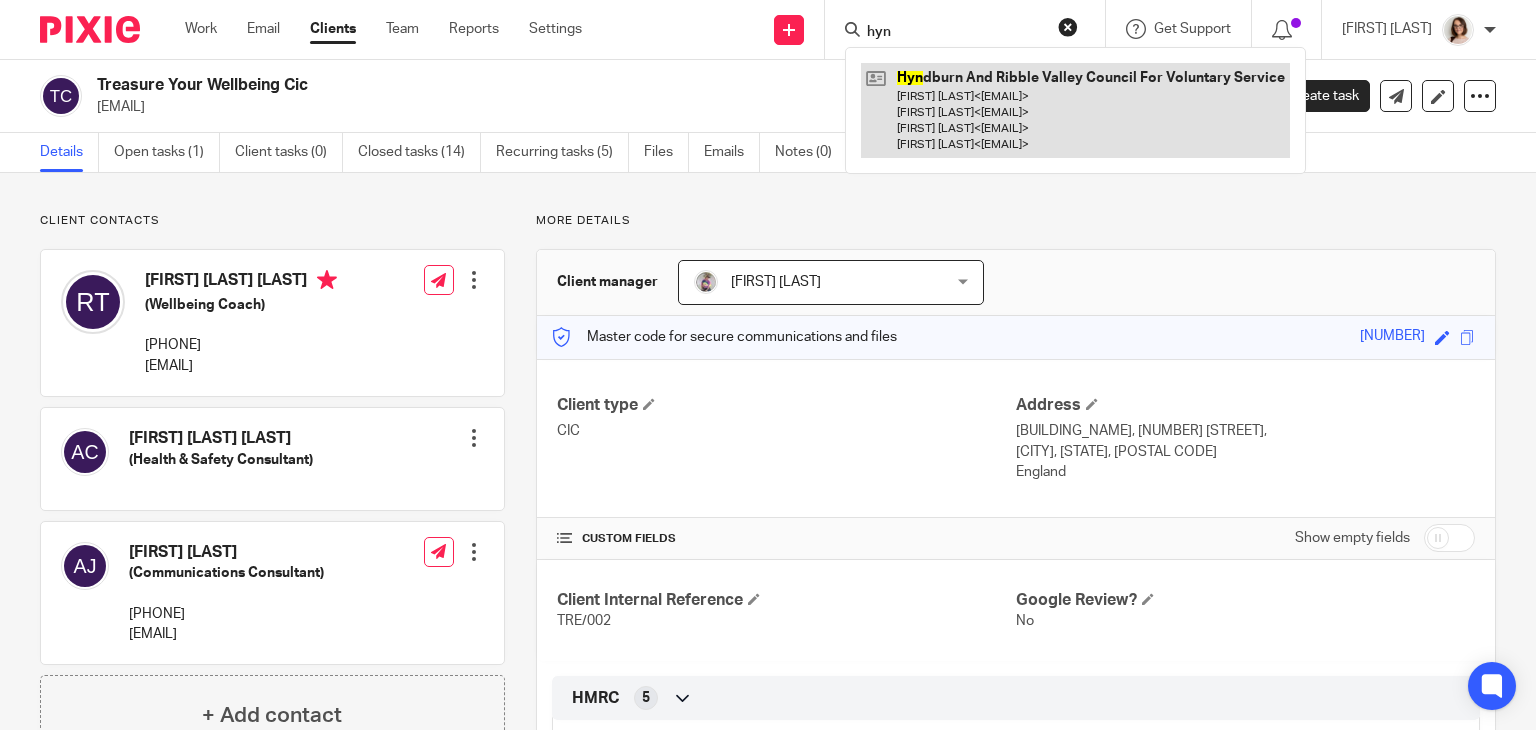 type on "hyn" 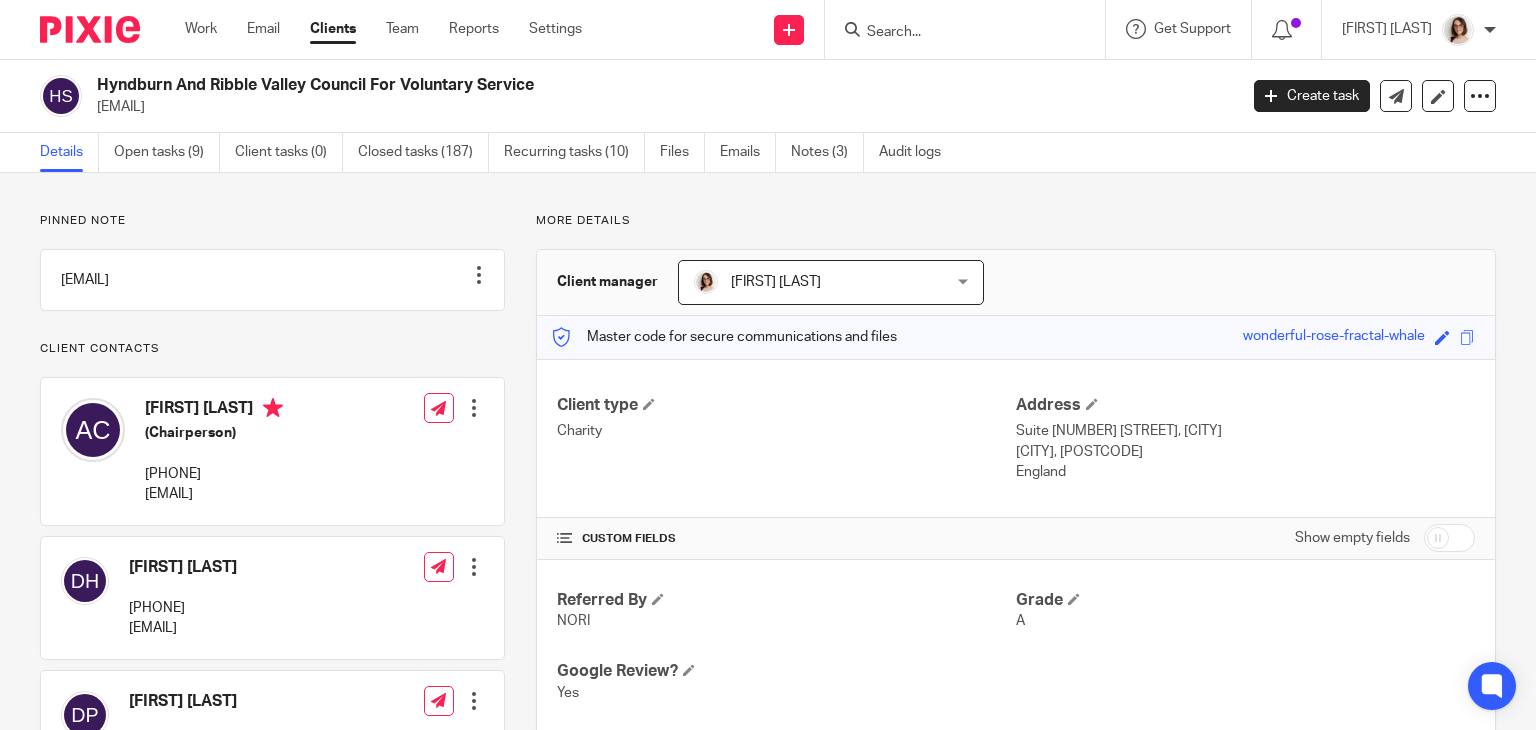 scroll, scrollTop: 0, scrollLeft: 0, axis: both 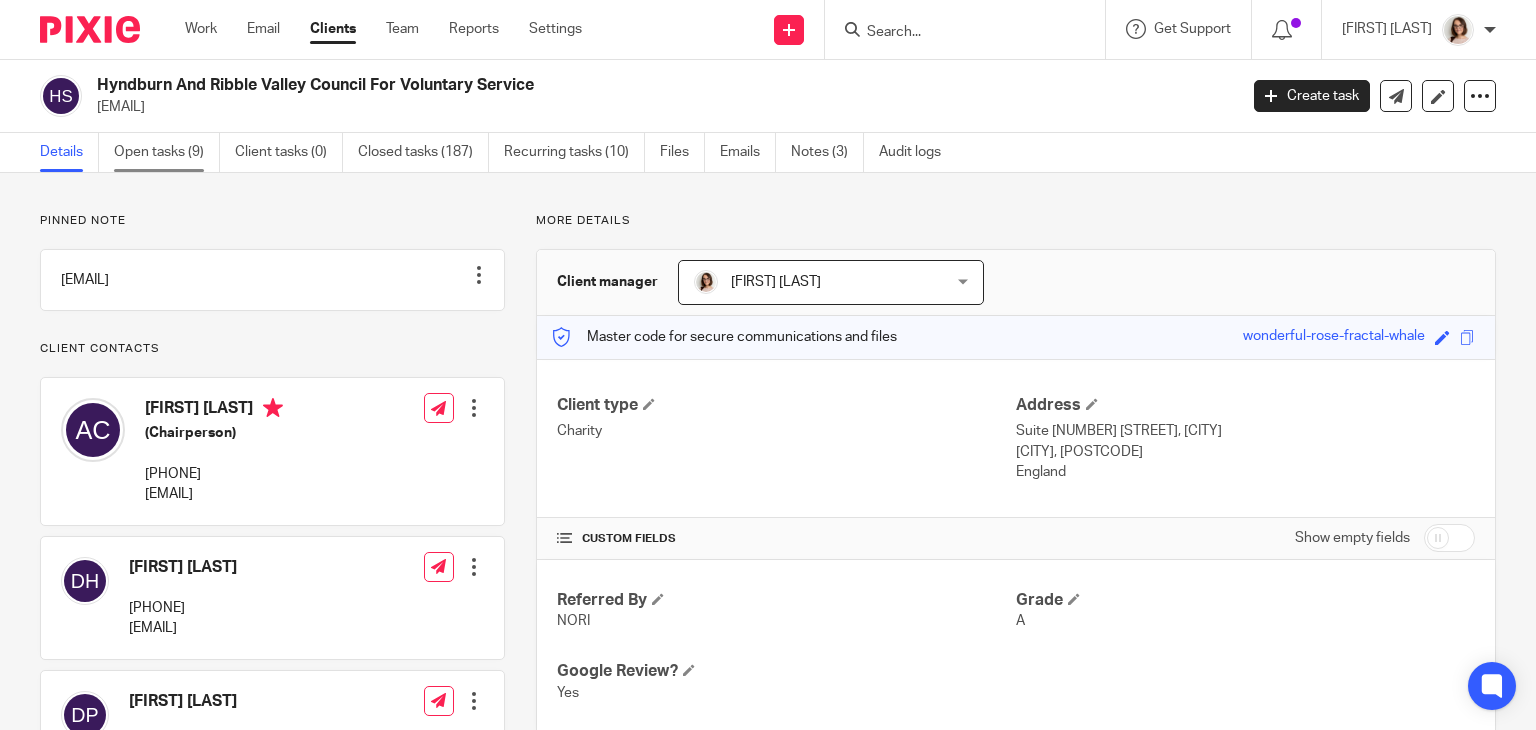 click on "Open tasks (9)" at bounding box center (167, 152) 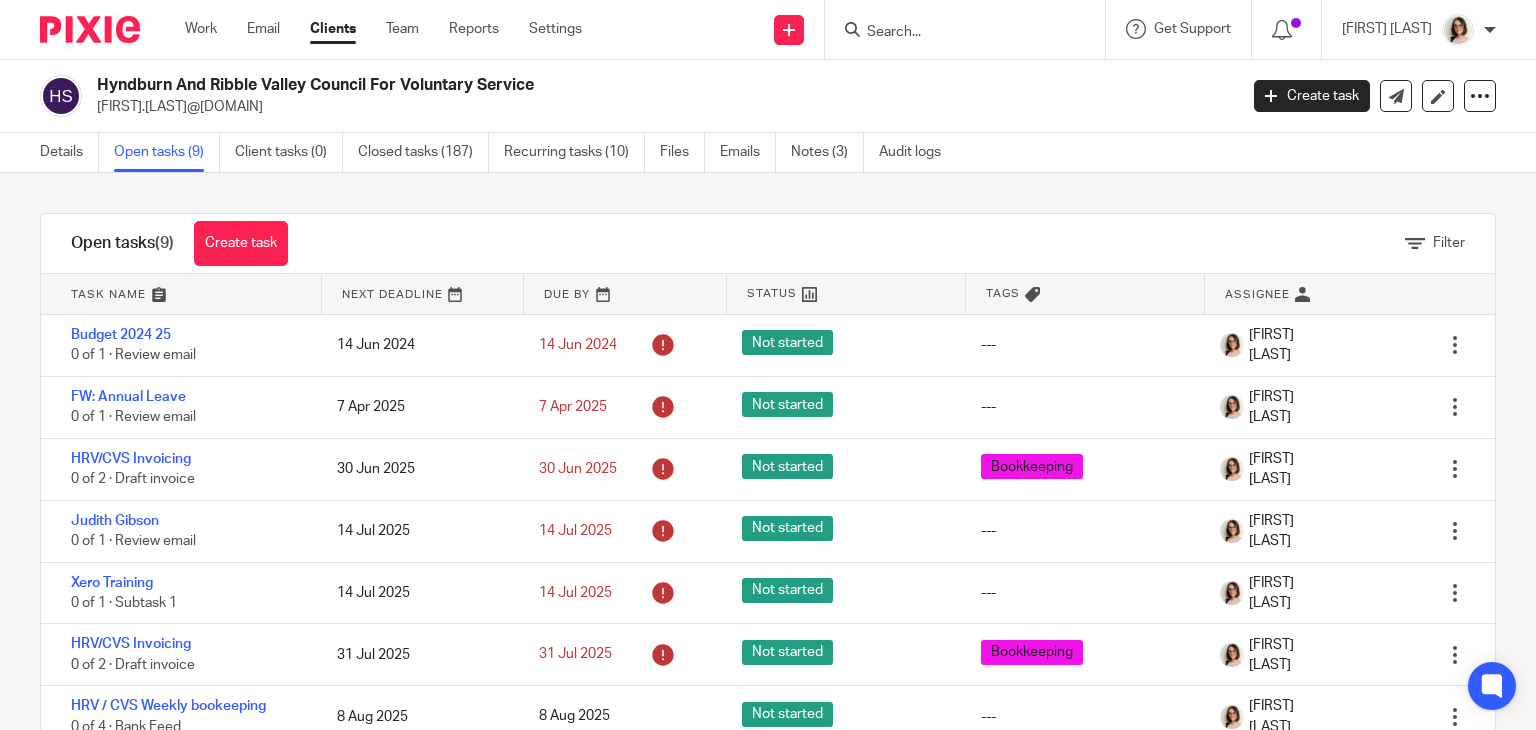 scroll, scrollTop: 0, scrollLeft: 0, axis: both 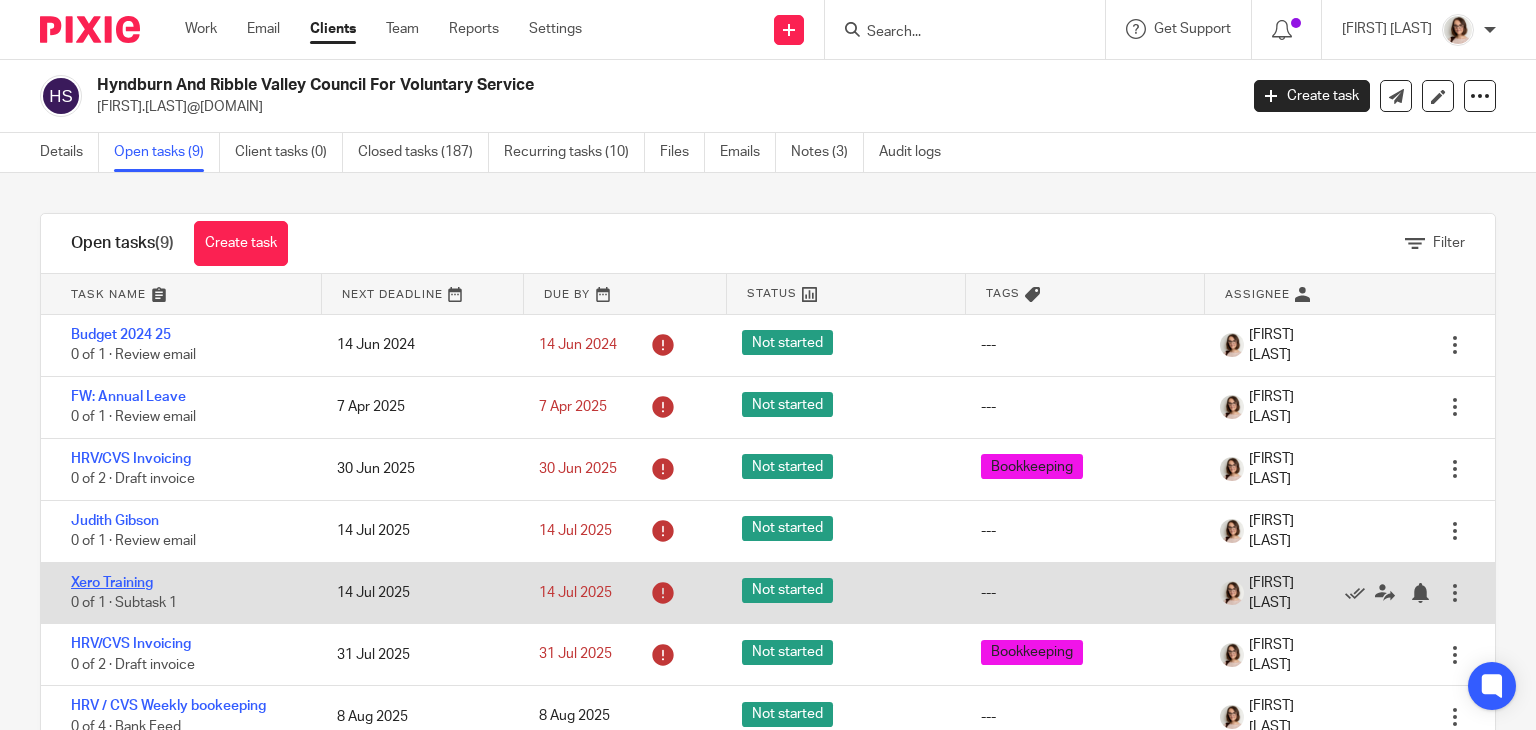 click on "Xero Training" at bounding box center (112, 583) 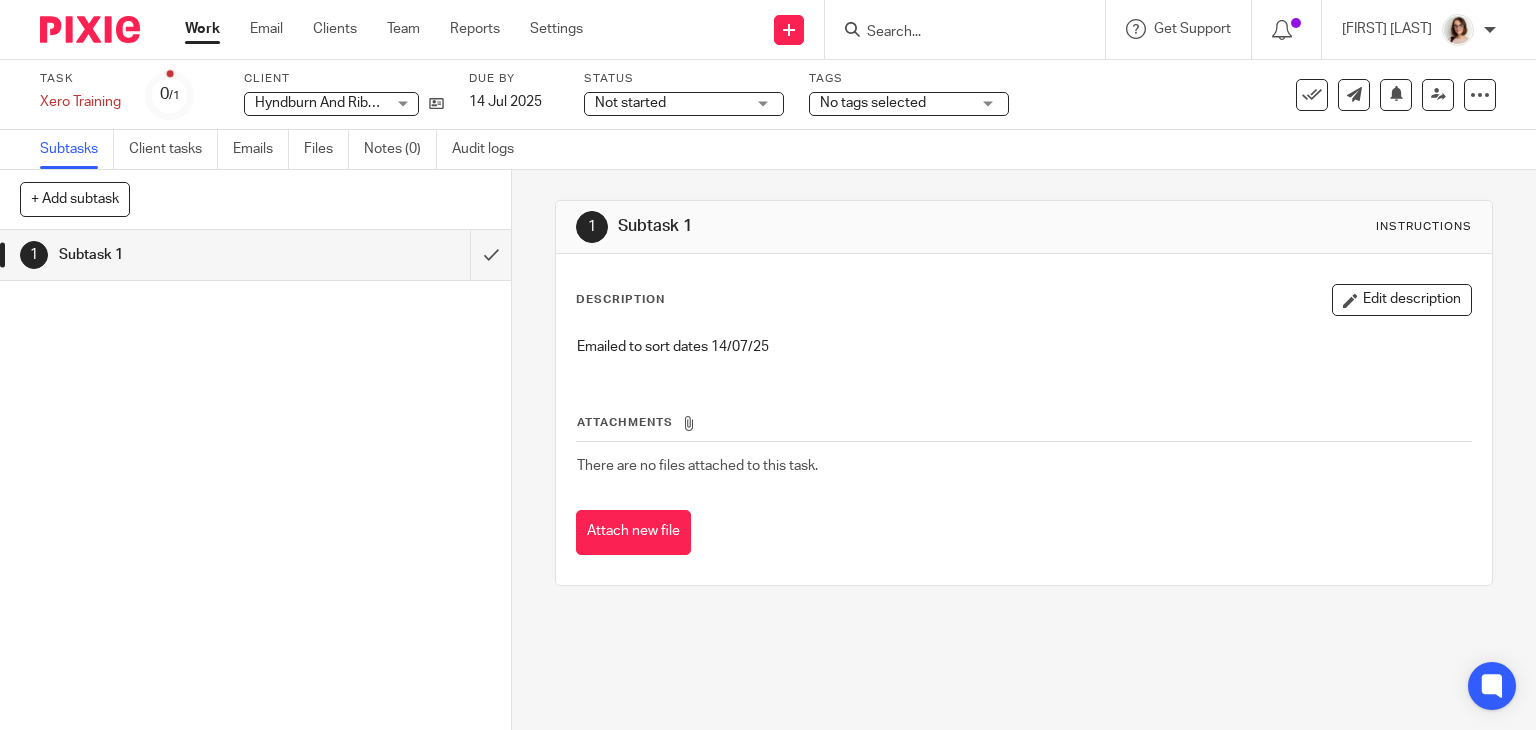 scroll, scrollTop: 0, scrollLeft: 0, axis: both 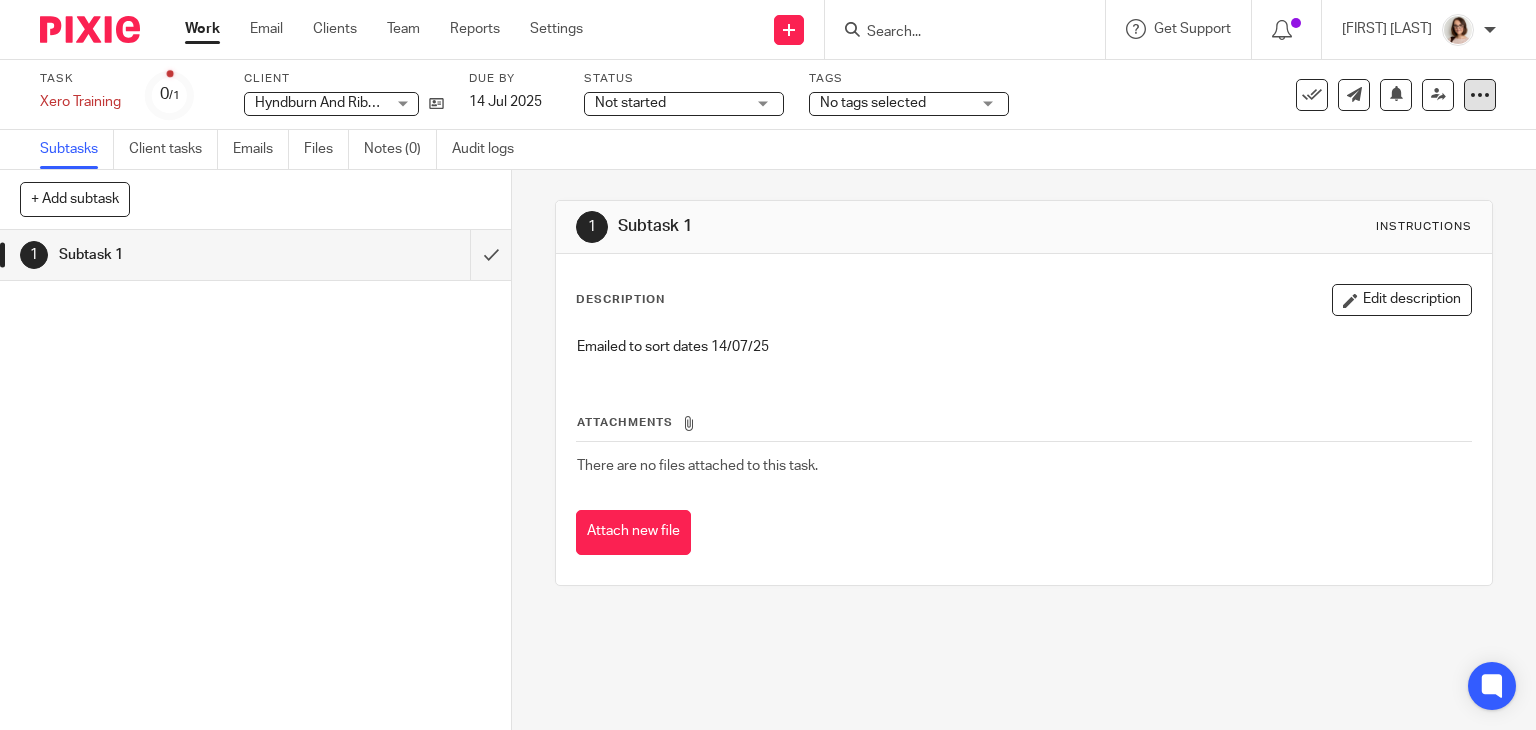 click at bounding box center (1480, 95) 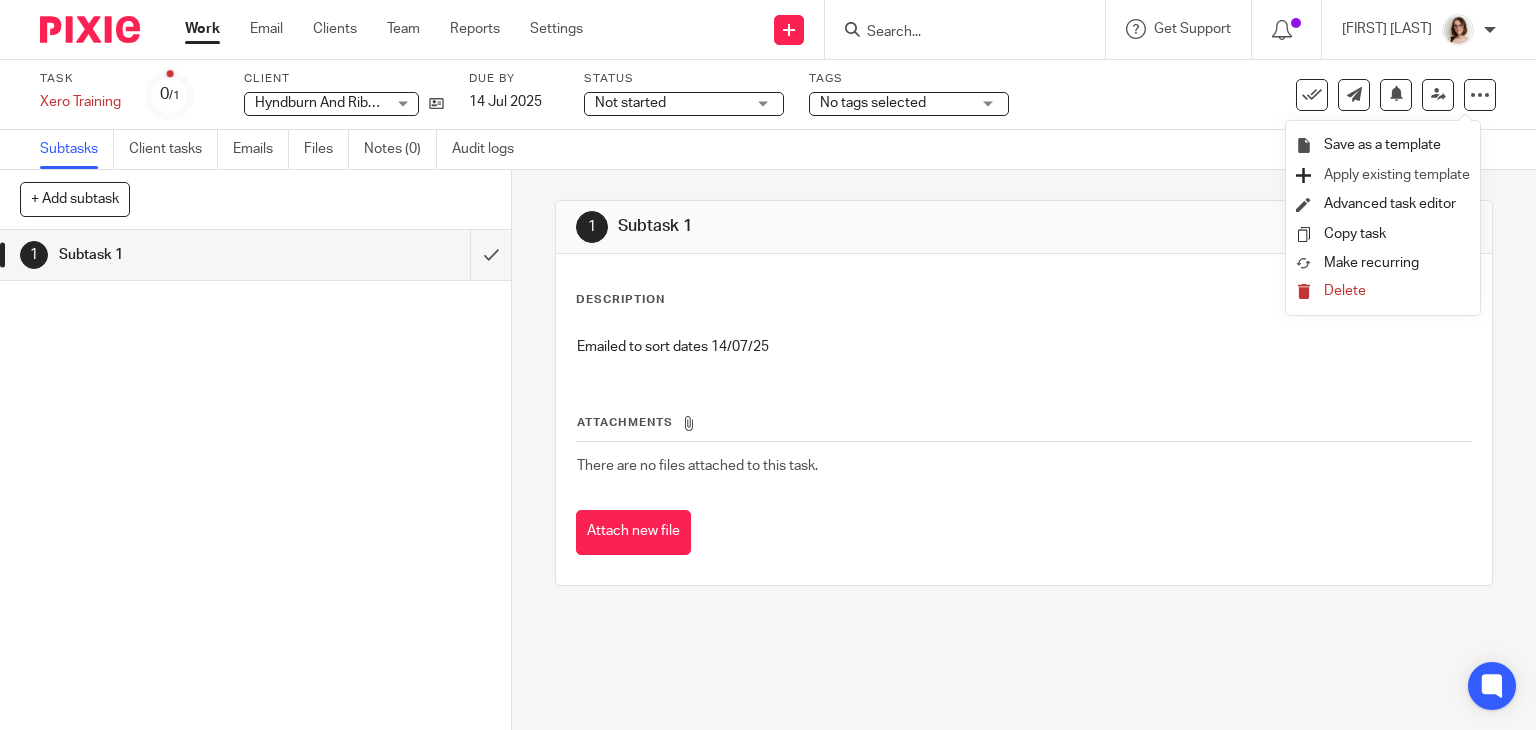 click on "Apply existing template" at bounding box center [1397, 175] 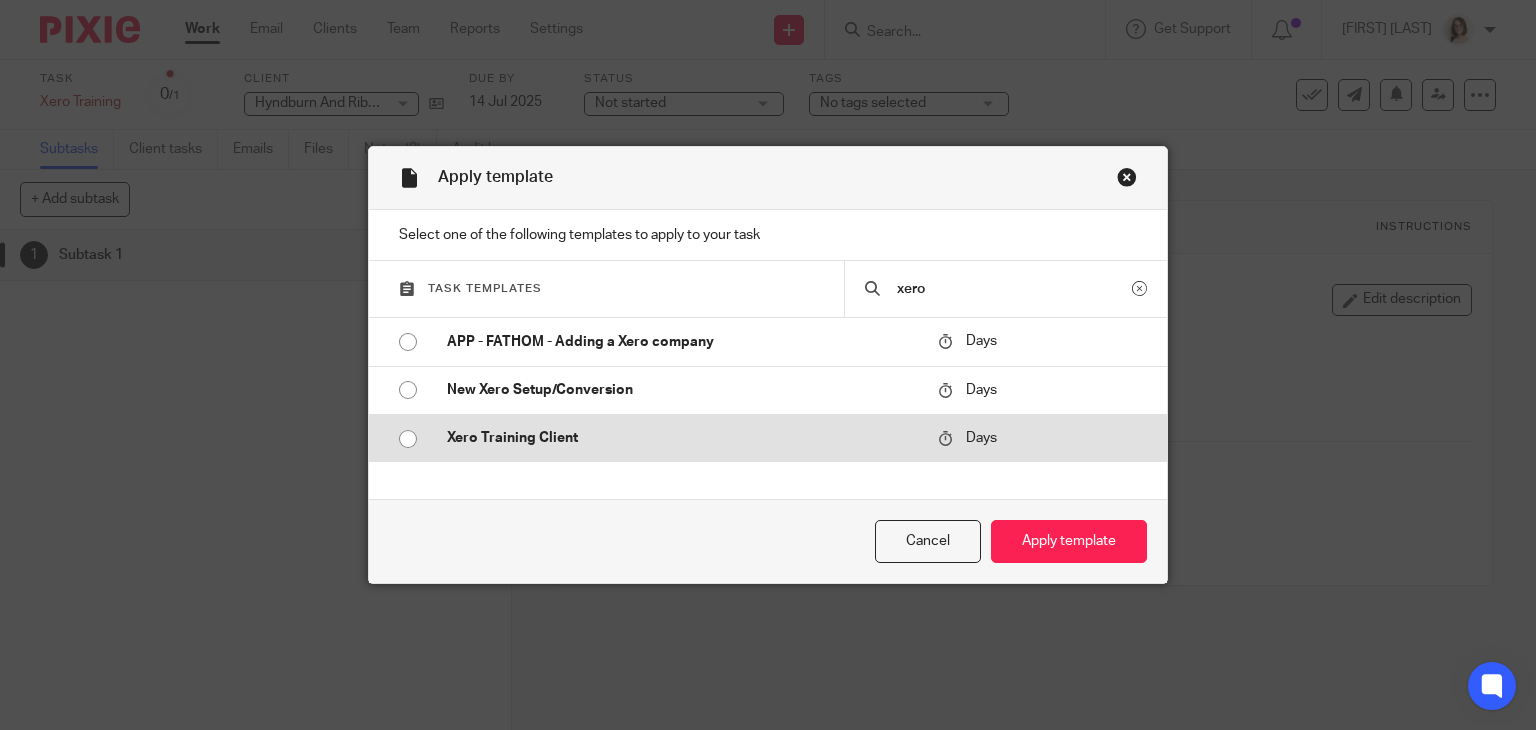 type on "xero" 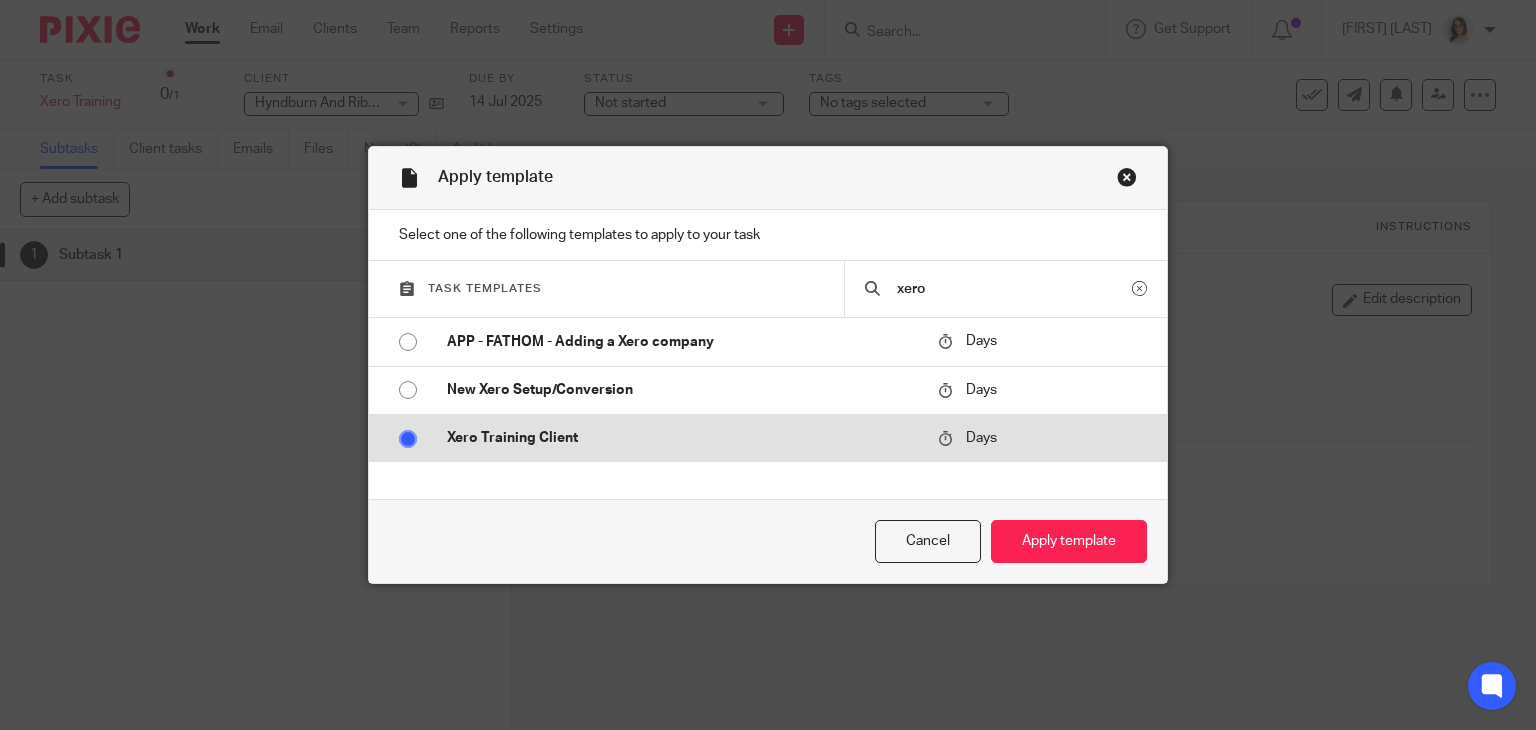 radio on "false" 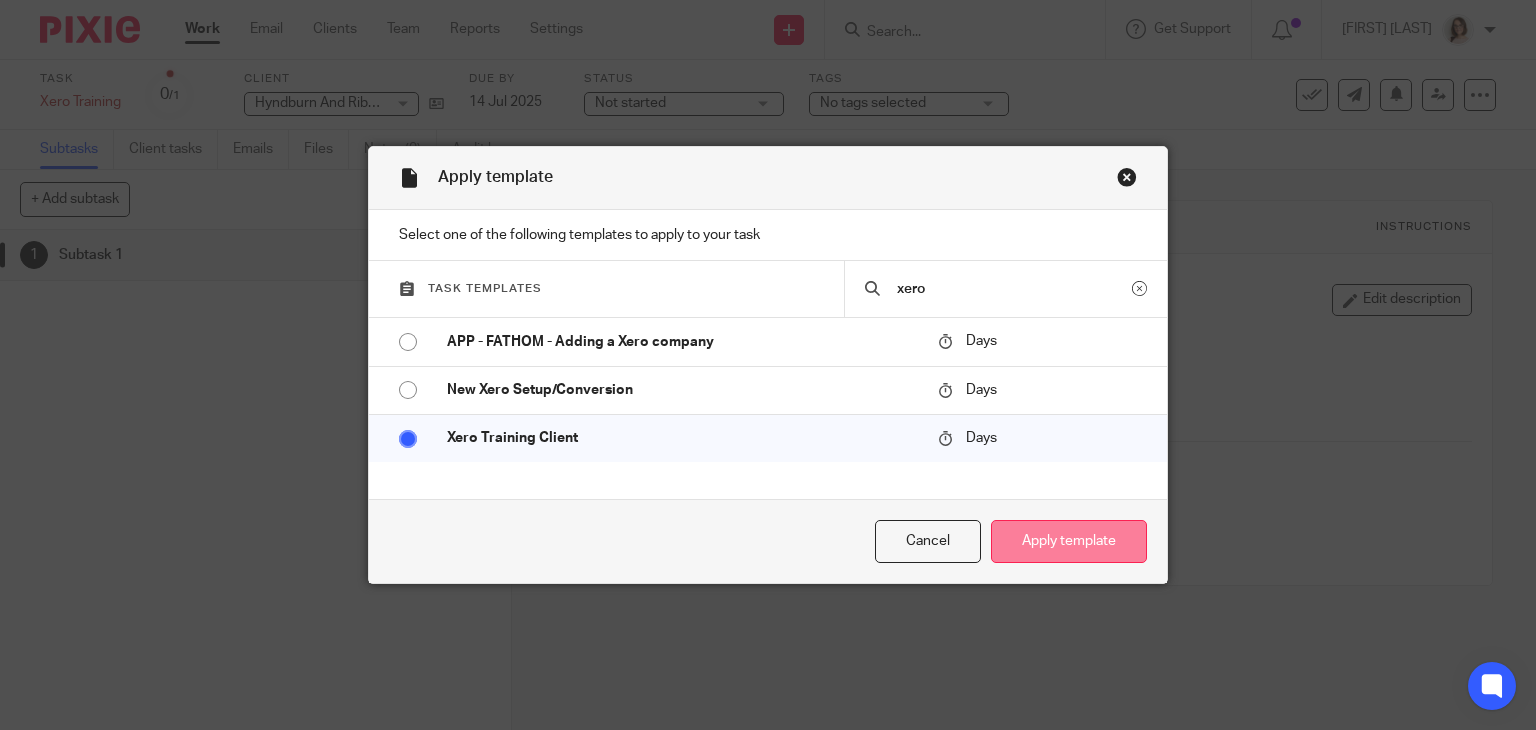 click on "Apply template" at bounding box center (1069, 541) 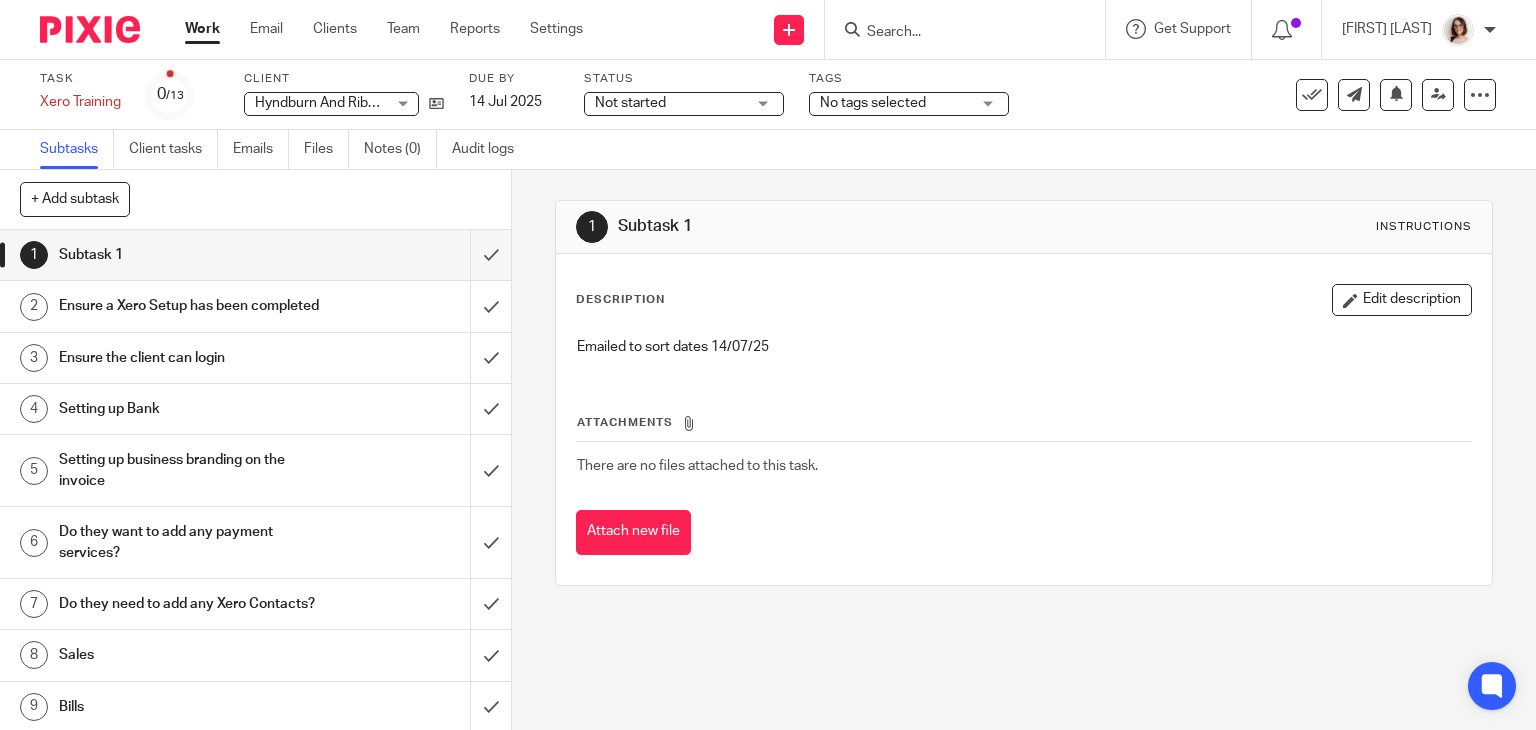 scroll, scrollTop: 0, scrollLeft: 0, axis: both 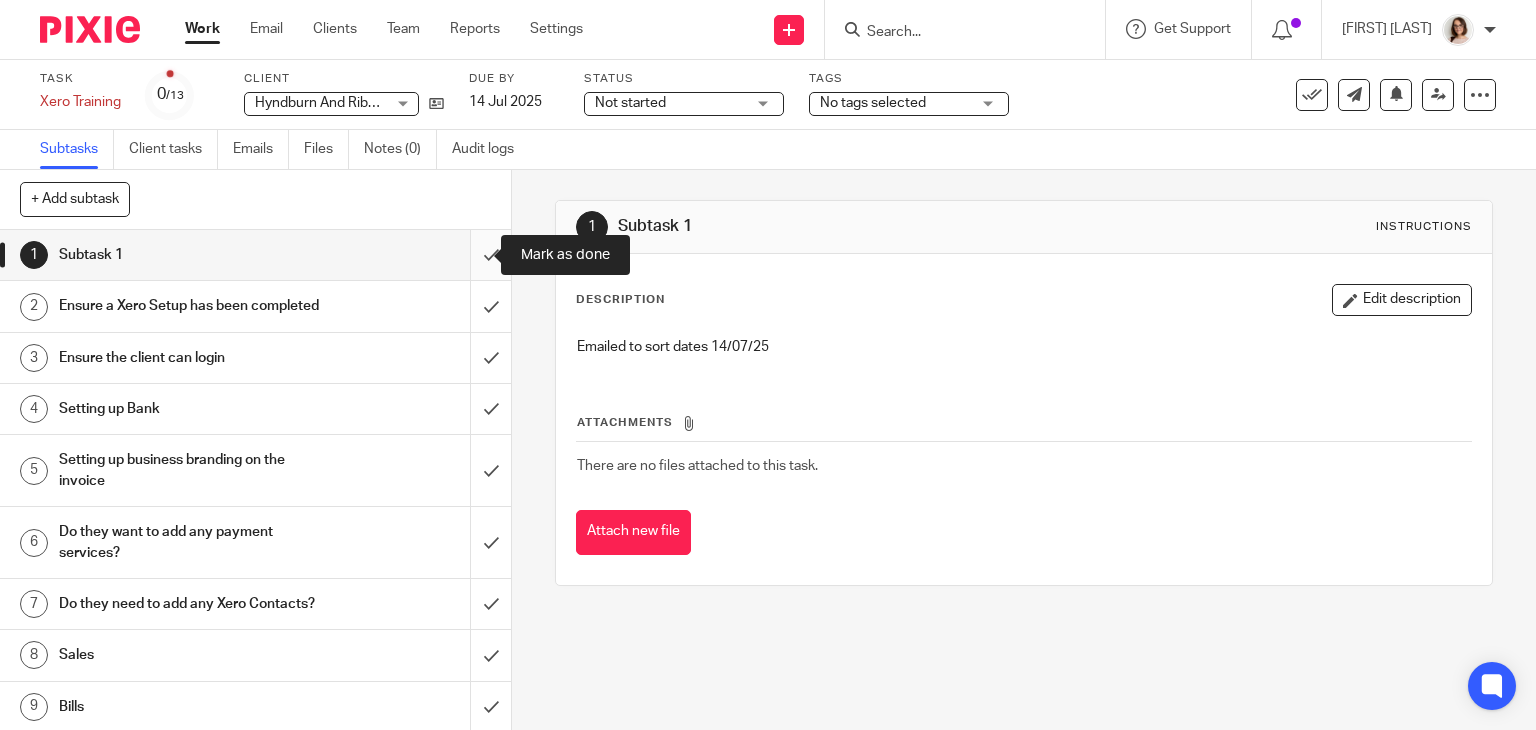 click at bounding box center [255, 255] 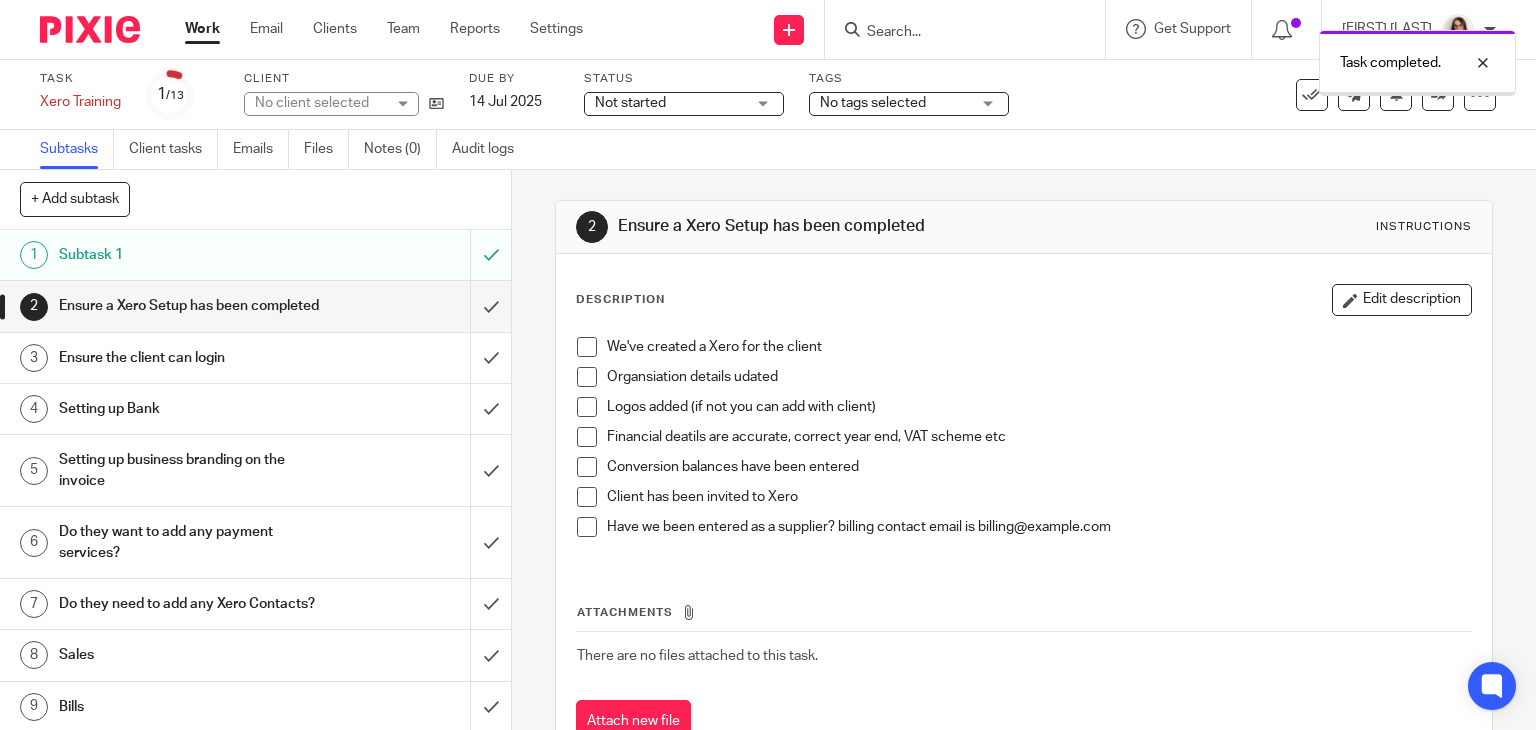 scroll, scrollTop: 0, scrollLeft: 0, axis: both 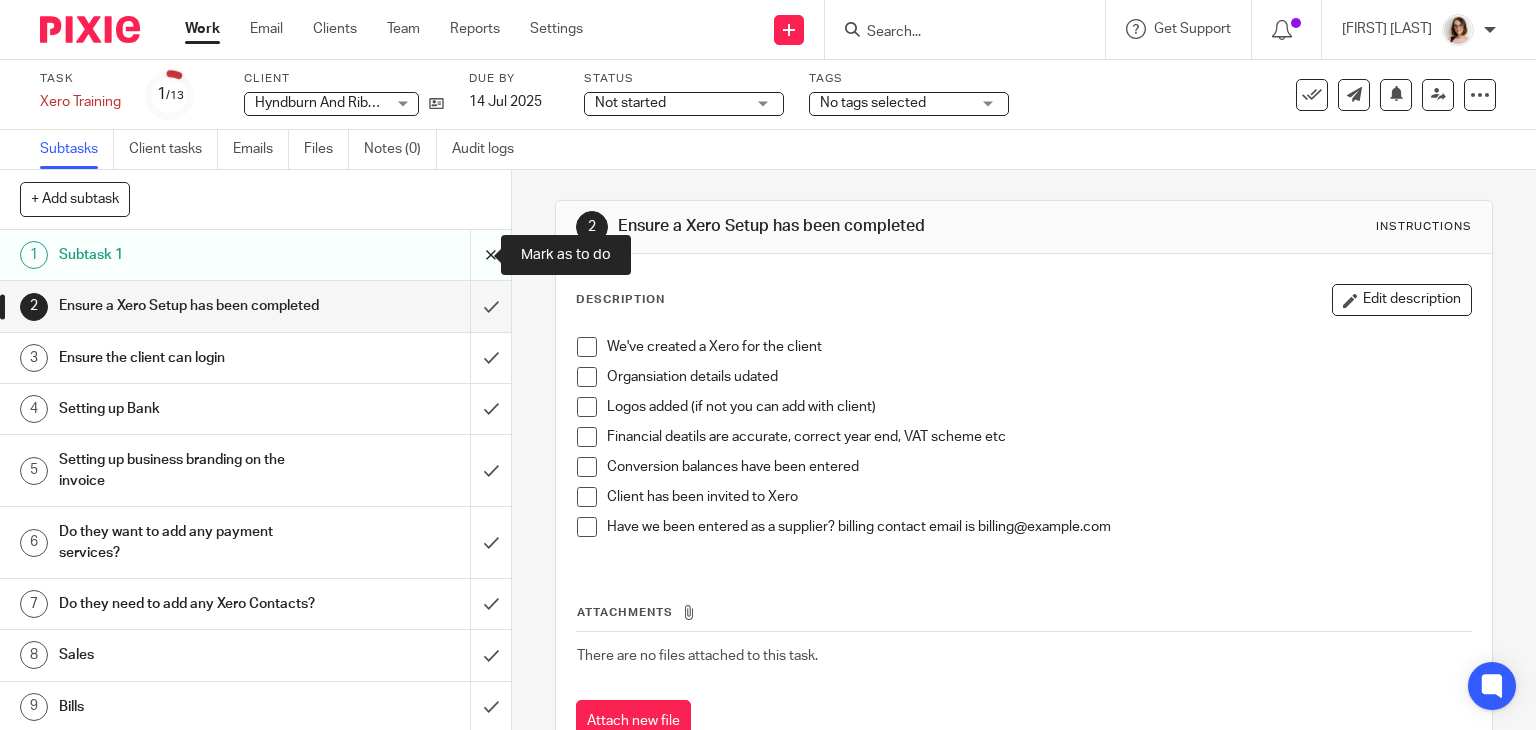click at bounding box center [255, 255] 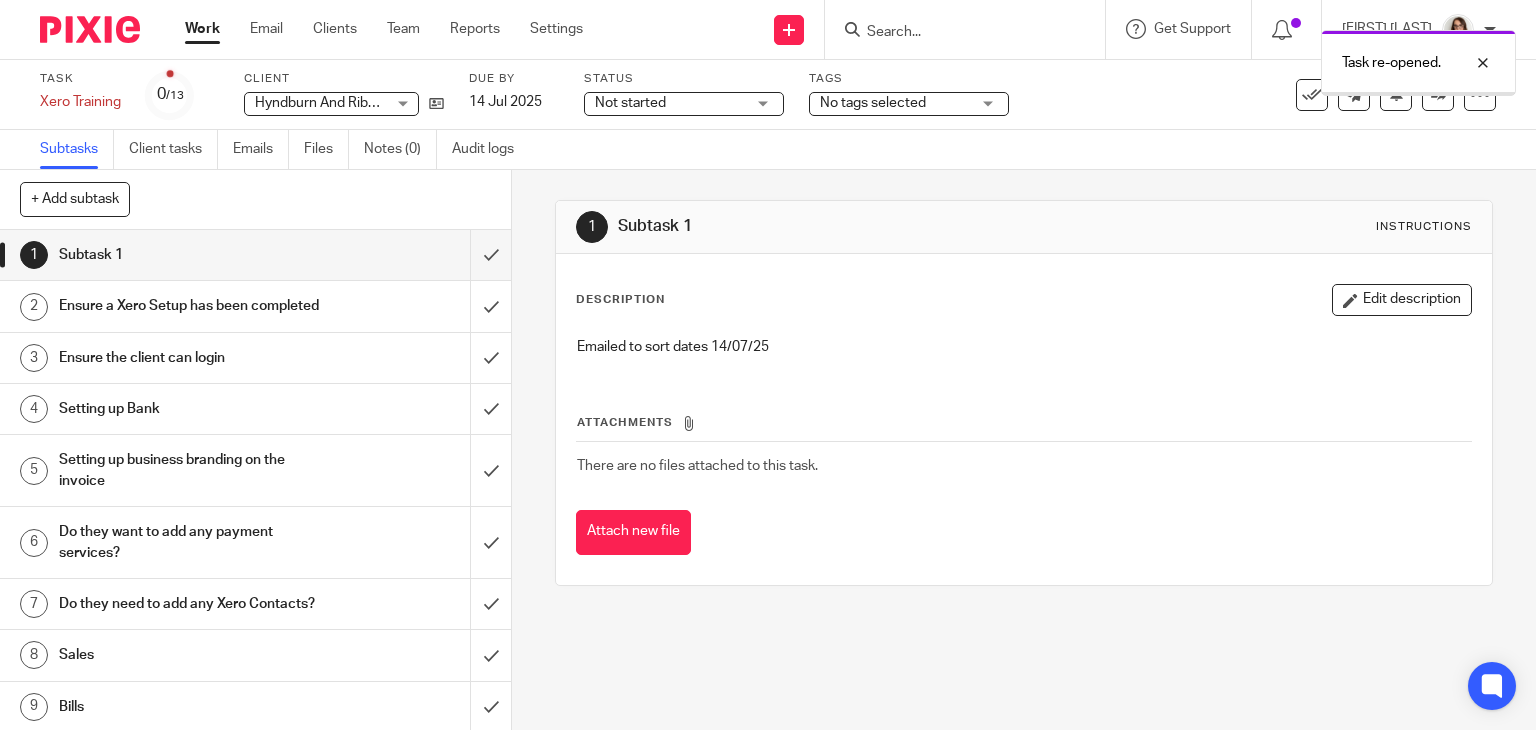 scroll, scrollTop: 0, scrollLeft: 0, axis: both 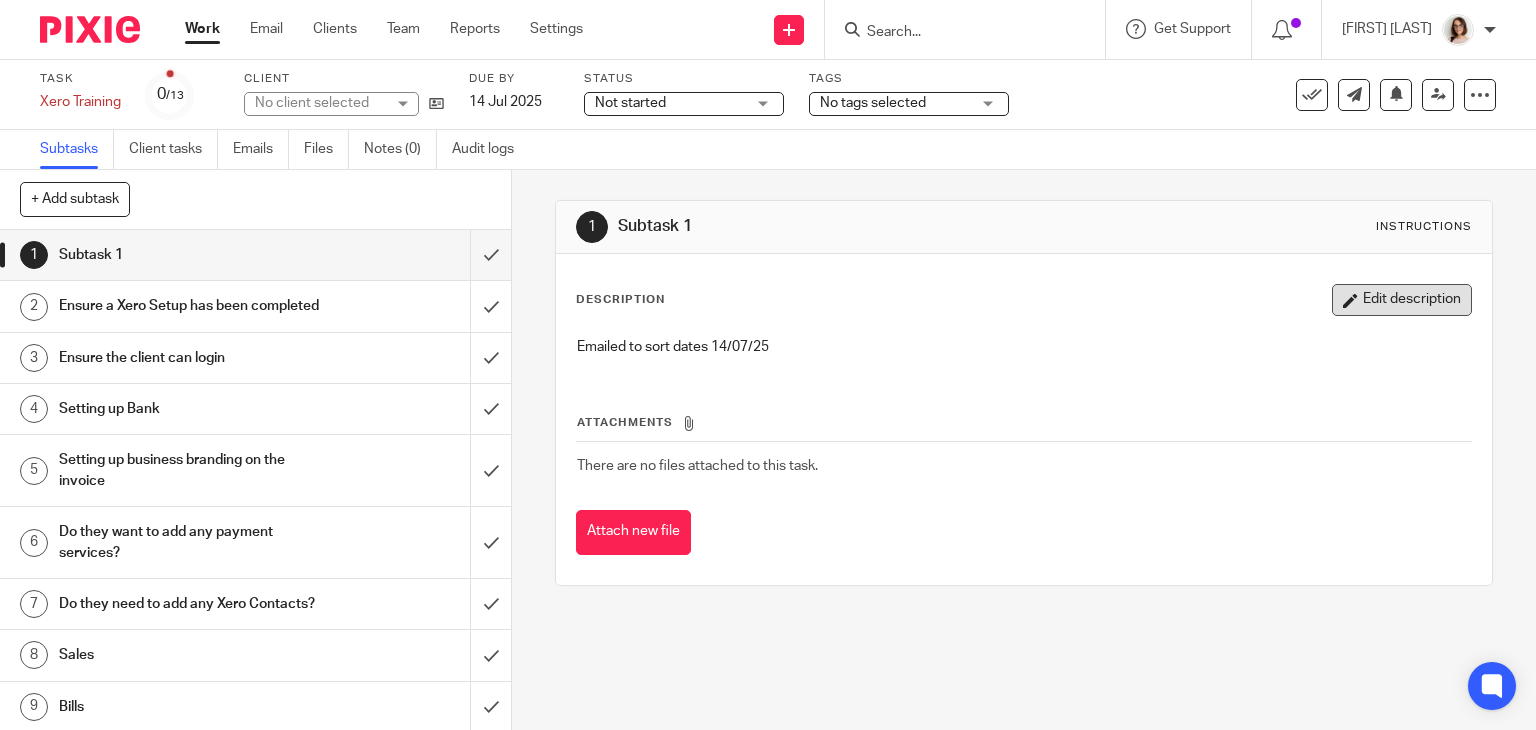 click on "Edit description" at bounding box center [1402, 300] 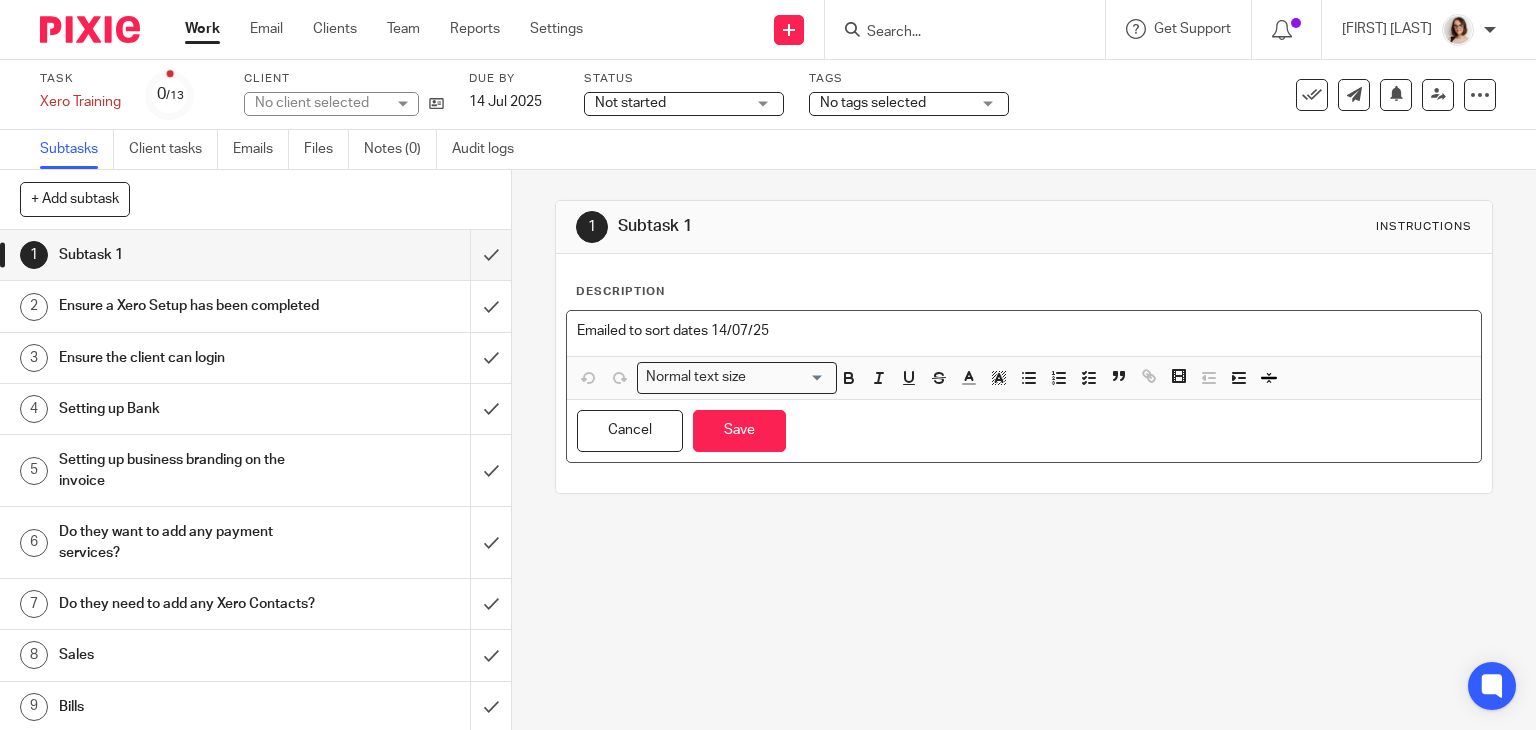 click on "Emailed to sort dates 14/07/25" at bounding box center (1024, 331) 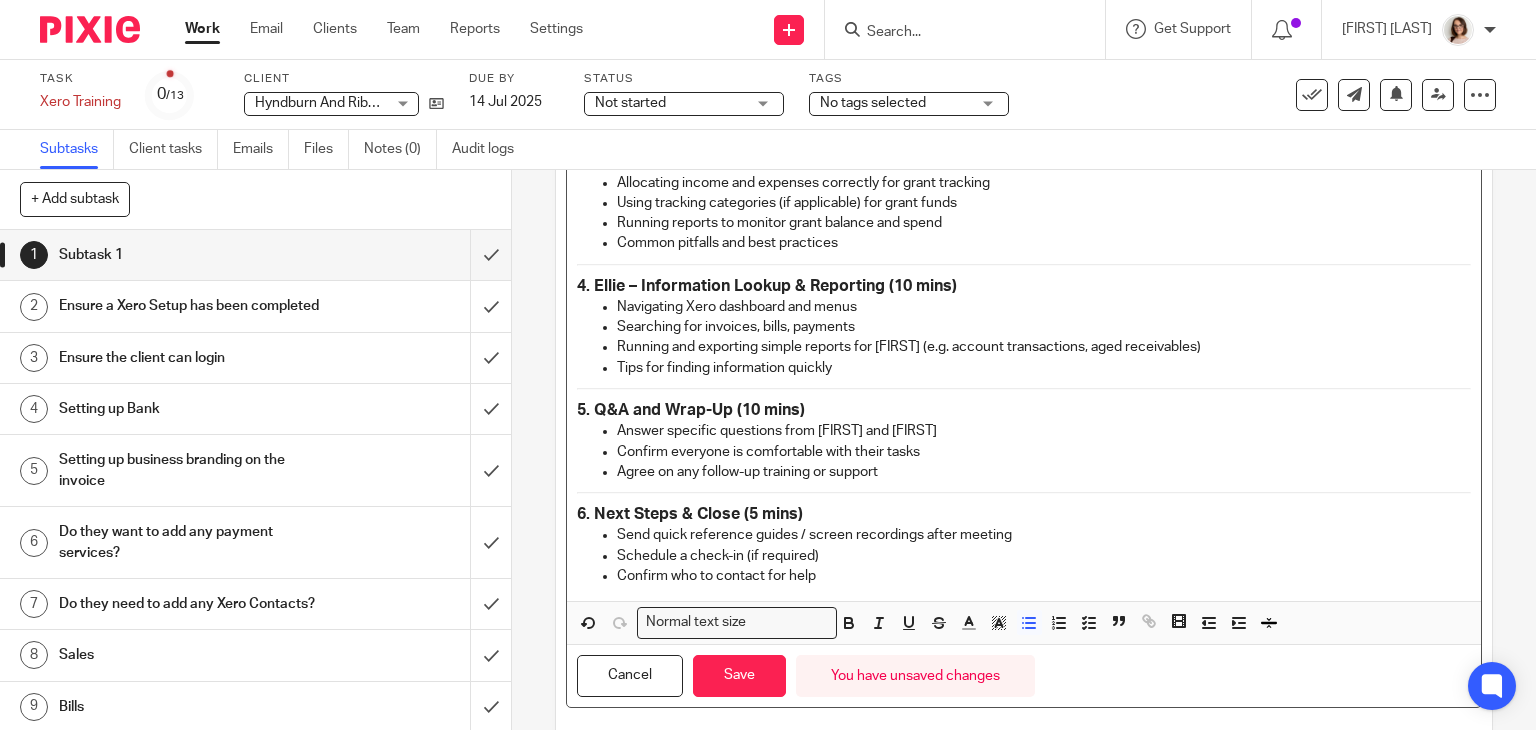 scroll, scrollTop: 555, scrollLeft: 0, axis: vertical 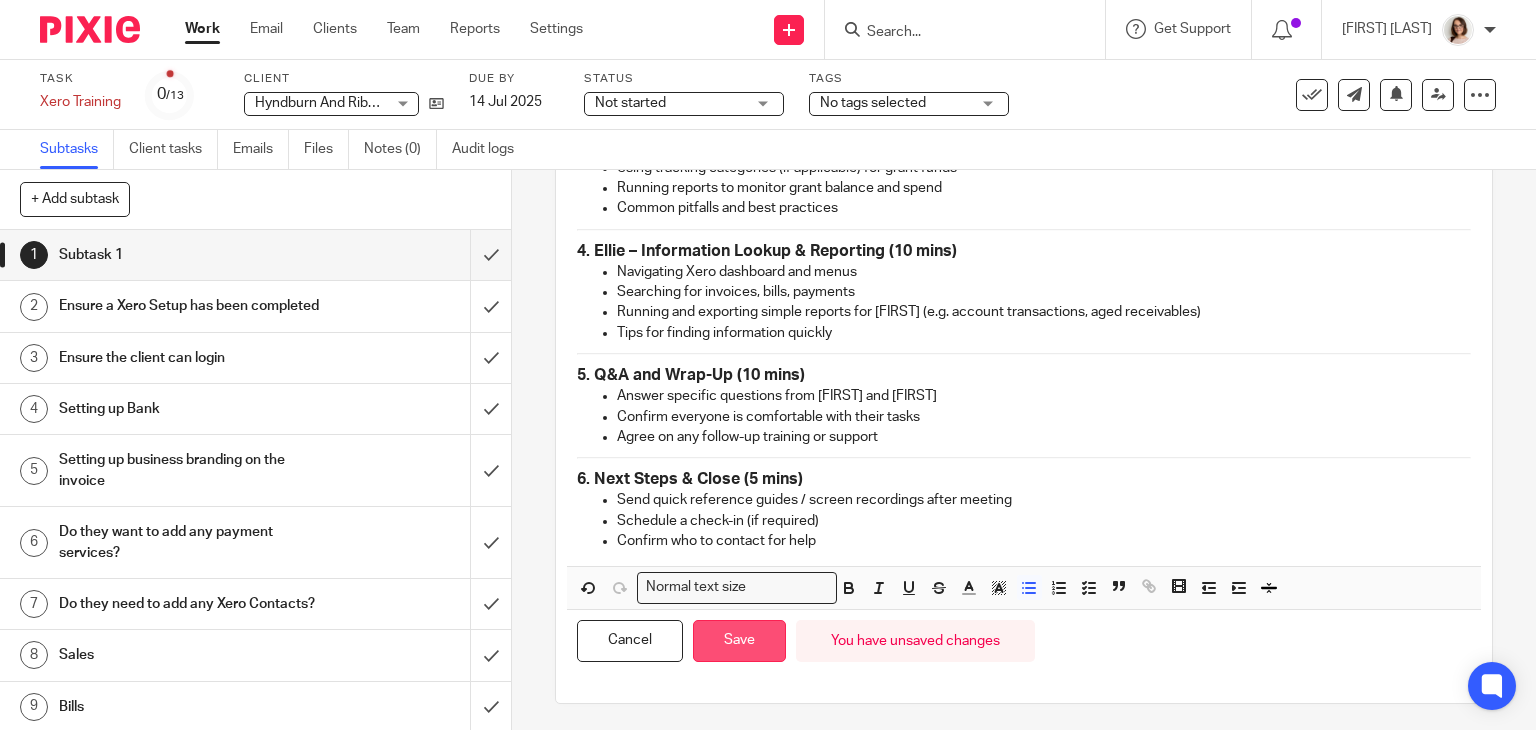 click on "Save" at bounding box center [739, 641] 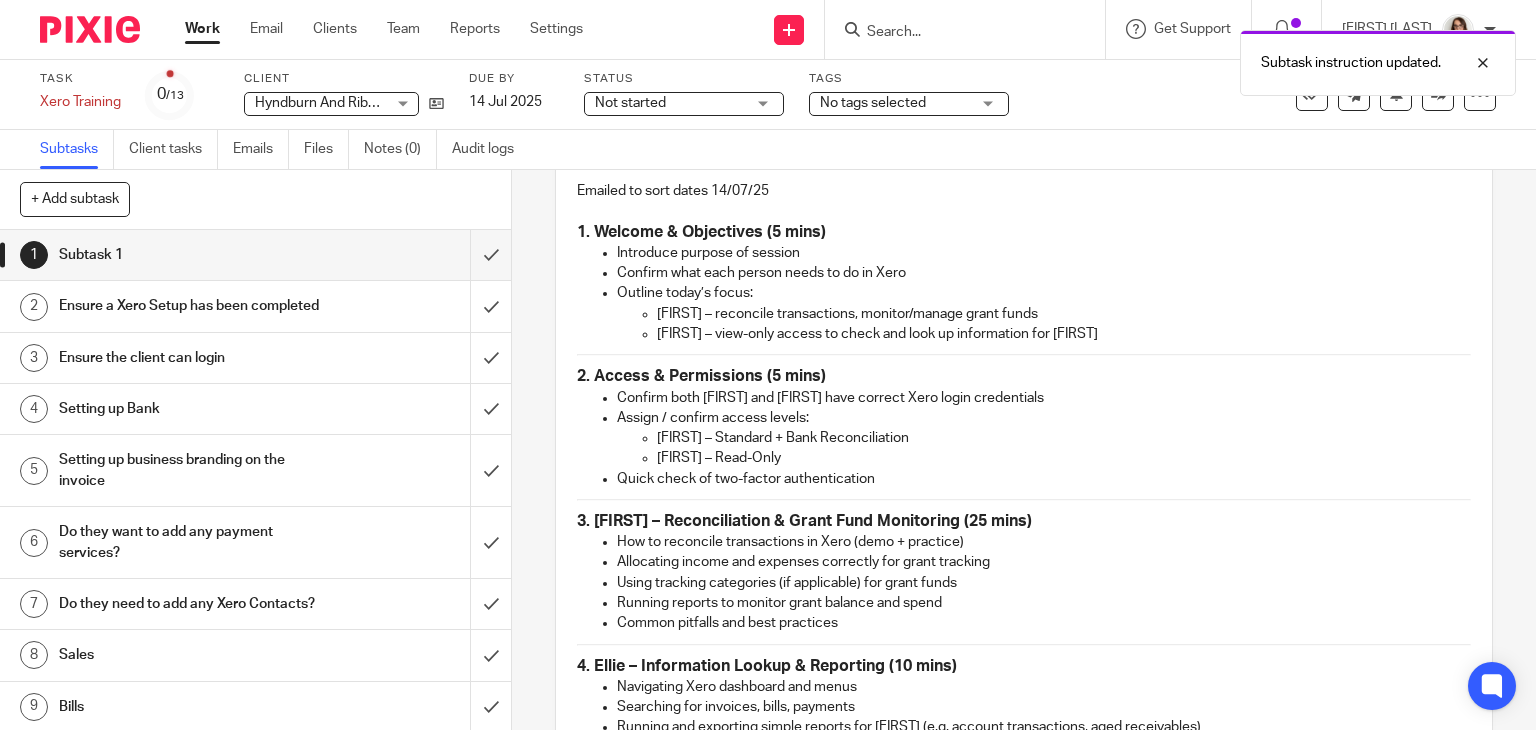 scroll, scrollTop: 155, scrollLeft: 0, axis: vertical 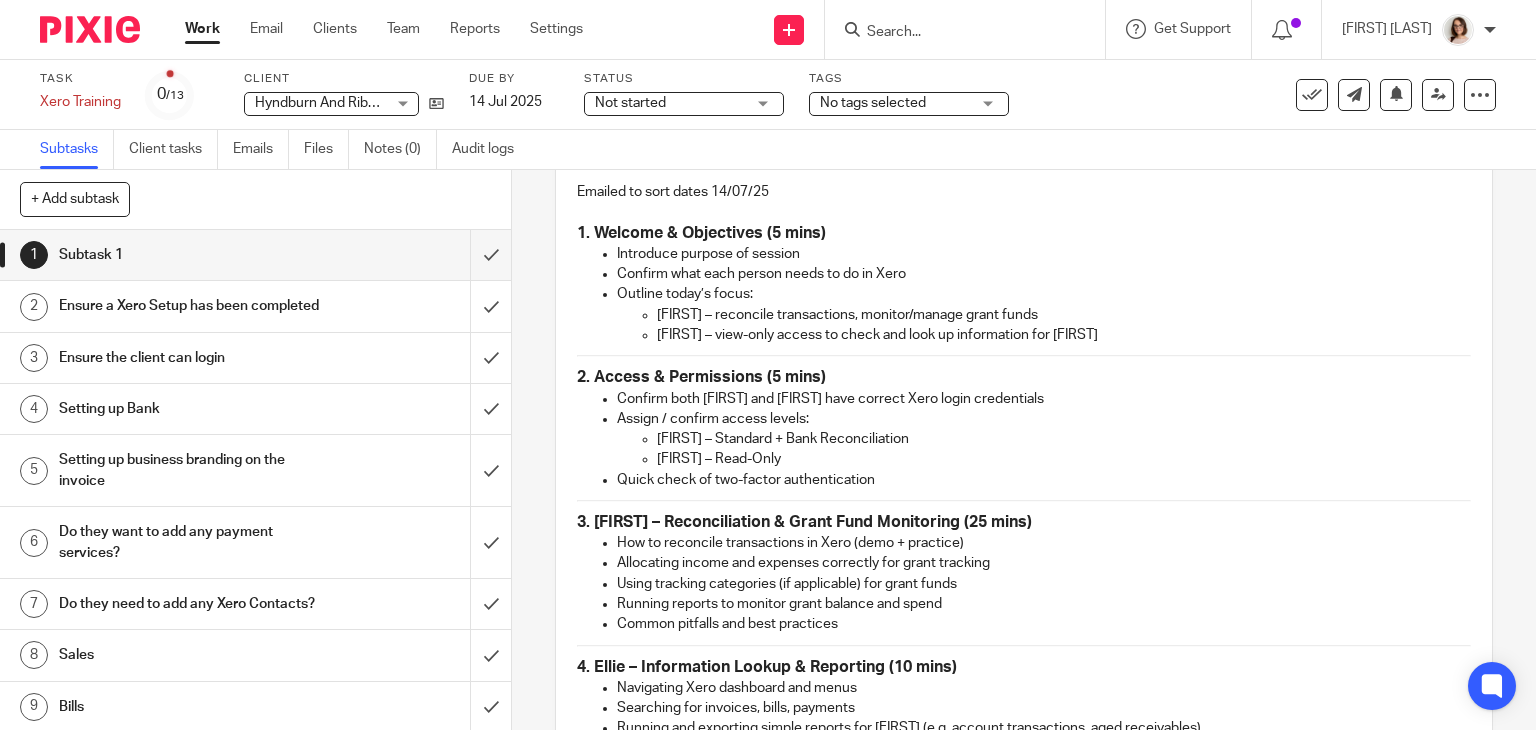 click on "1
Subtask 1
Instructions
Description
Edit description
Emailed to sort dates 14/07/25 1. Welcome & Objectives (5 mins) Introduce purpose of session Confirm what each person needs to do in Xero Outline today’s focus: Dorothy – reconcile transactions, monitor/manage grant funds Ellie – view-only access to check and look up information for Elaine 2. Access & Permissions (5 mins) Confirm both Dorothy and Ellie have correct Xero login credentials Assign / confirm access levels: Dorothy – Standard + Bank Reconciliation Ellie – Read-Only Quick check of two-factor authentication 3. Dorothy – Reconciliation & Grant Fund Monitoring (25 mins) How to reconcile transactions in Xero (demo + practice) Allocating income and expenses correctly for grant tracking Using tracking categories (if applicable) for grant funds" at bounding box center (1024, 450) 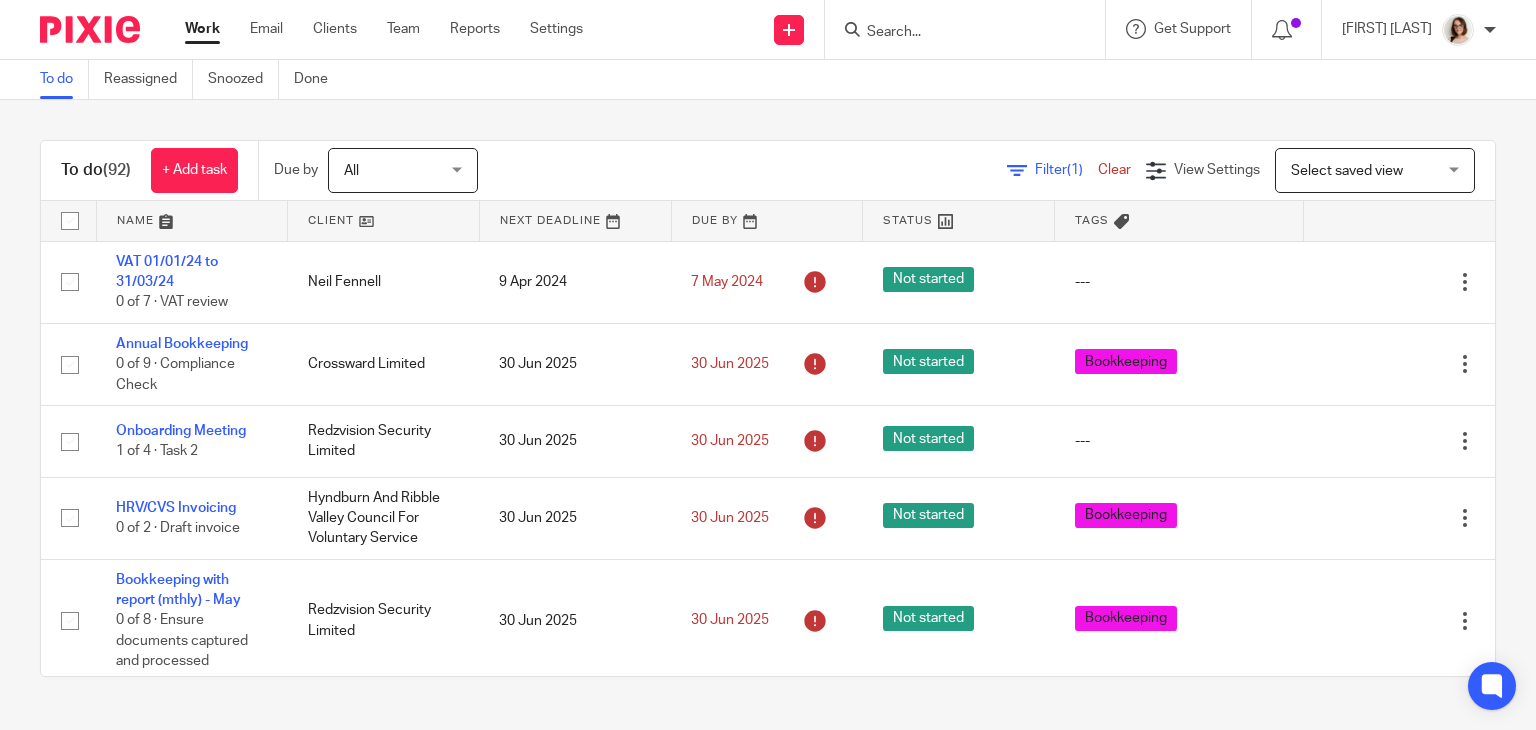 scroll, scrollTop: 0, scrollLeft: 0, axis: both 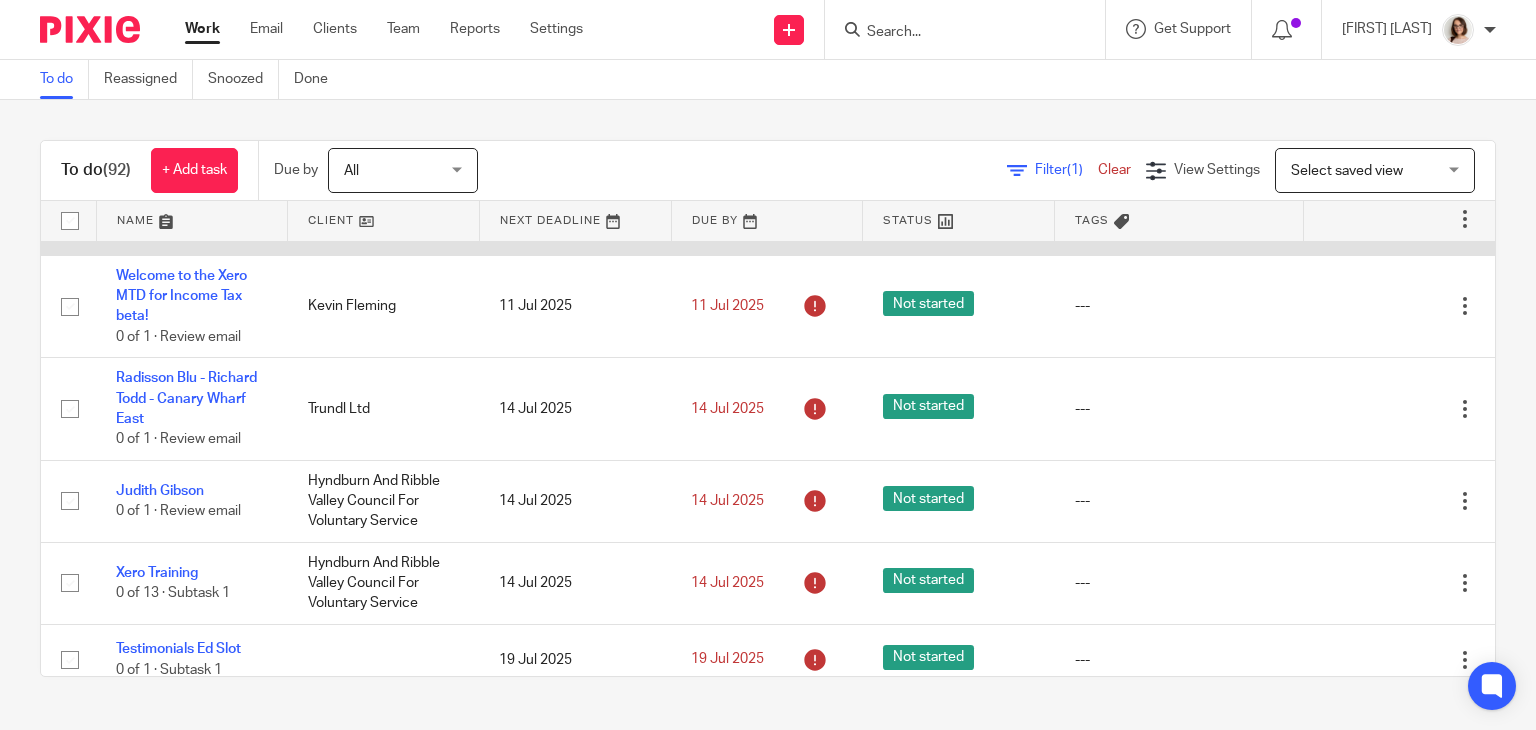 click at bounding box center (1365, 220) 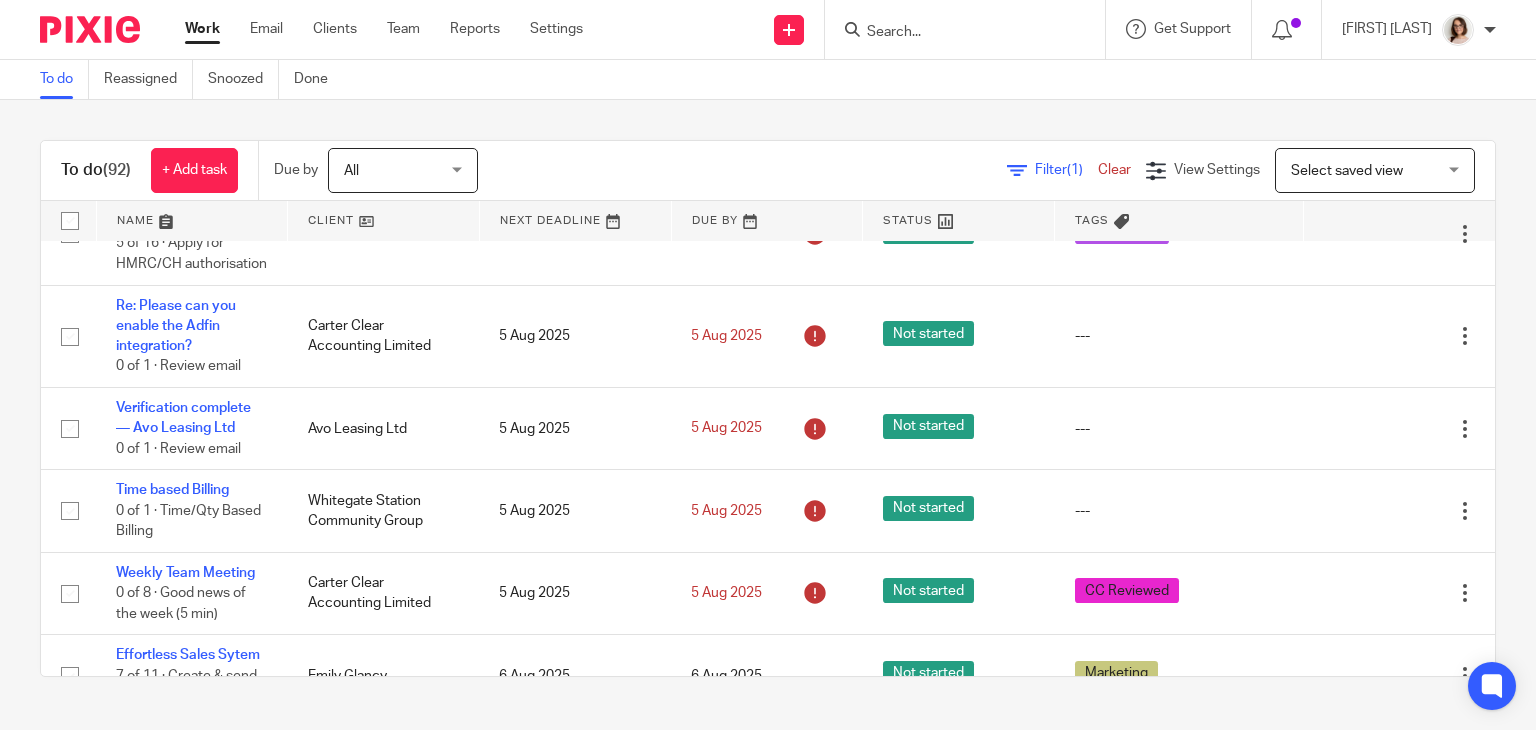scroll, scrollTop: 3086, scrollLeft: 0, axis: vertical 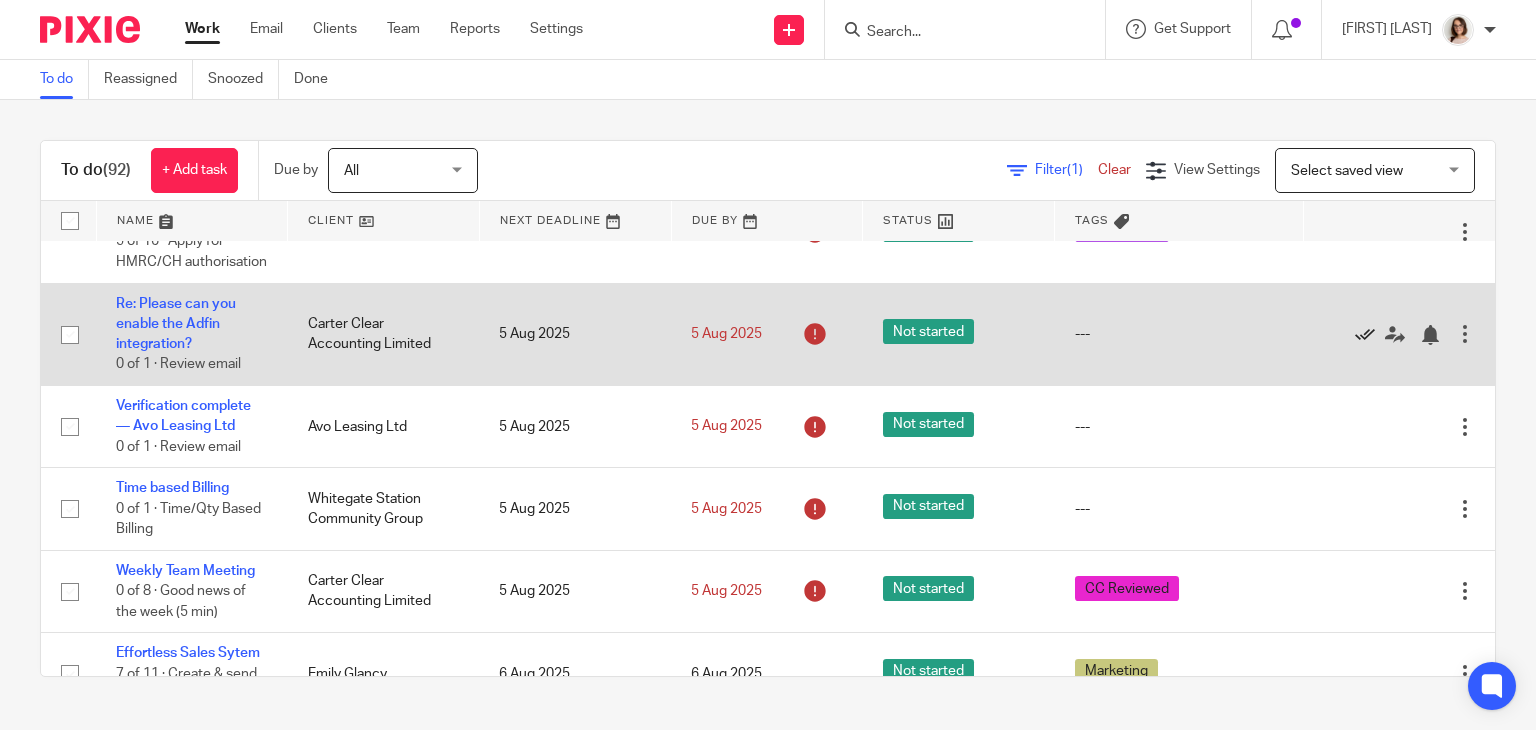 click at bounding box center [1365, 335] 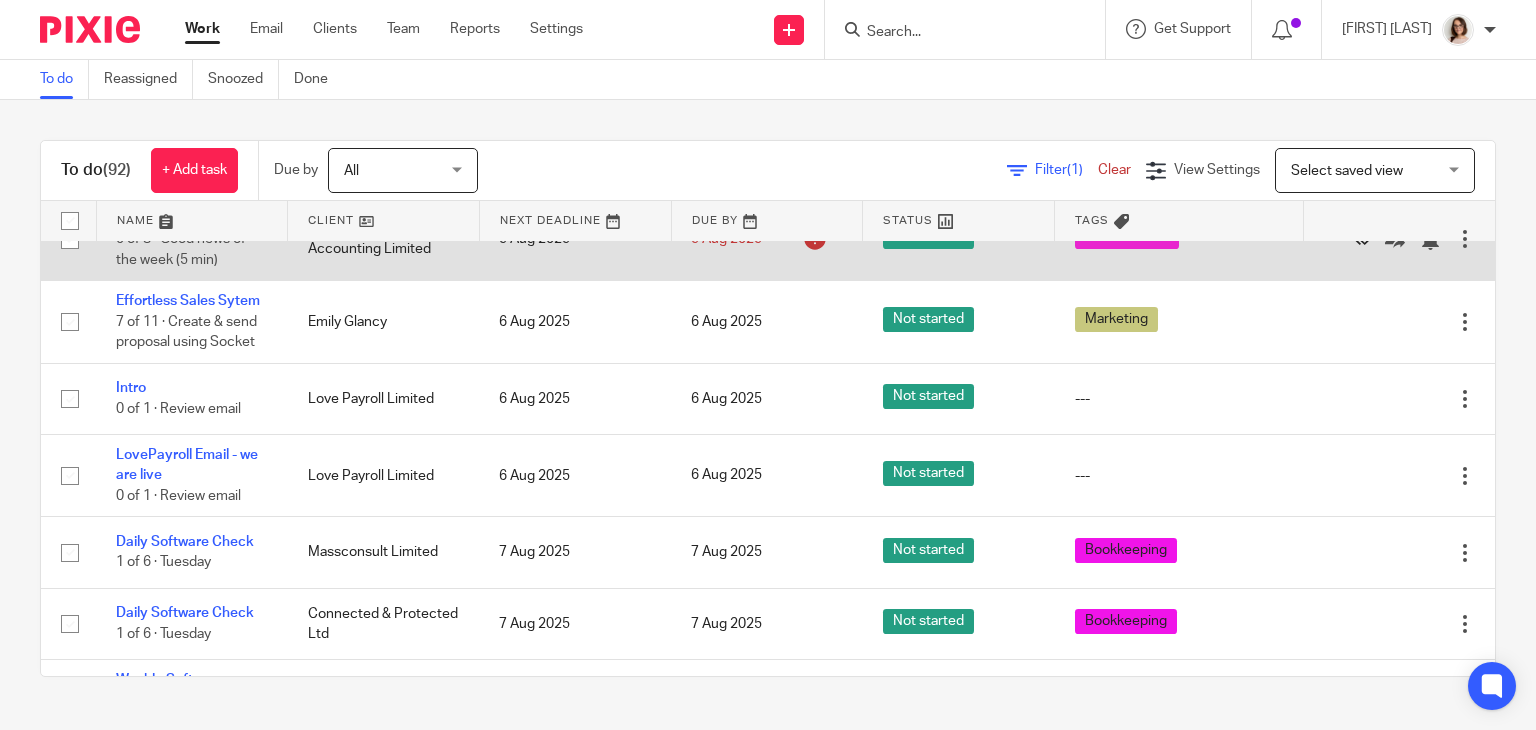 scroll, scrollTop: 3440, scrollLeft: 0, axis: vertical 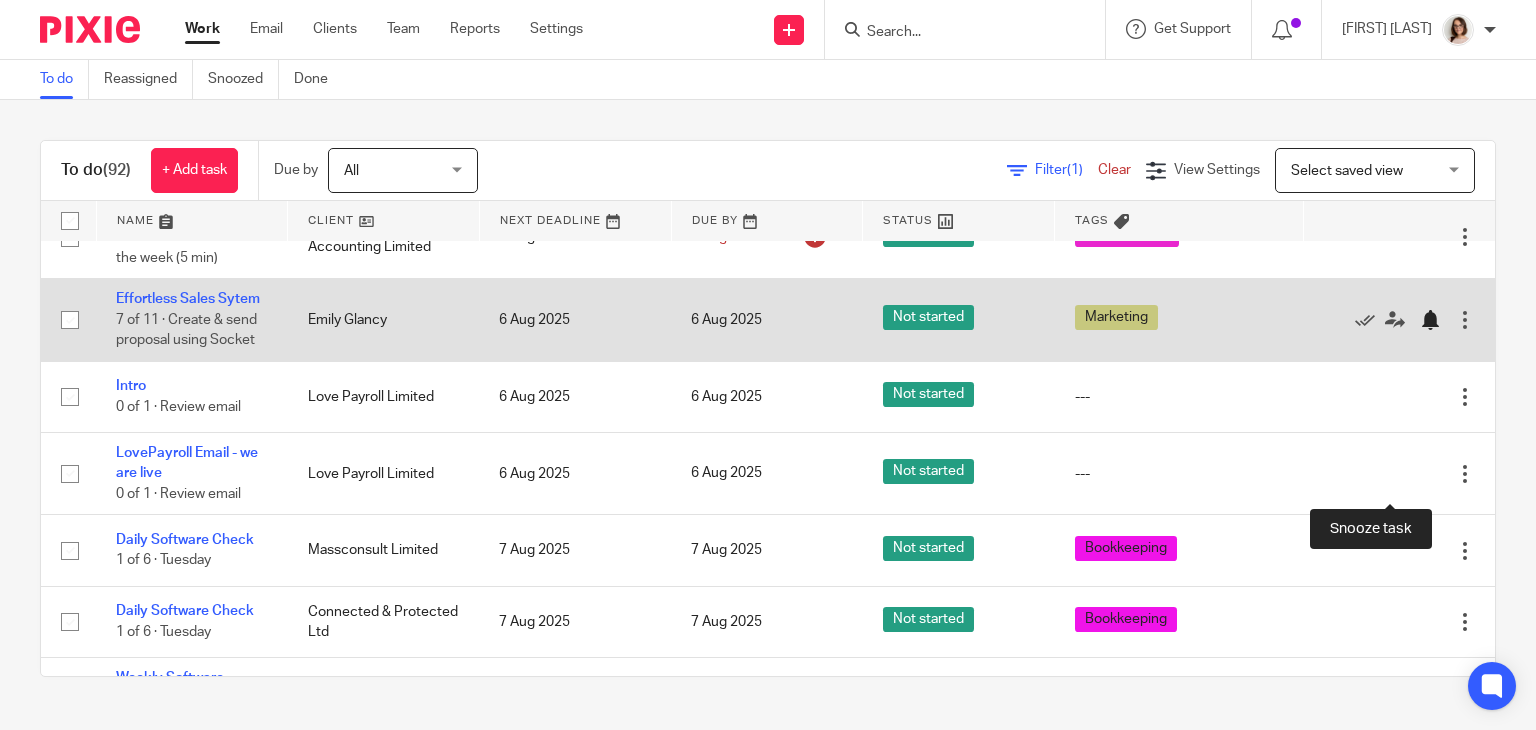 click at bounding box center (1430, 320) 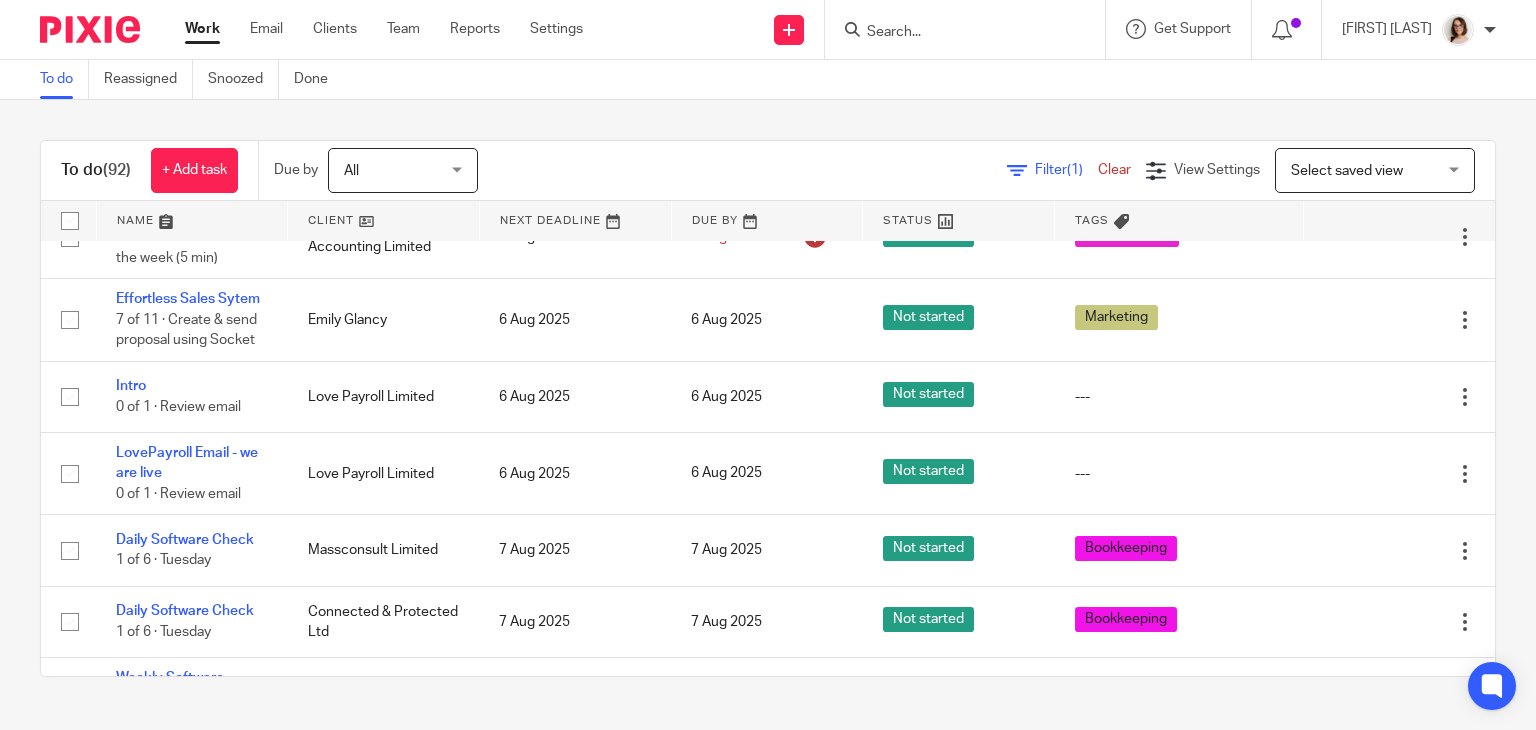 click on "Work" at bounding box center (202, 29) 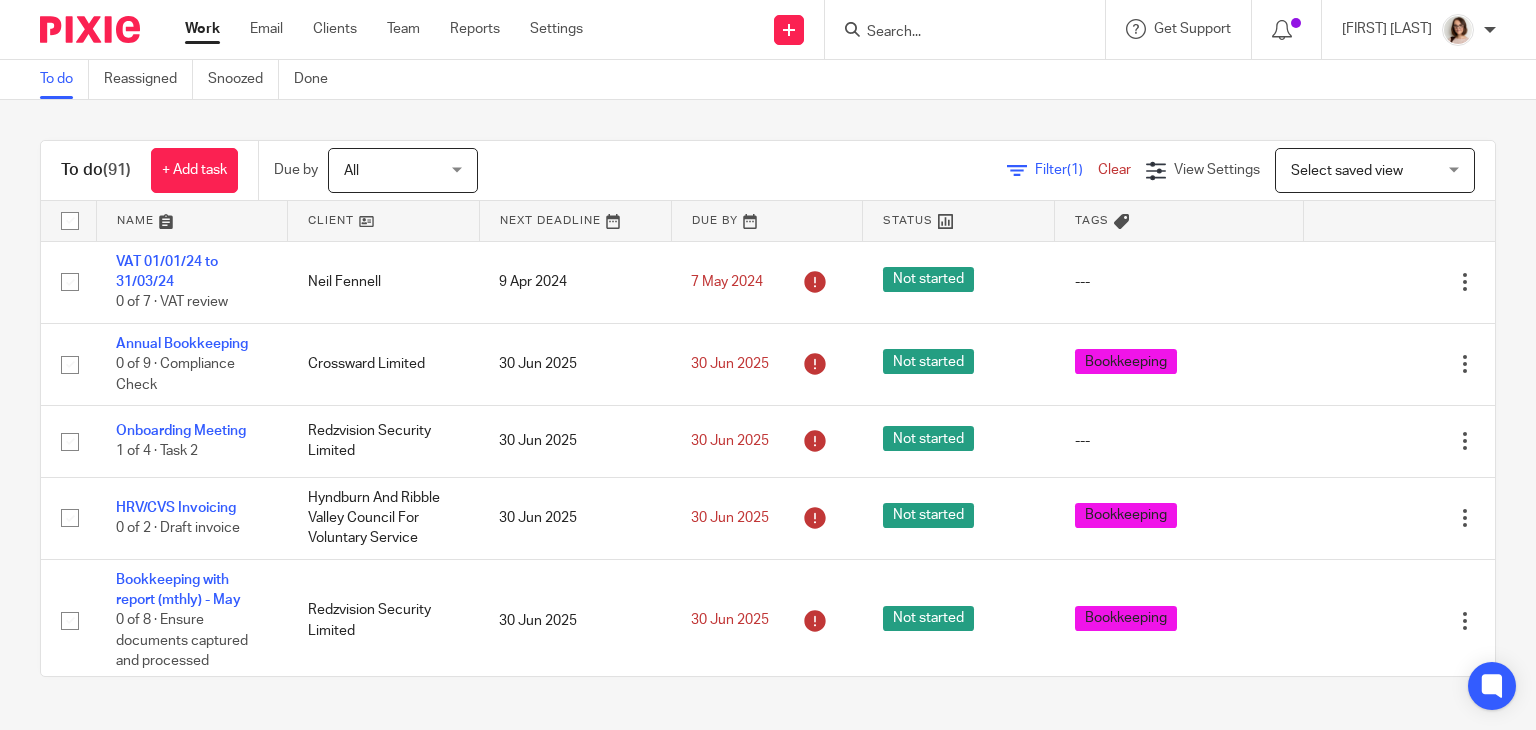 scroll, scrollTop: 0, scrollLeft: 0, axis: both 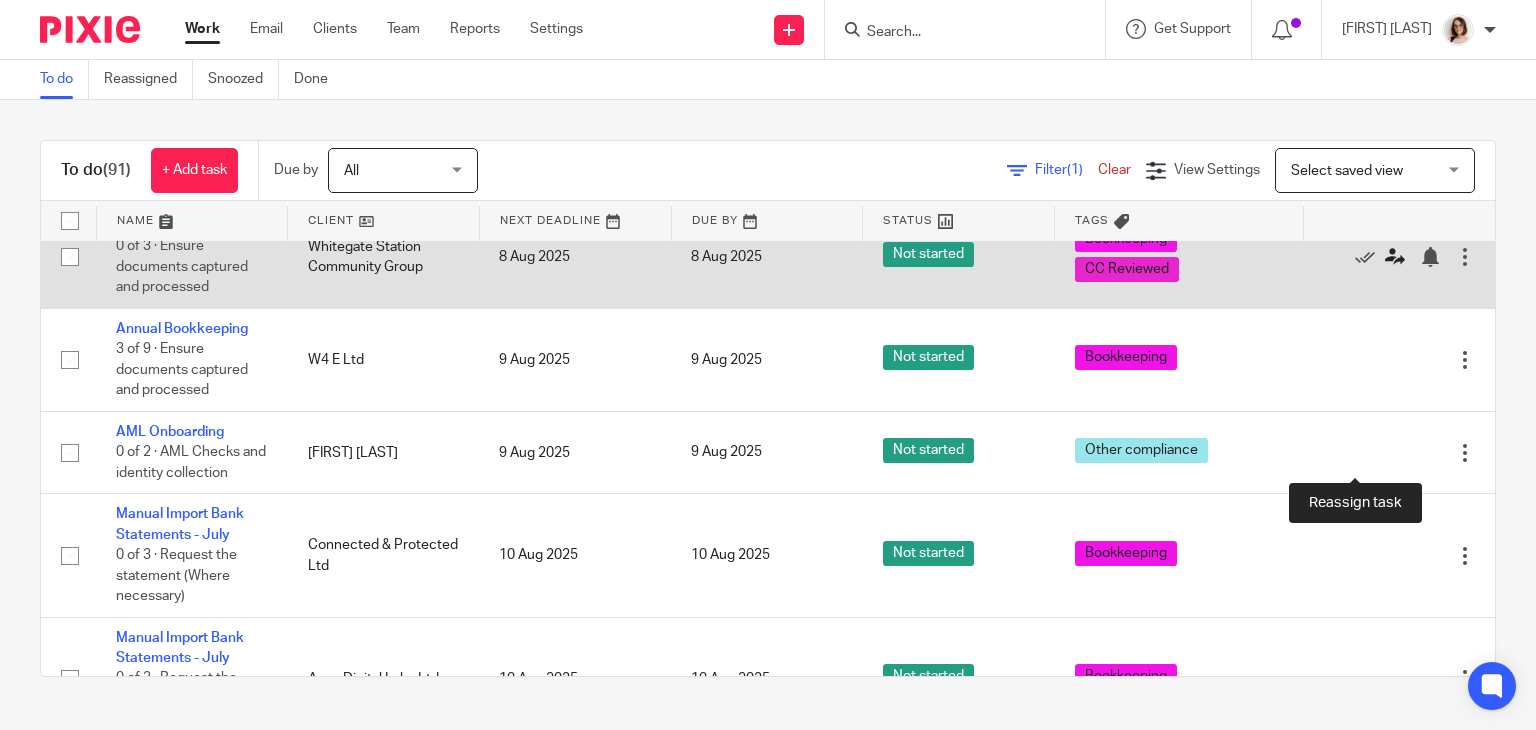 click at bounding box center (1395, 257) 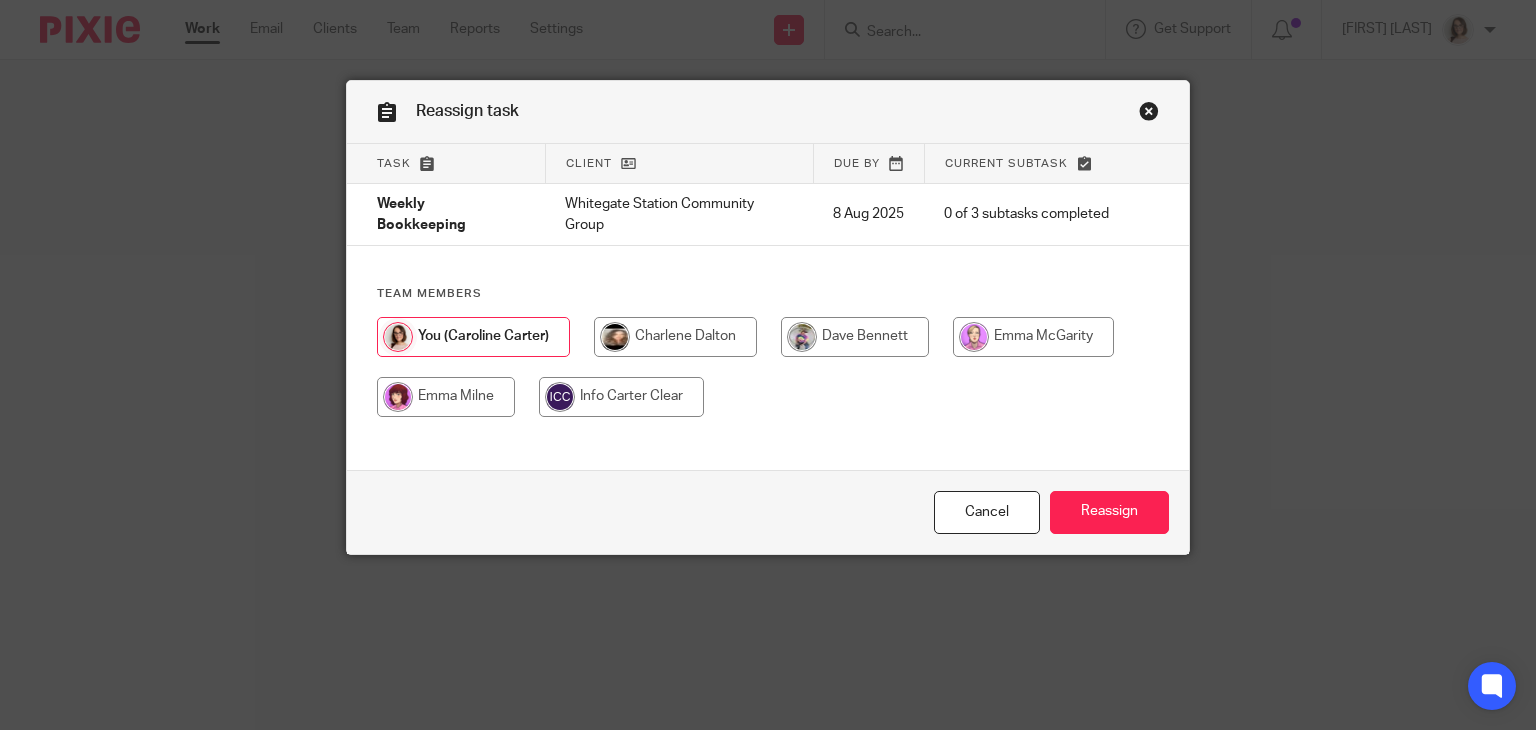 scroll, scrollTop: 0, scrollLeft: 0, axis: both 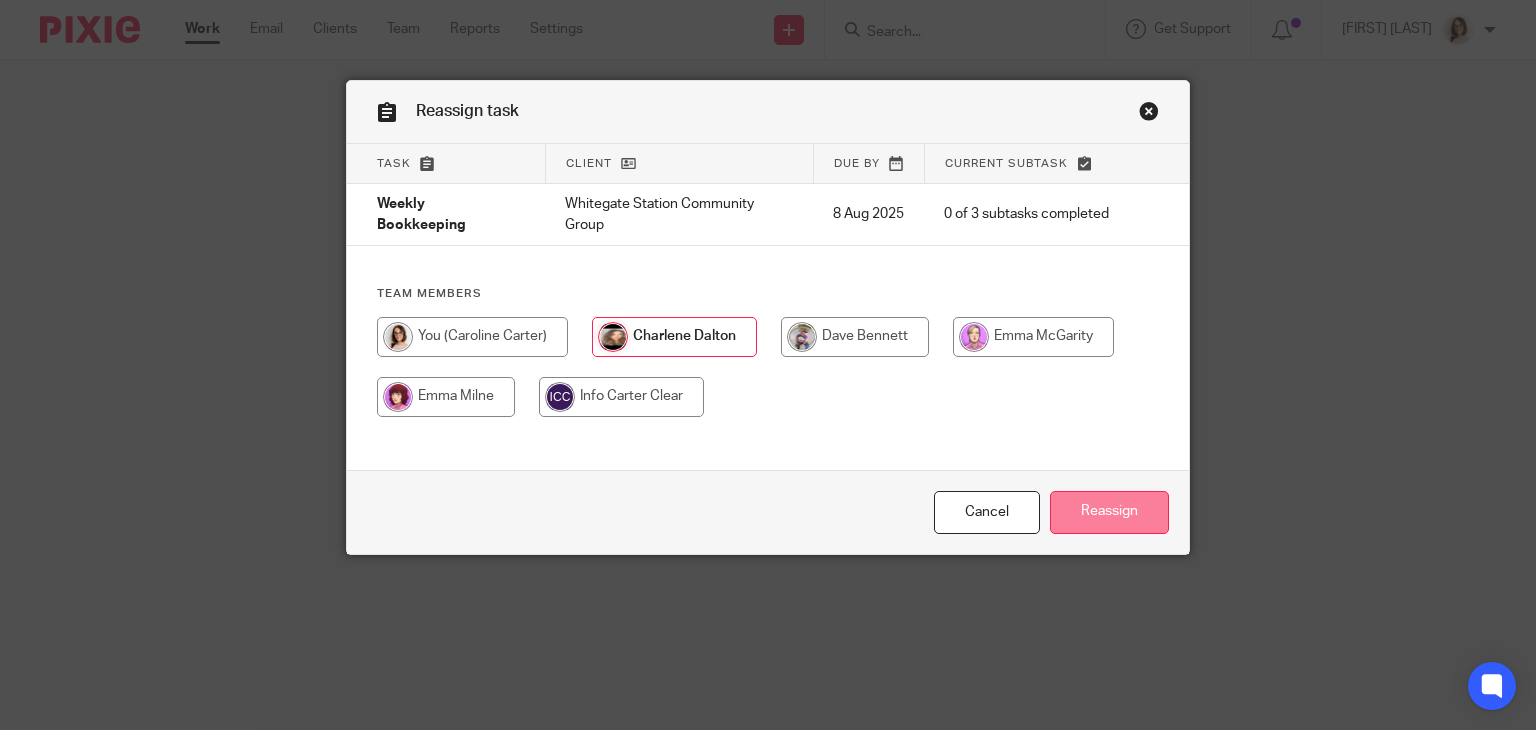 click on "Reassign" at bounding box center [1109, 512] 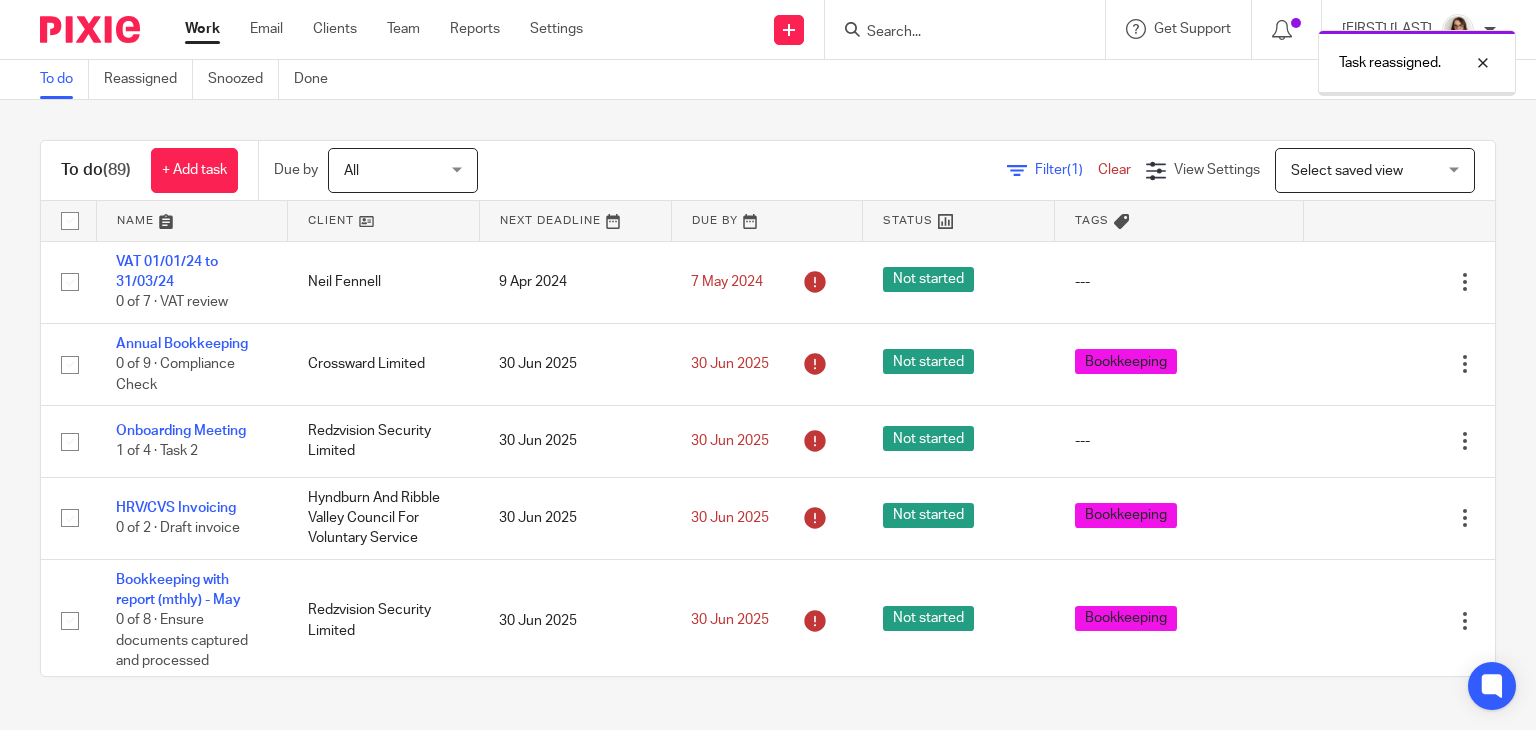 scroll, scrollTop: 0, scrollLeft: 0, axis: both 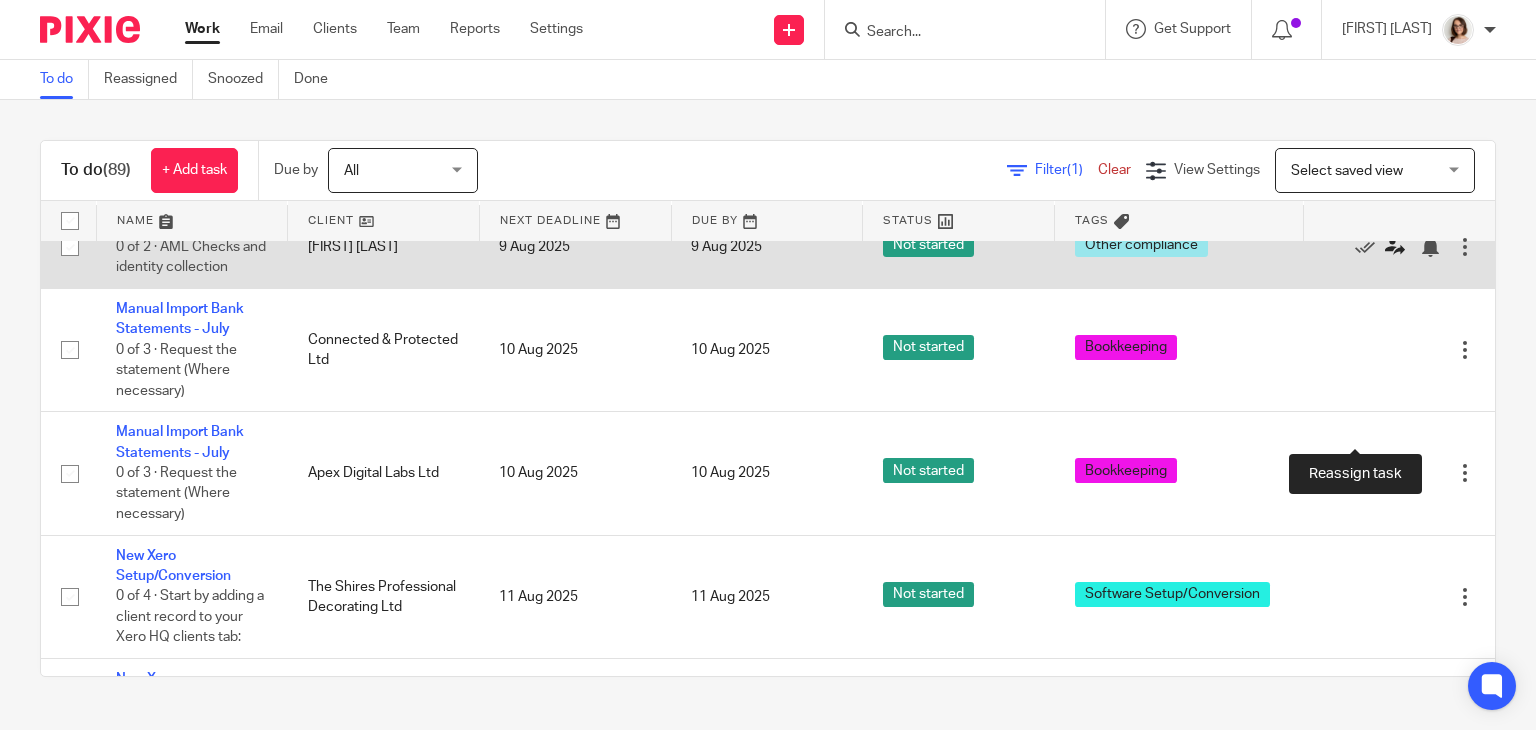 click at bounding box center (1395, 247) 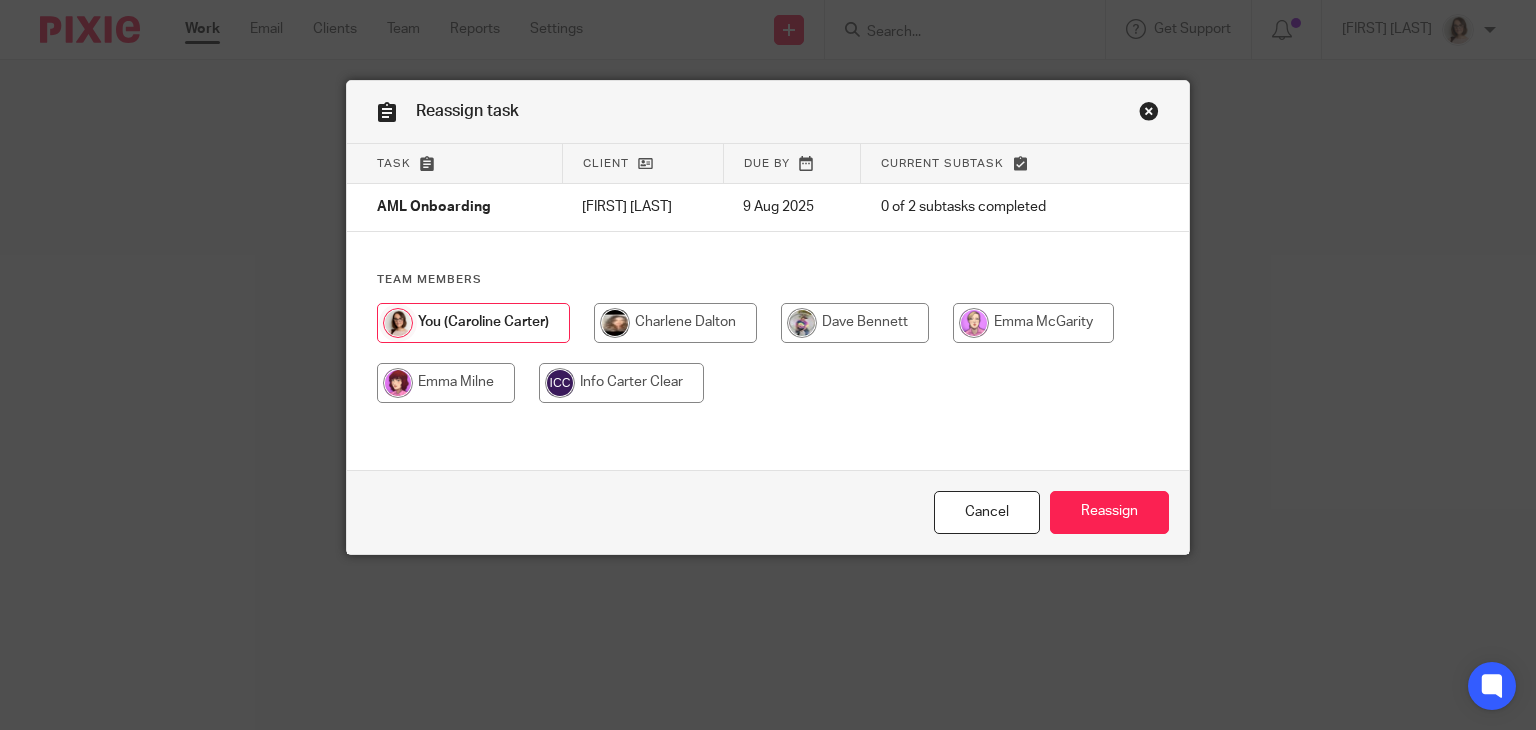 scroll, scrollTop: 0, scrollLeft: 0, axis: both 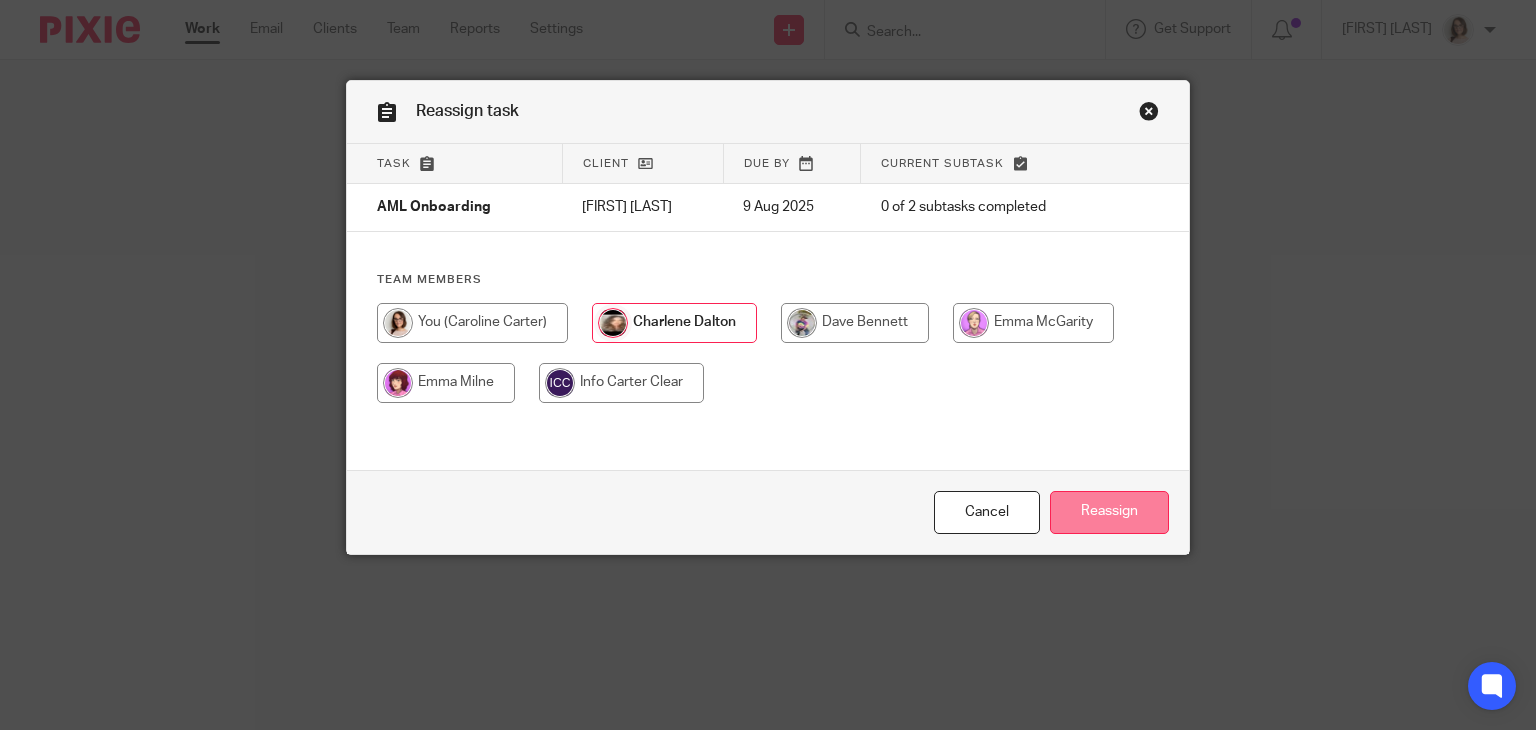 click on "Reassign" at bounding box center [1109, 512] 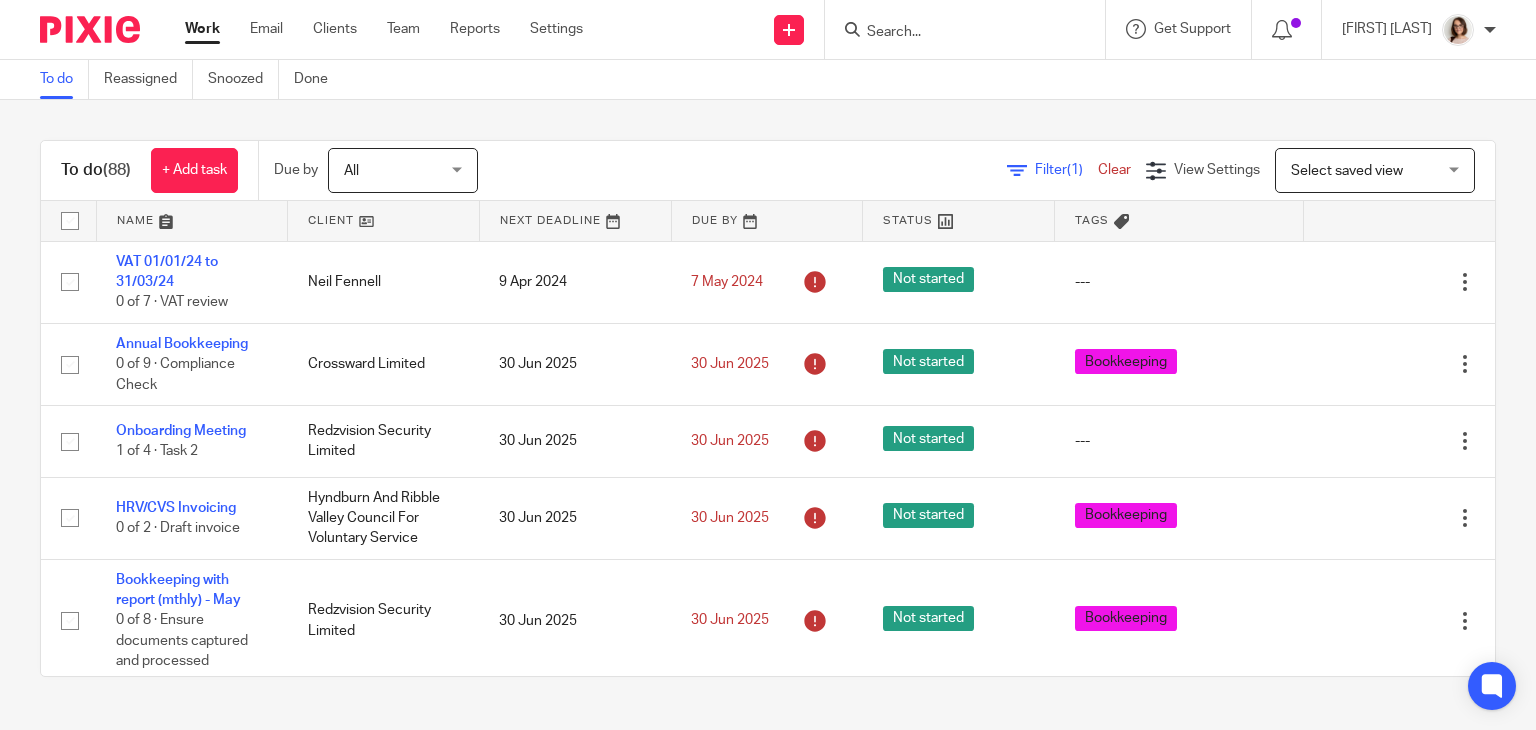 scroll, scrollTop: 0, scrollLeft: 0, axis: both 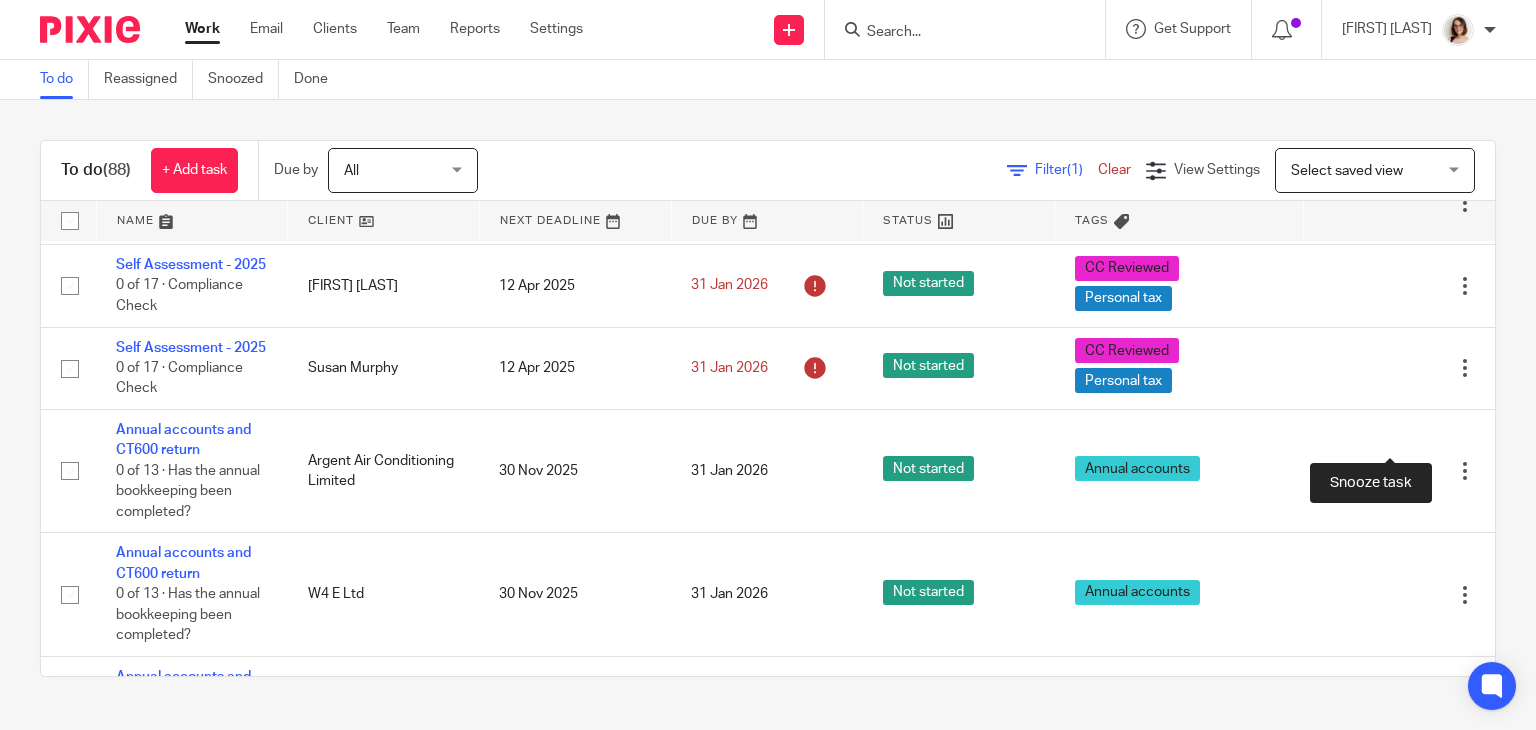 click at bounding box center (1430, 121) 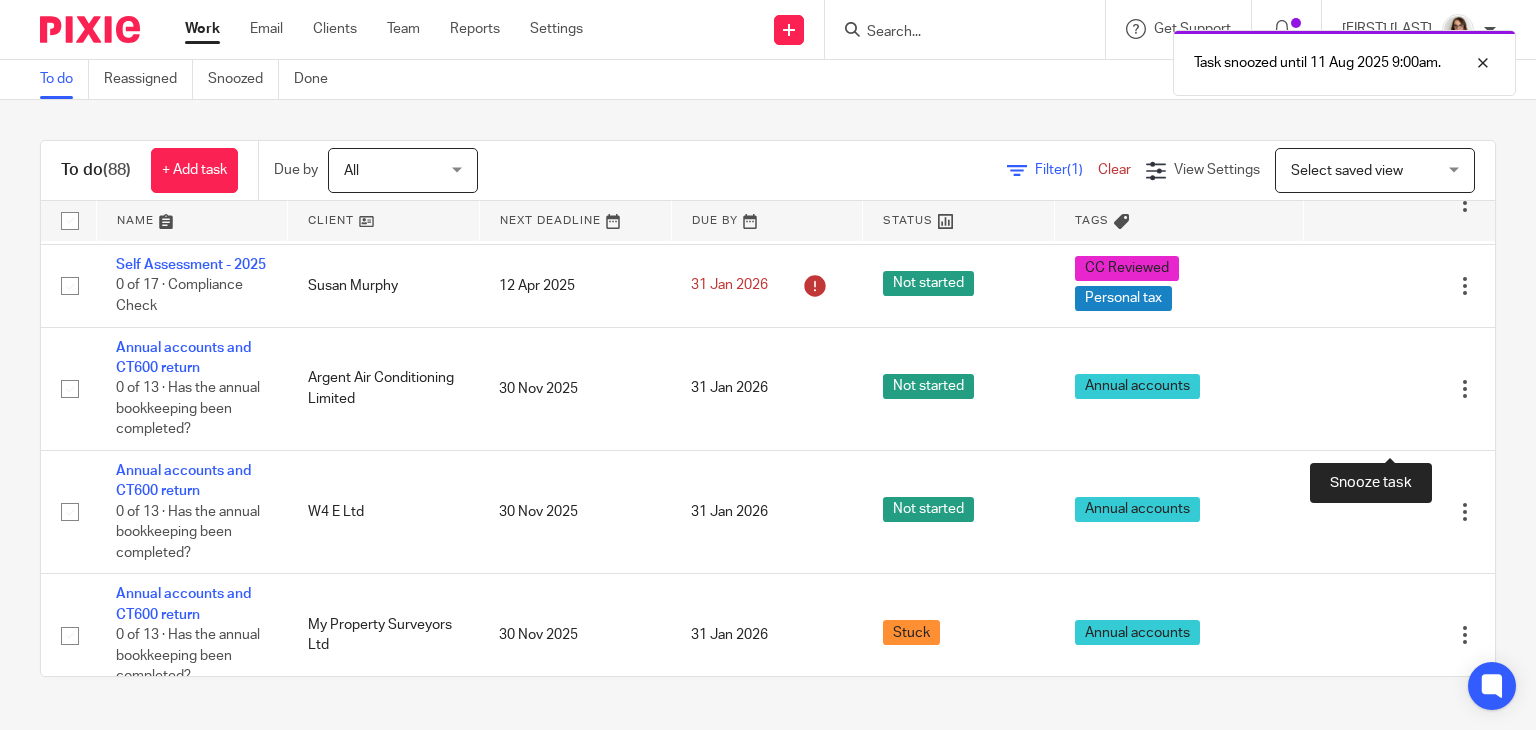 click at bounding box center (1430, 121) 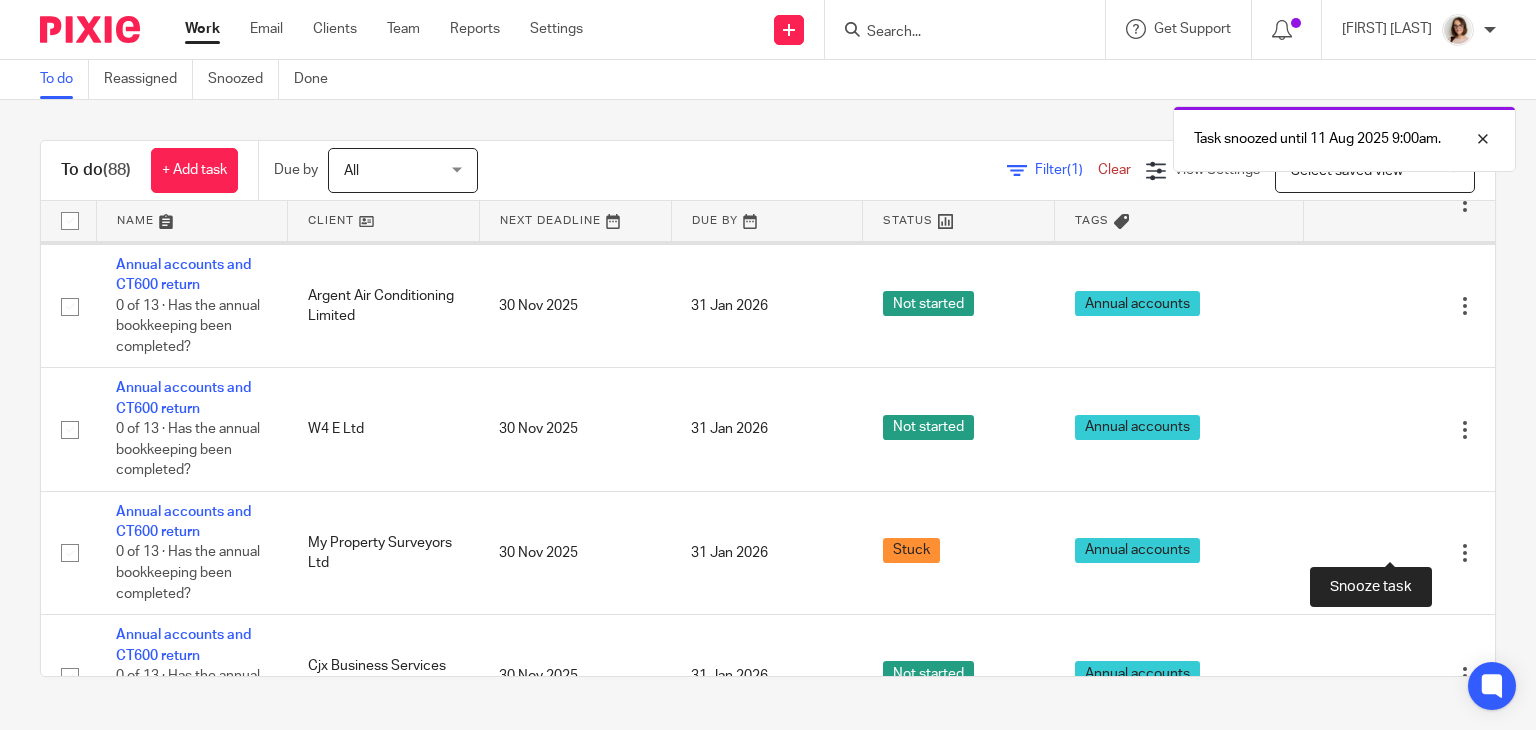 click at bounding box center [1430, 204] 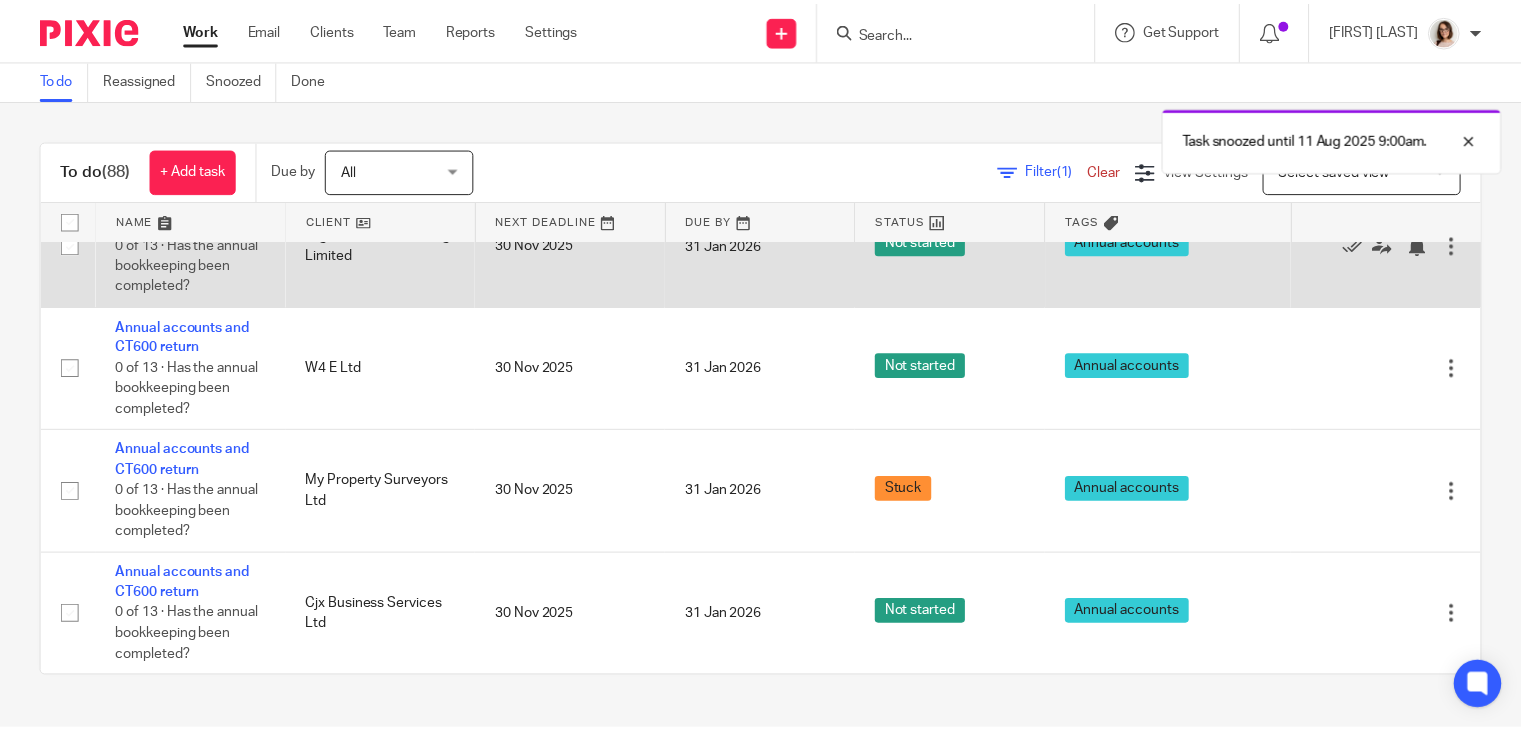 scroll, scrollTop: 8171, scrollLeft: 0, axis: vertical 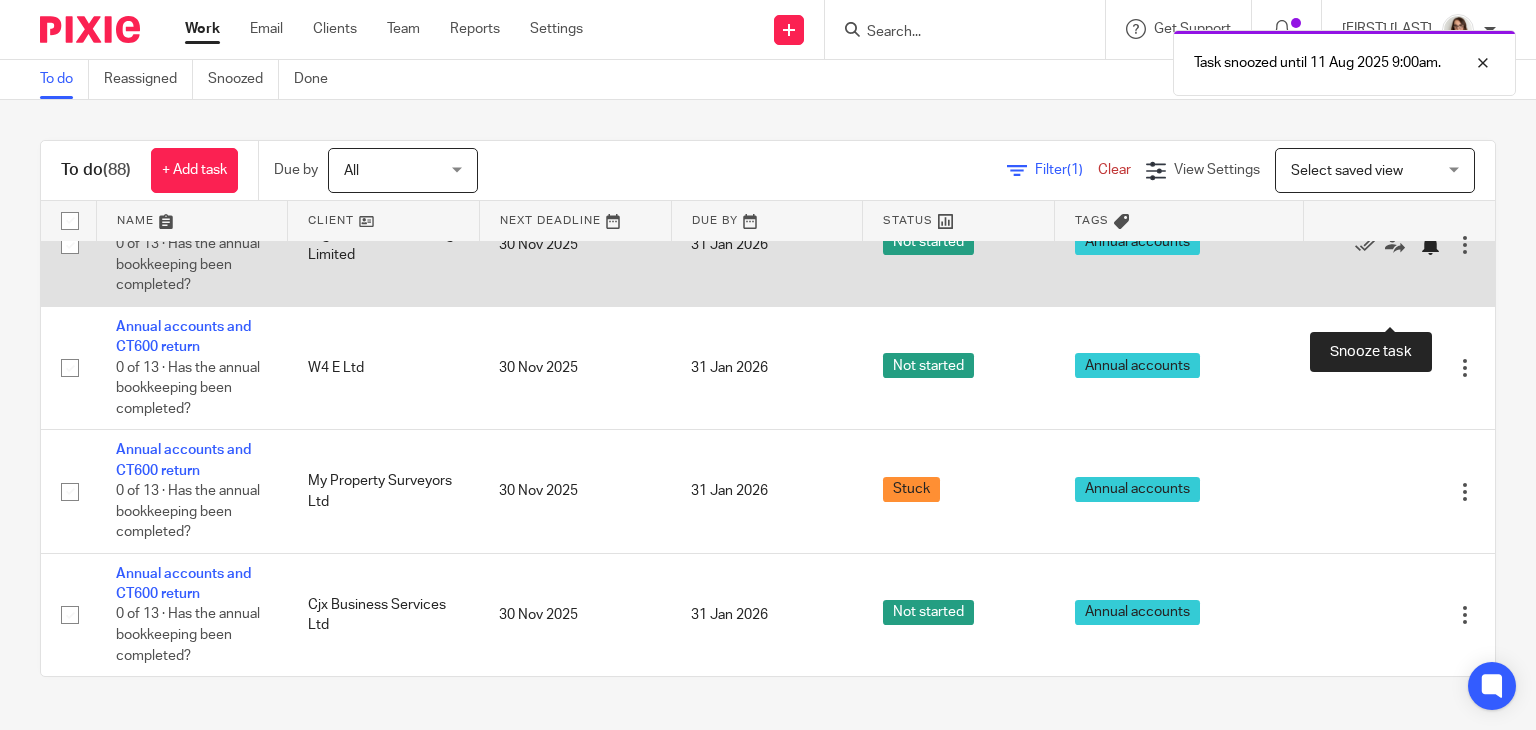 click at bounding box center (1430, 245) 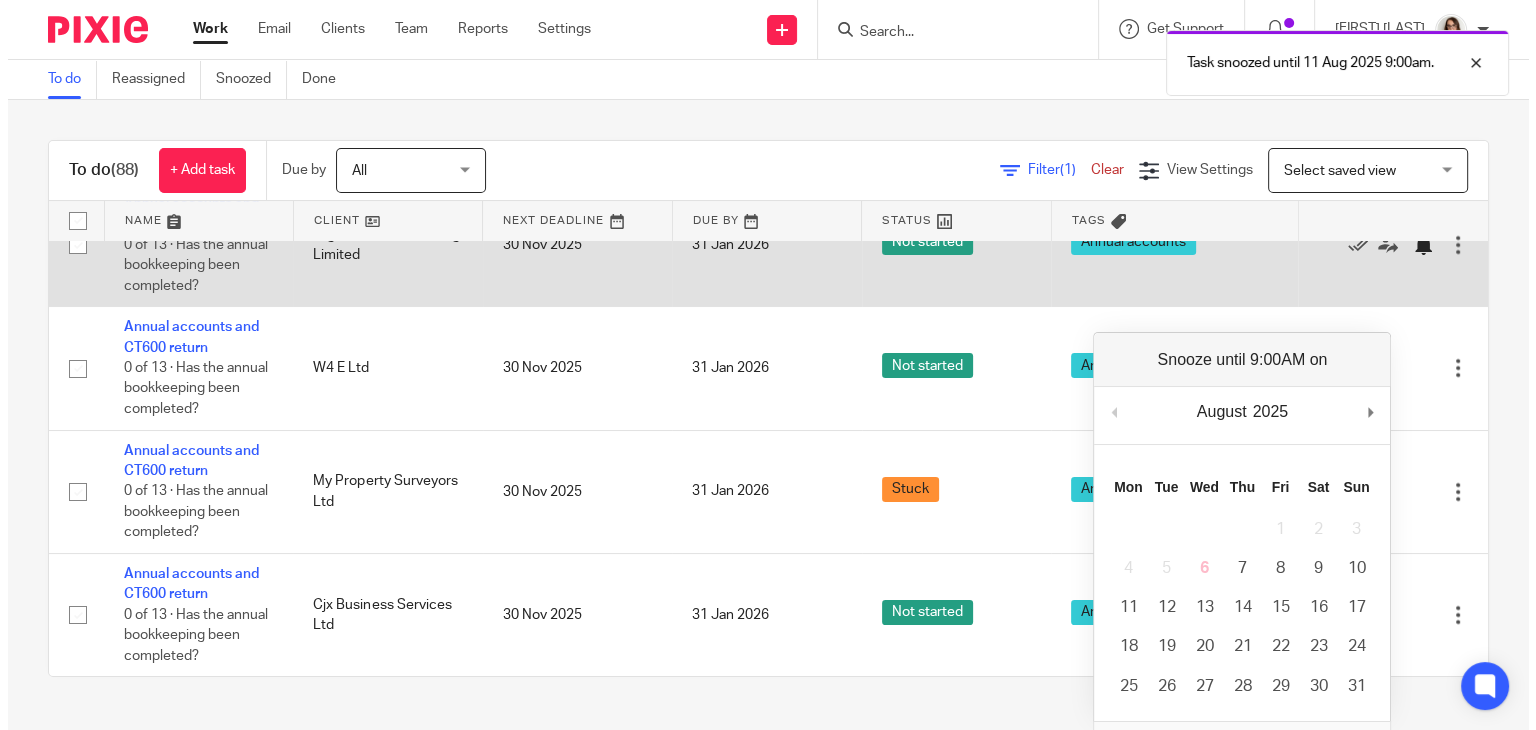 scroll, scrollTop: 8253, scrollLeft: 0, axis: vertical 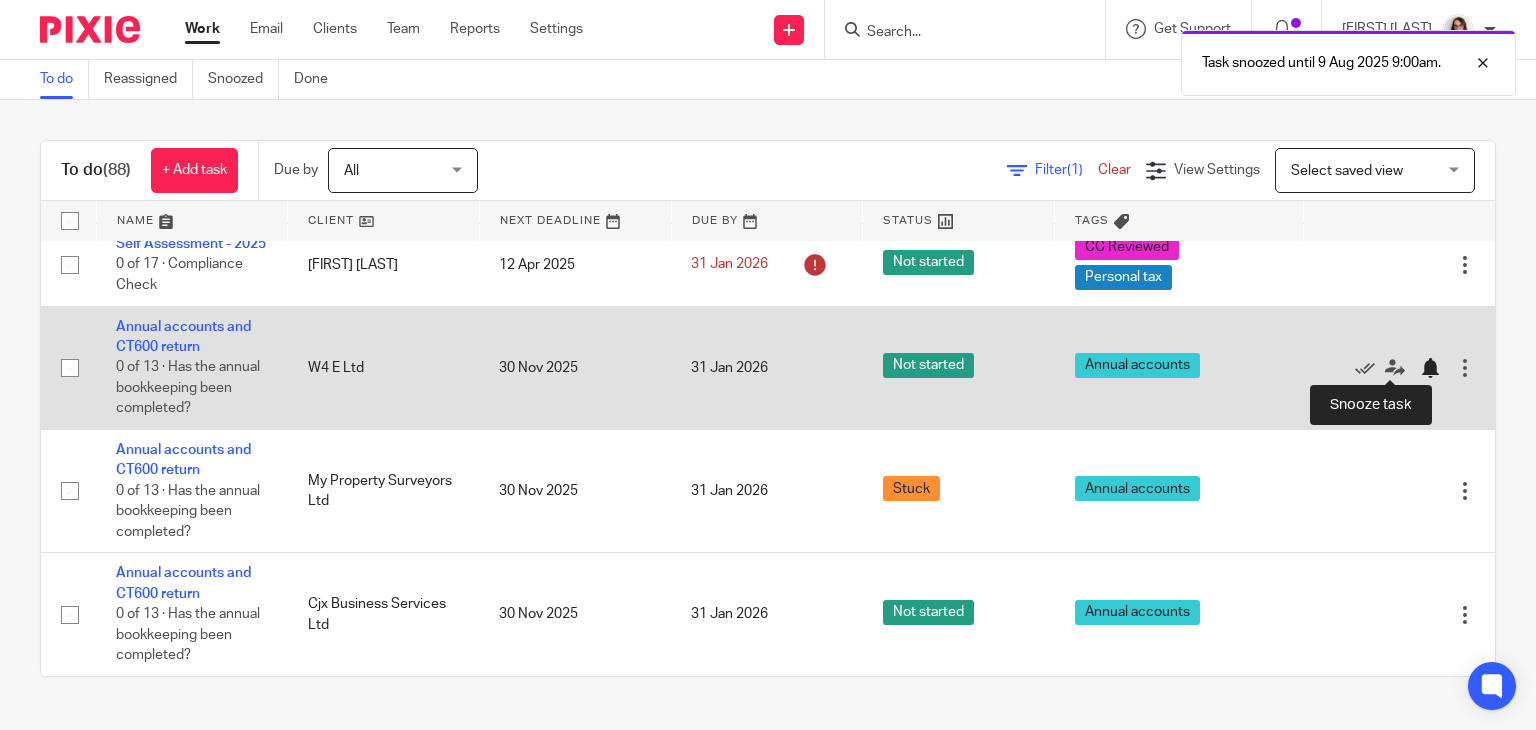 click at bounding box center (1430, 368) 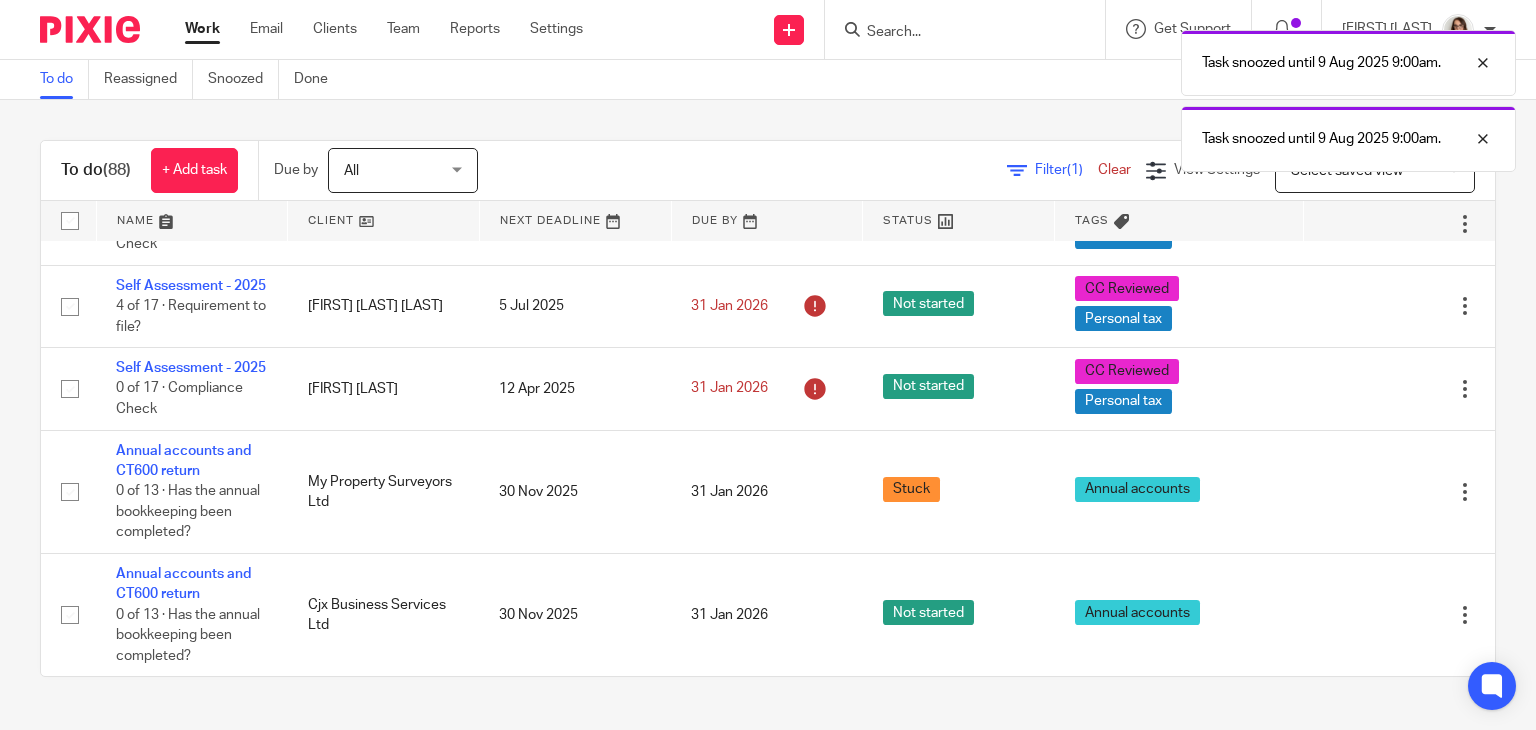 scroll, scrollTop: 7994, scrollLeft: 0, axis: vertical 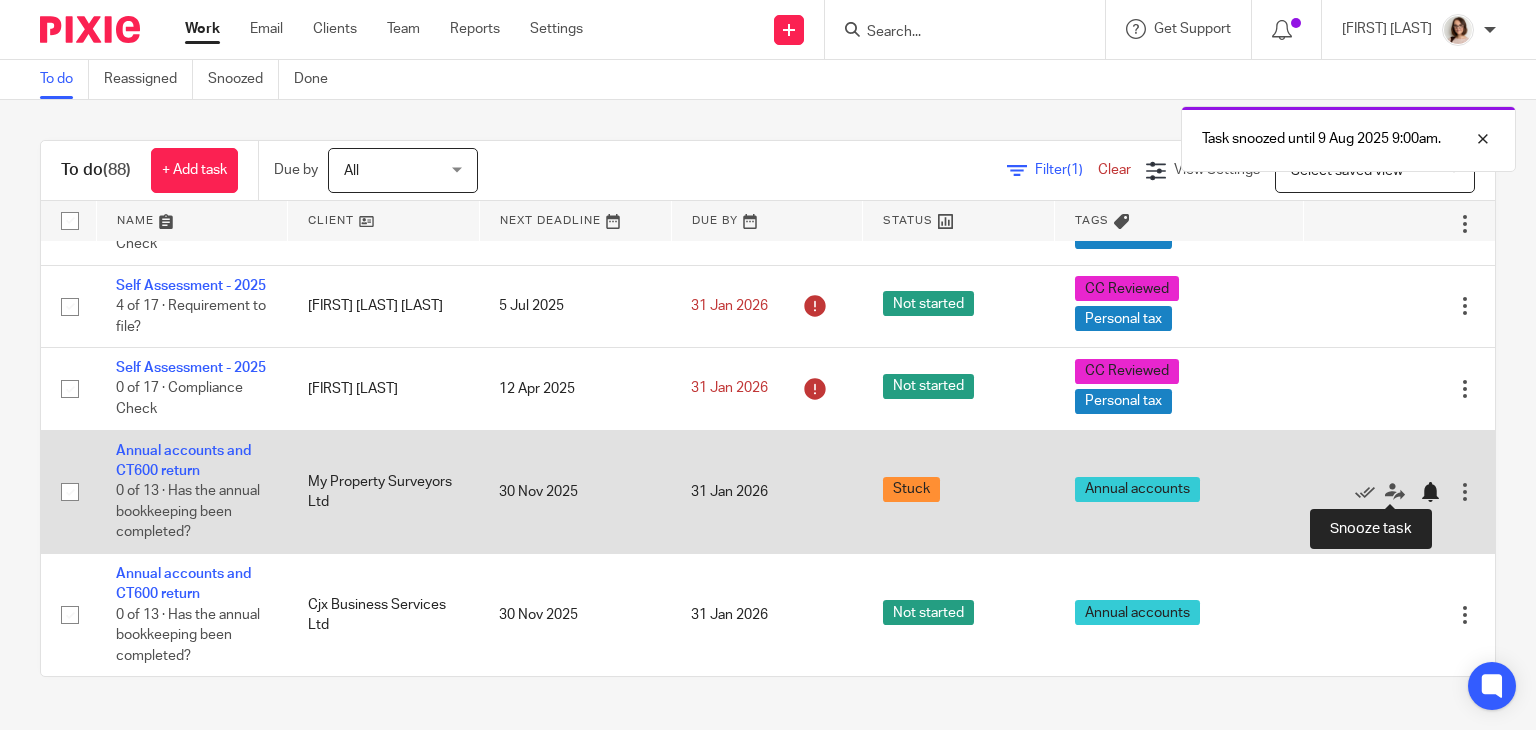 click at bounding box center (1430, 492) 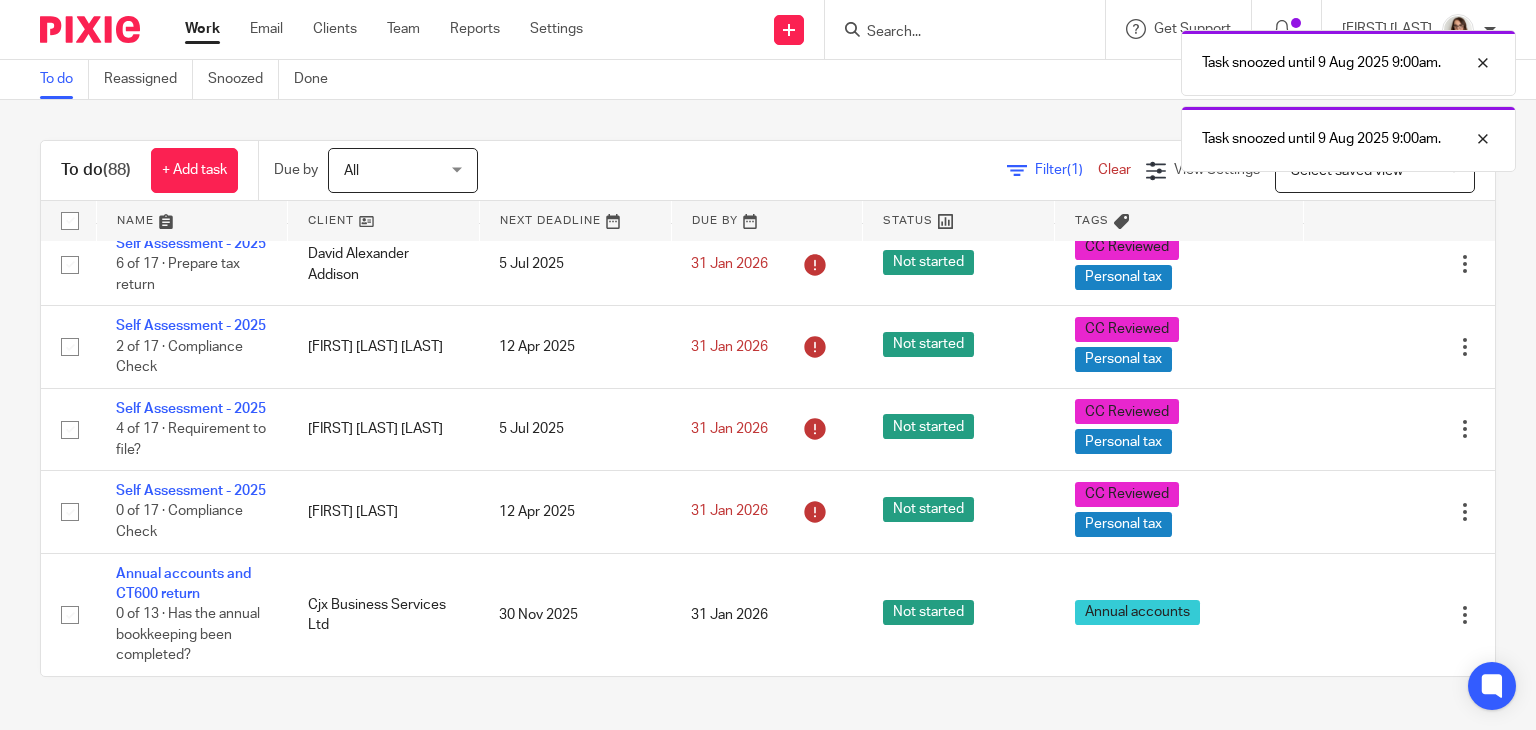 scroll, scrollTop: 7869, scrollLeft: 0, axis: vertical 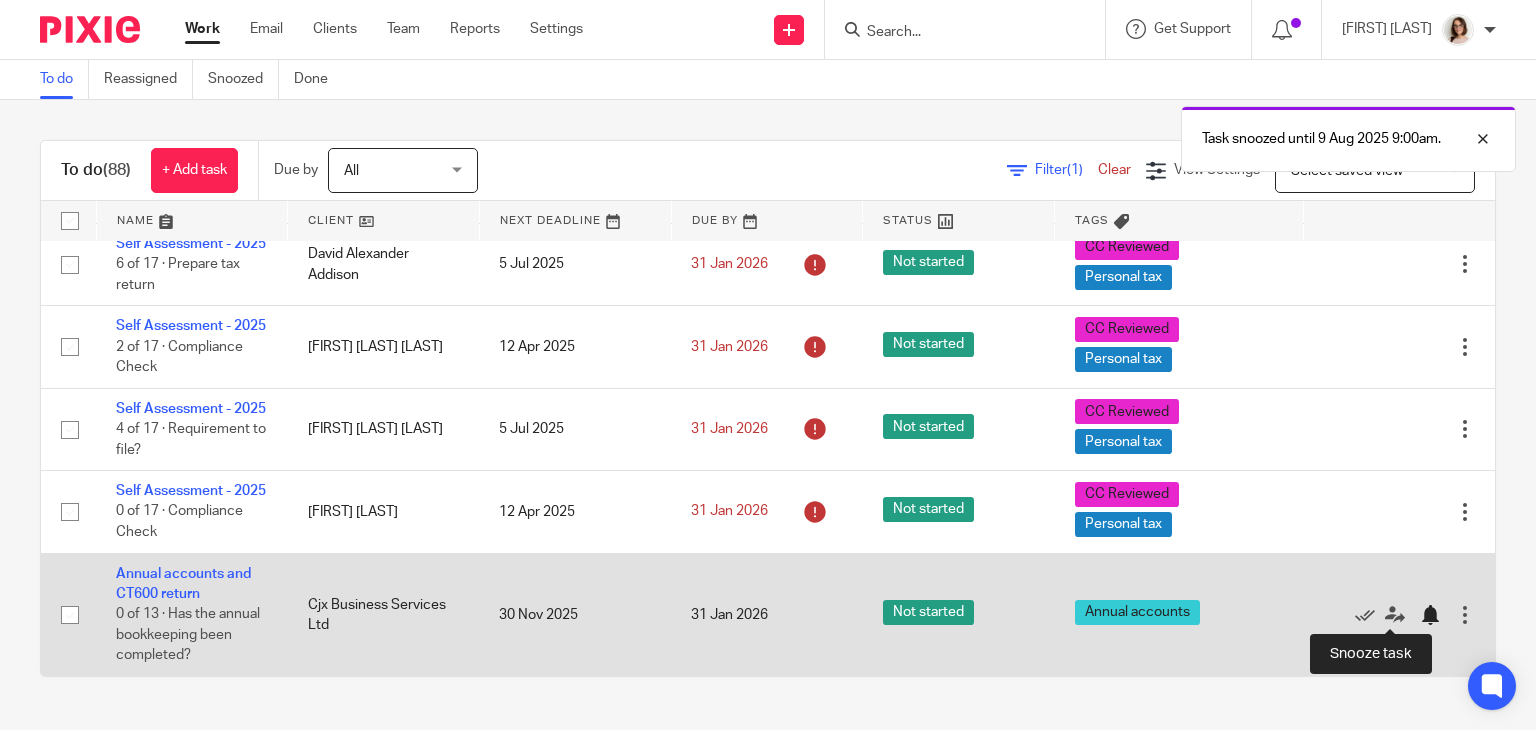 click at bounding box center (1430, 615) 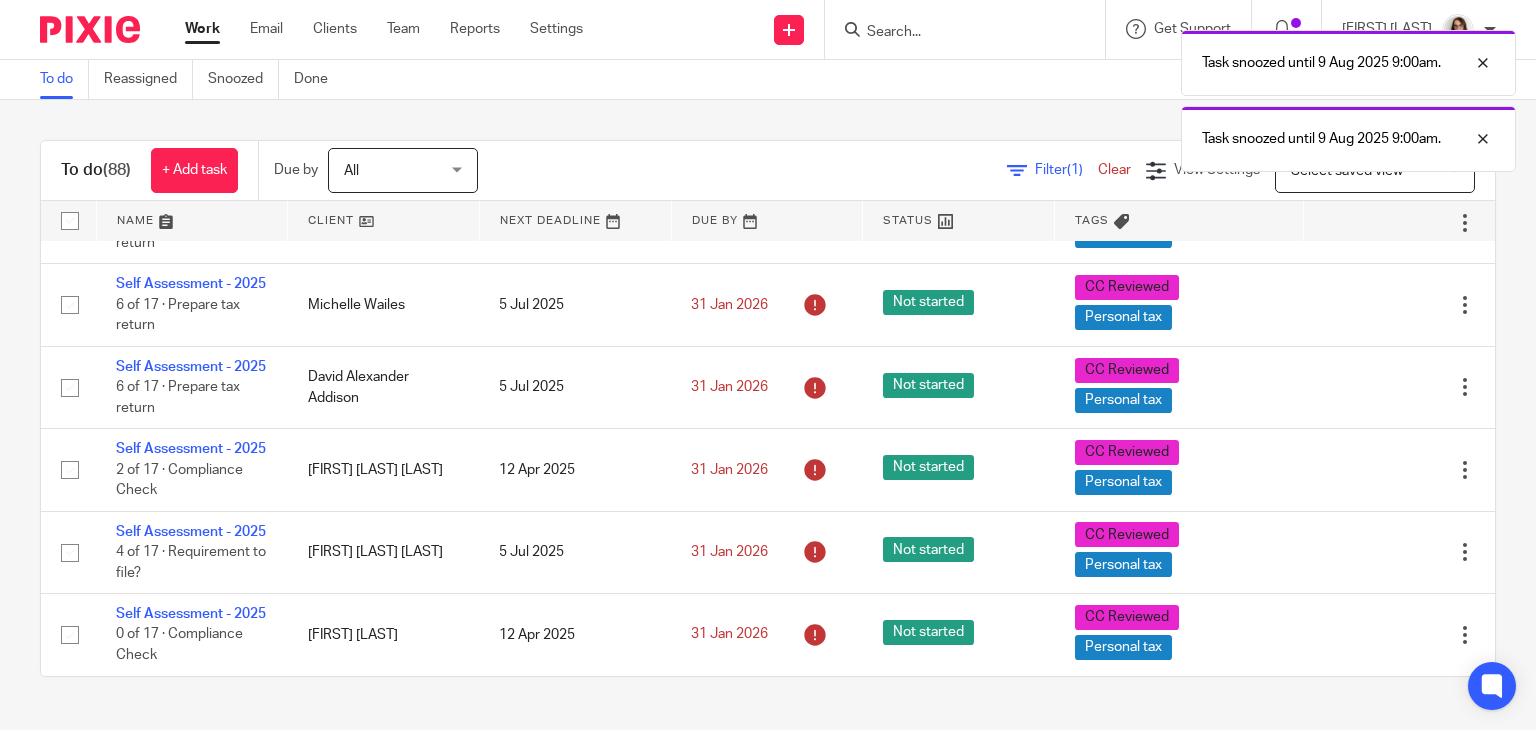 scroll, scrollTop: 7745, scrollLeft: 0, axis: vertical 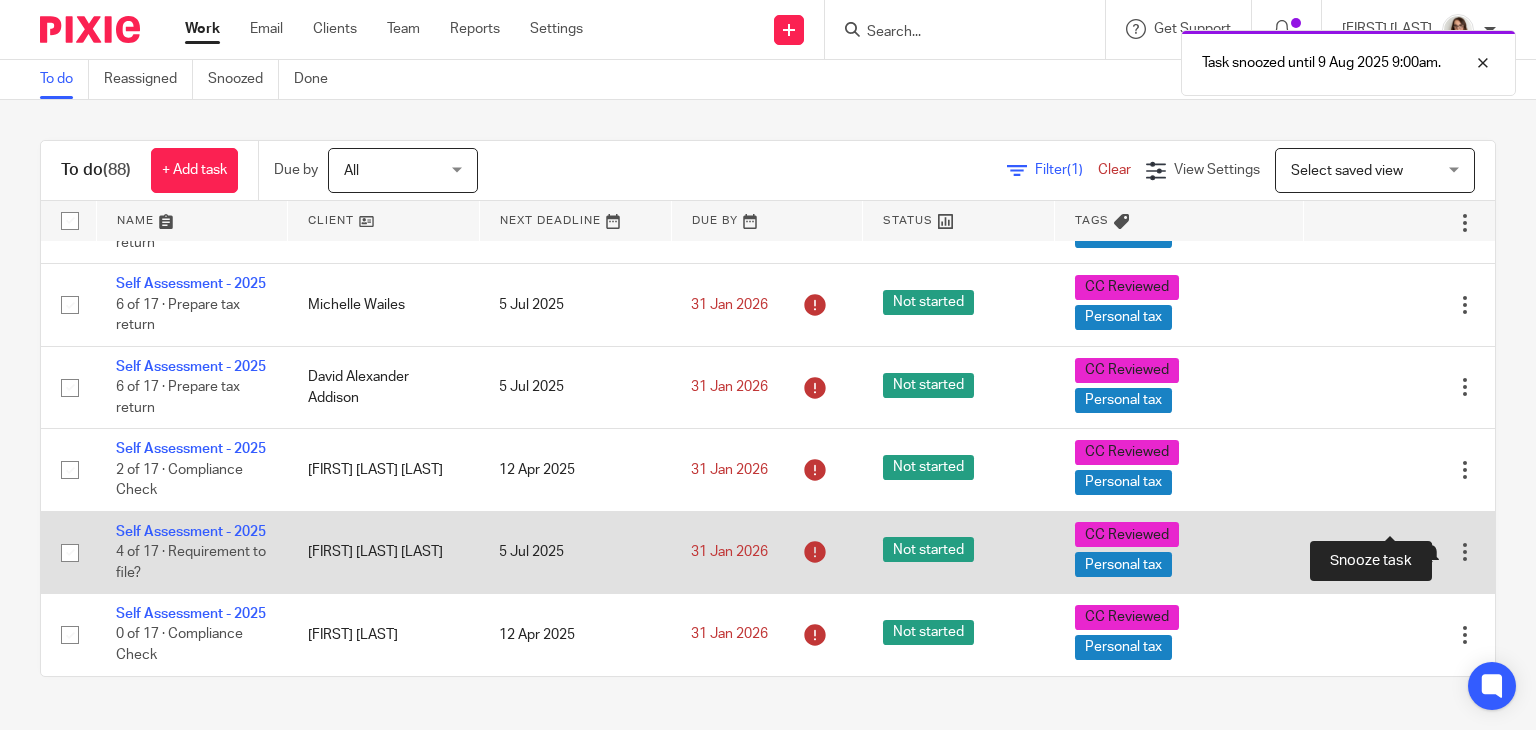 click at bounding box center [1430, 553] 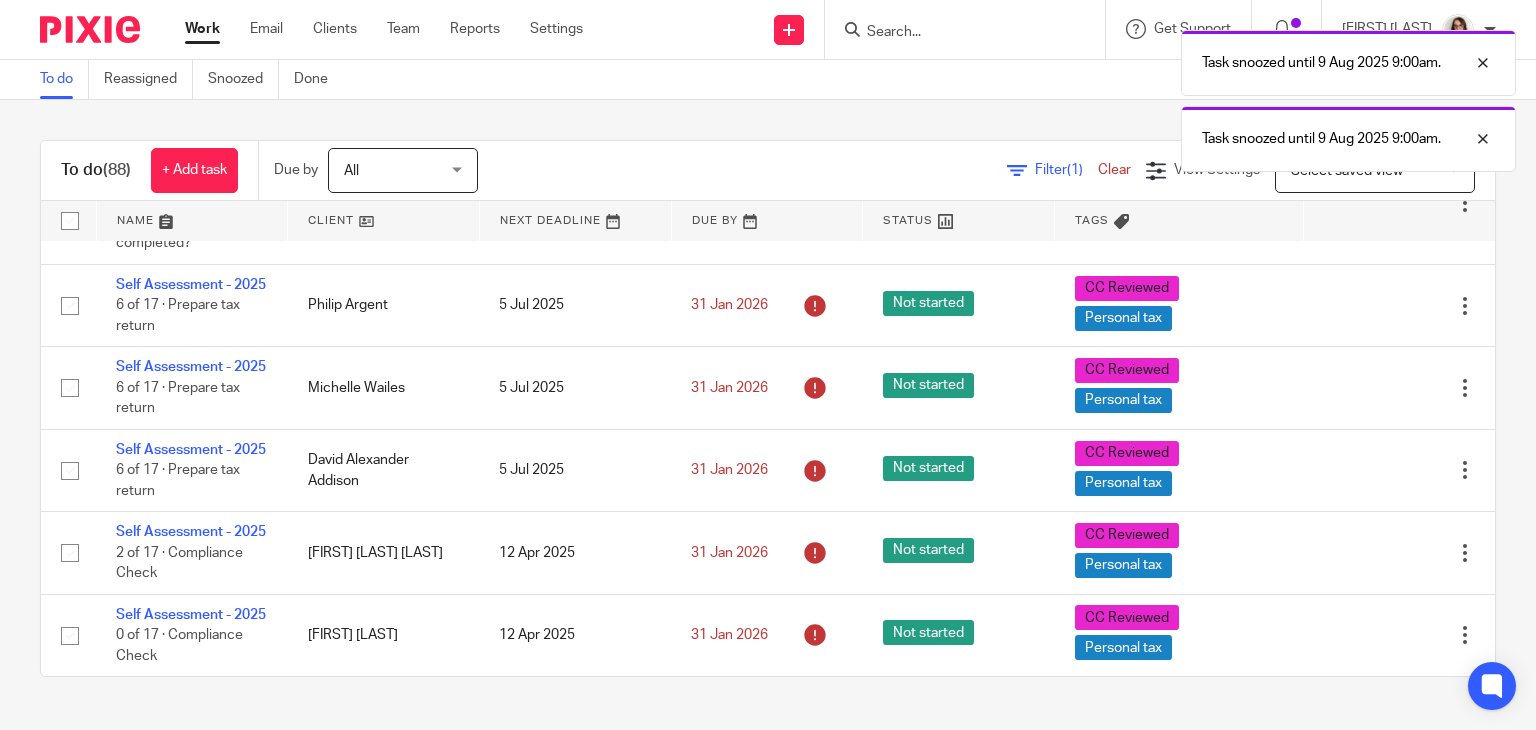 scroll, scrollTop: 7641, scrollLeft: 0, axis: vertical 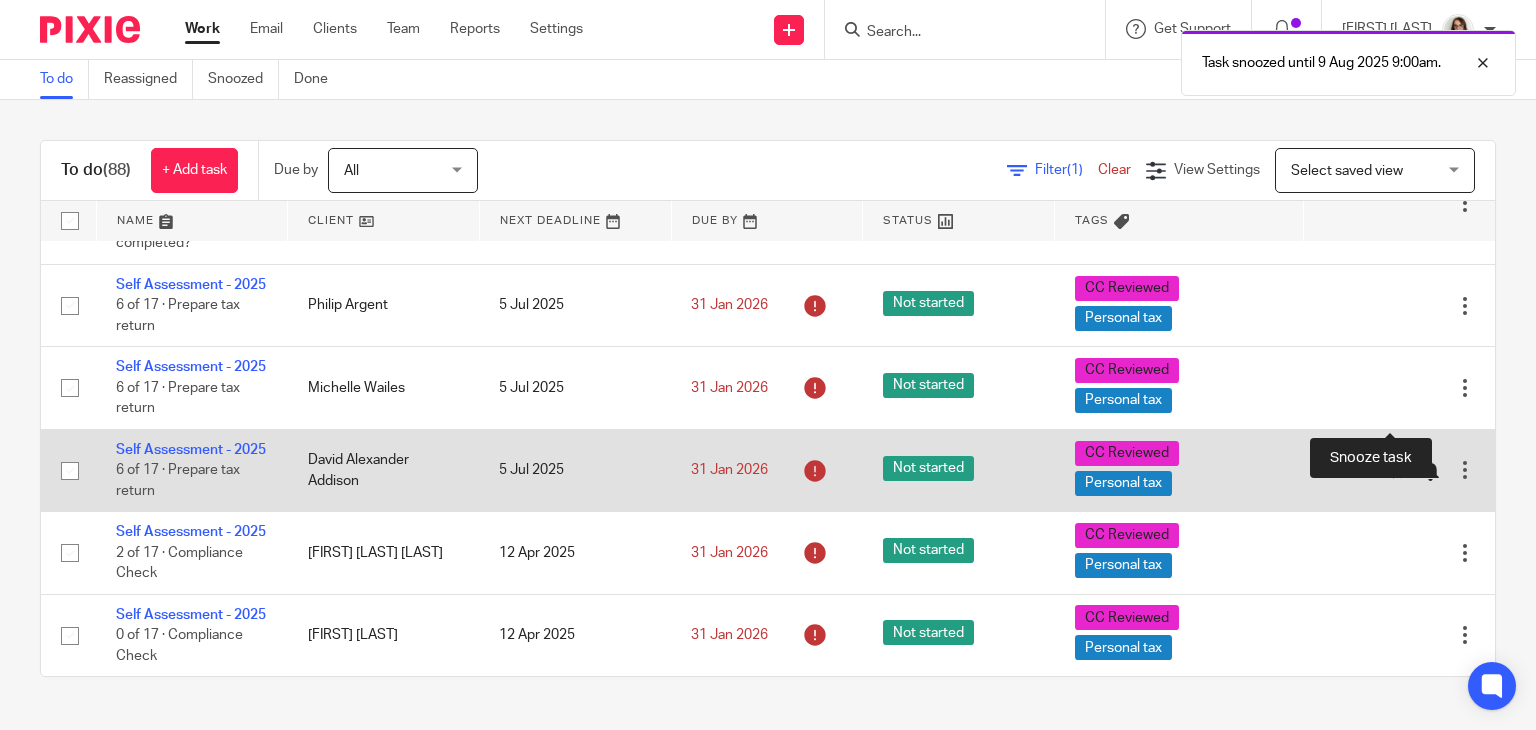 click at bounding box center [1430, 471] 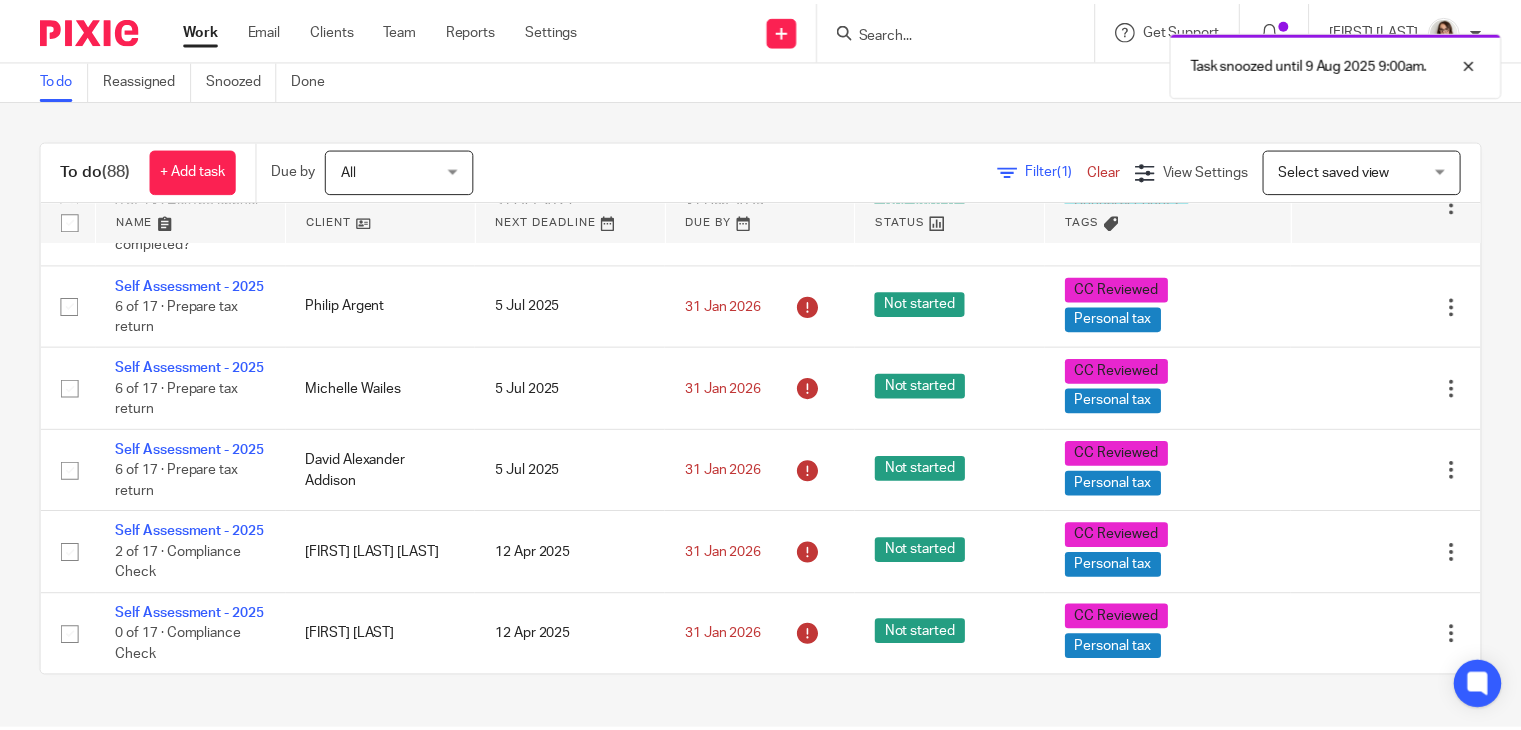 scroll, scrollTop: 7538, scrollLeft: 0, axis: vertical 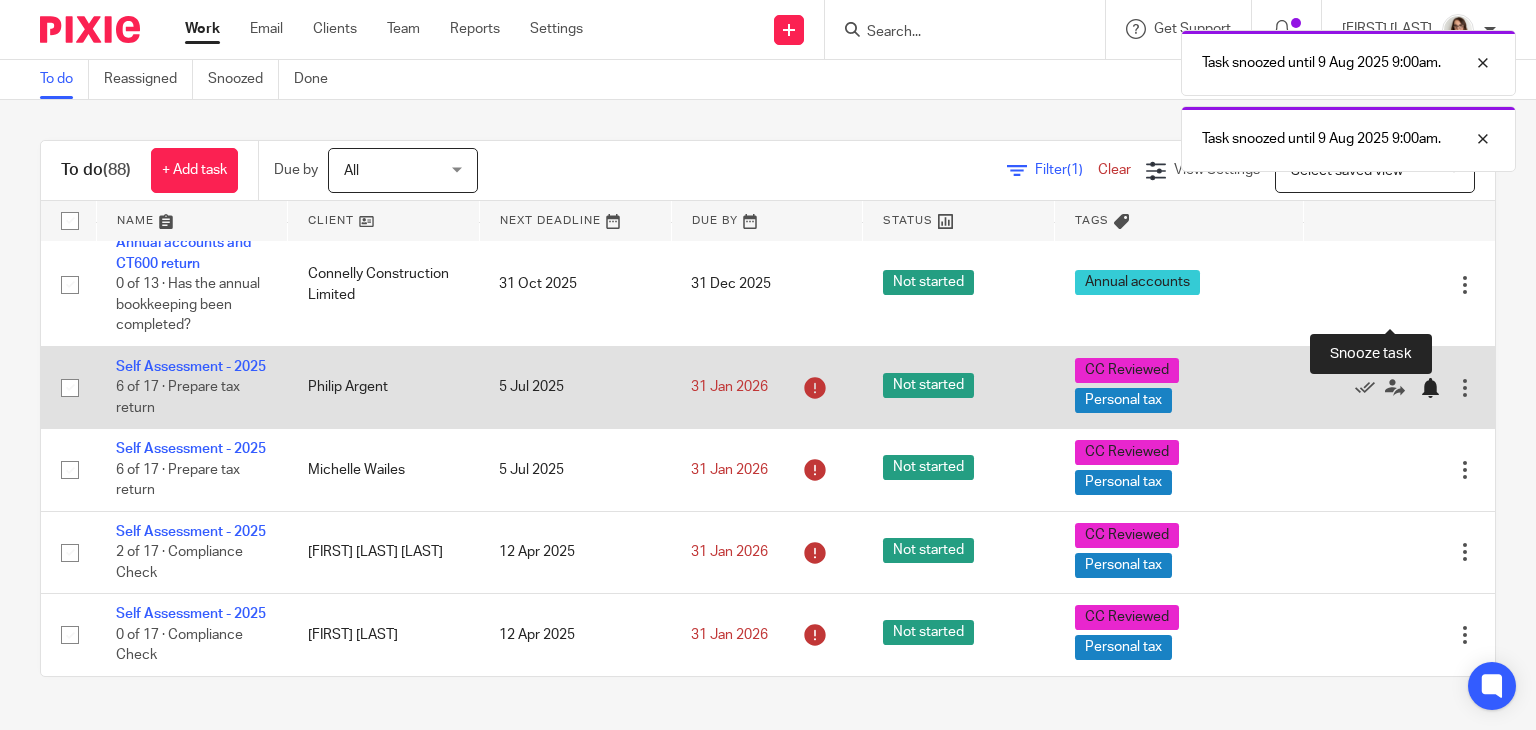 click at bounding box center (1430, 388) 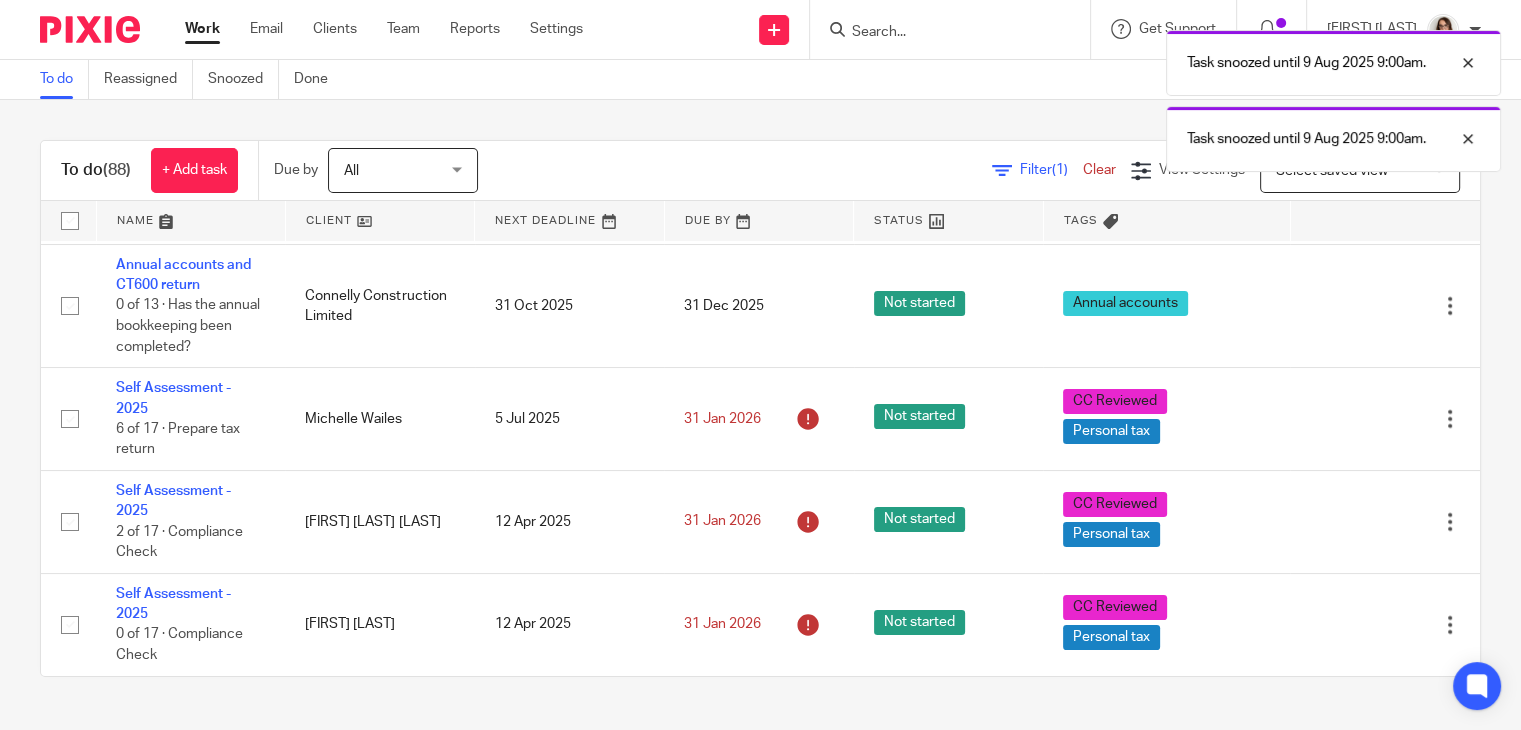 scroll, scrollTop: 7435, scrollLeft: 0, axis: vertical 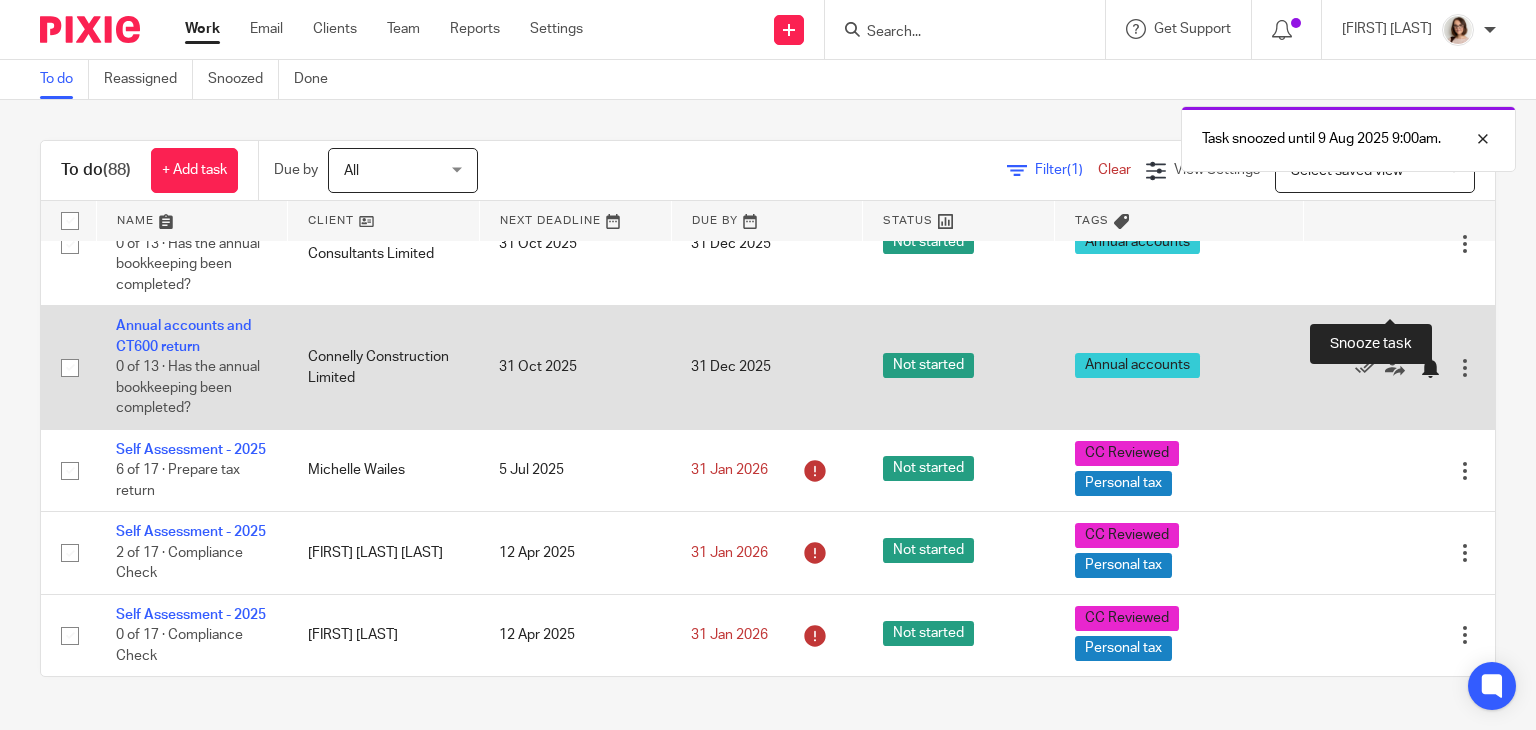 click at bounding box center (1430, 368) 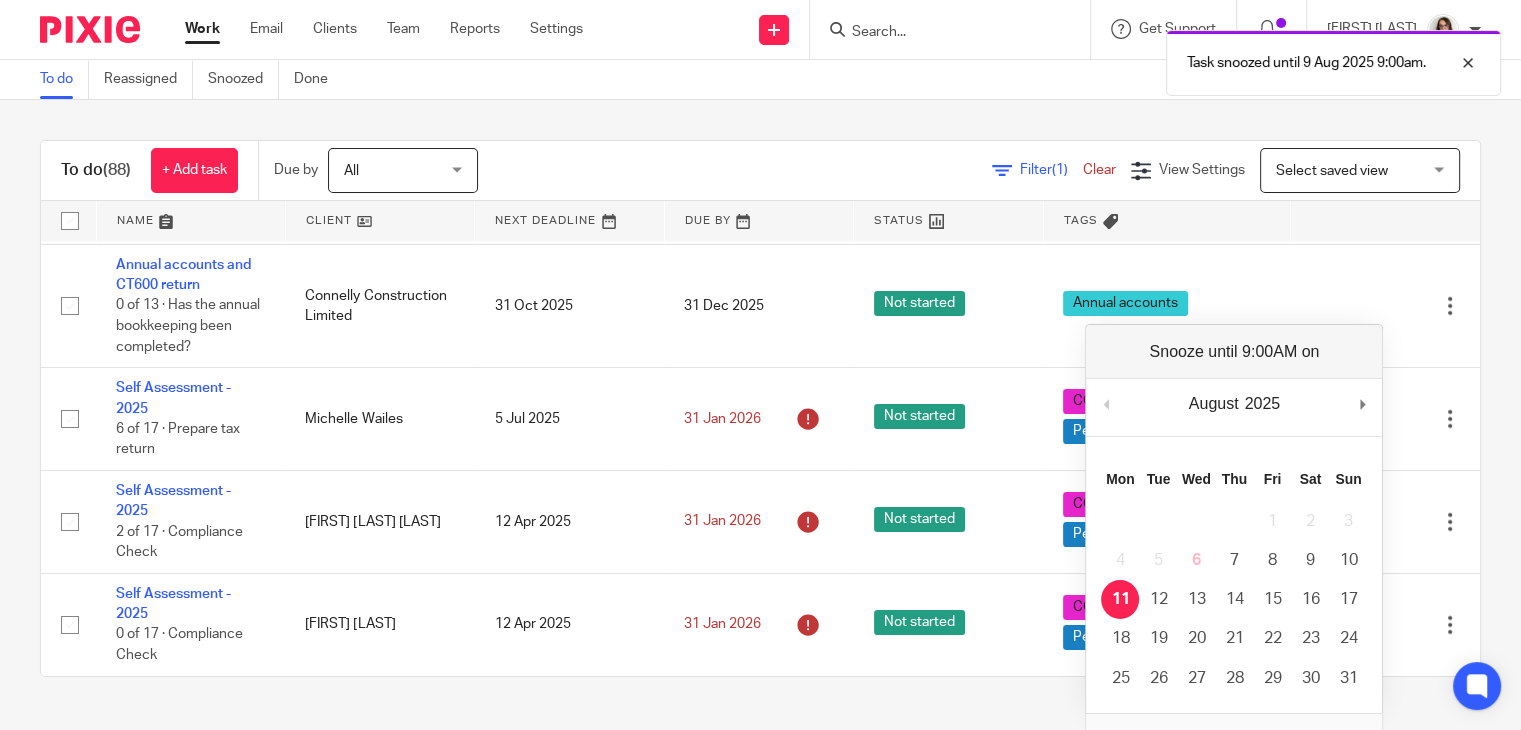 scroll, scrollTop: 7310, scrollLeft: 0, axis: vertical 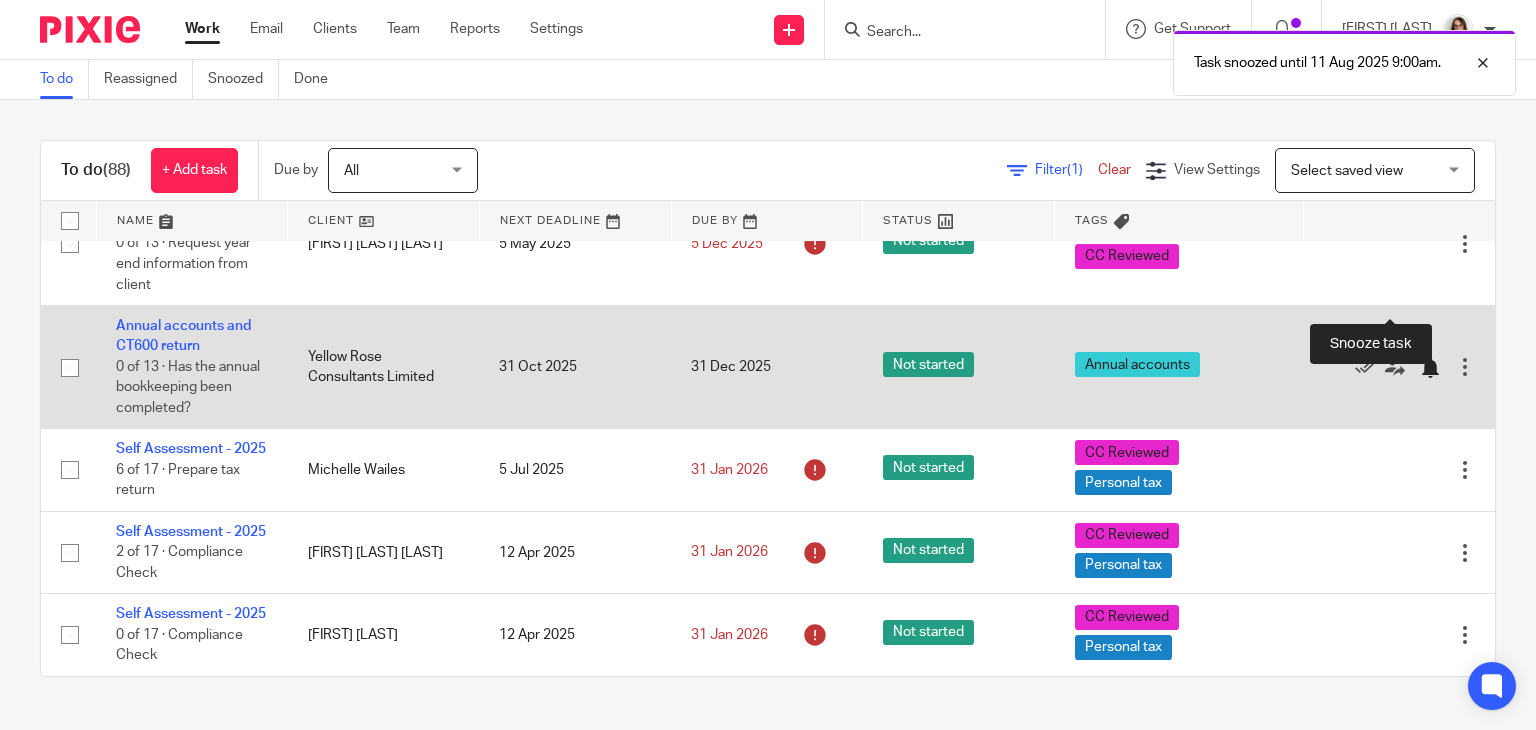 click at bounding box center [1430, 368] 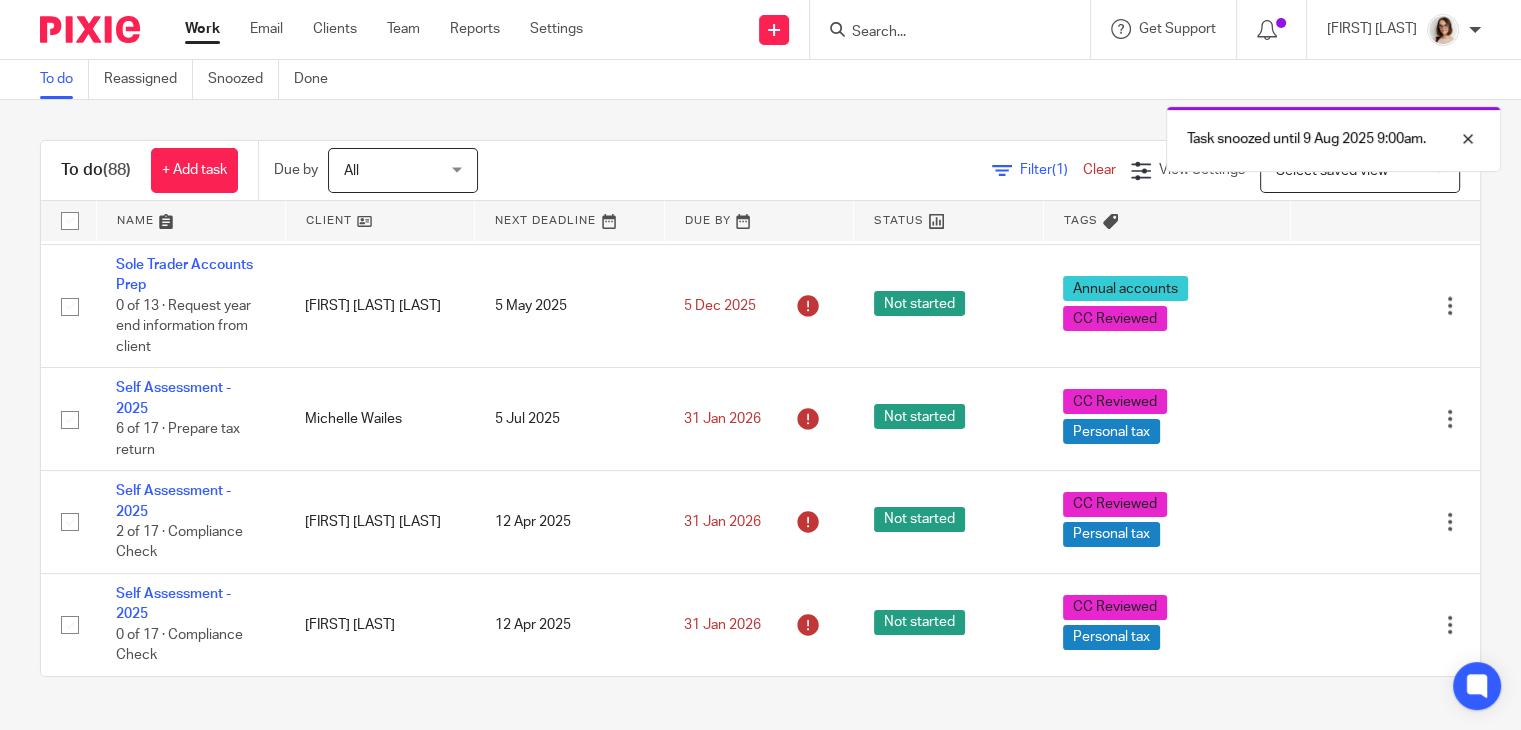 scroll, scrollTop: 7186, scrollLeft: 0, axis: vertical 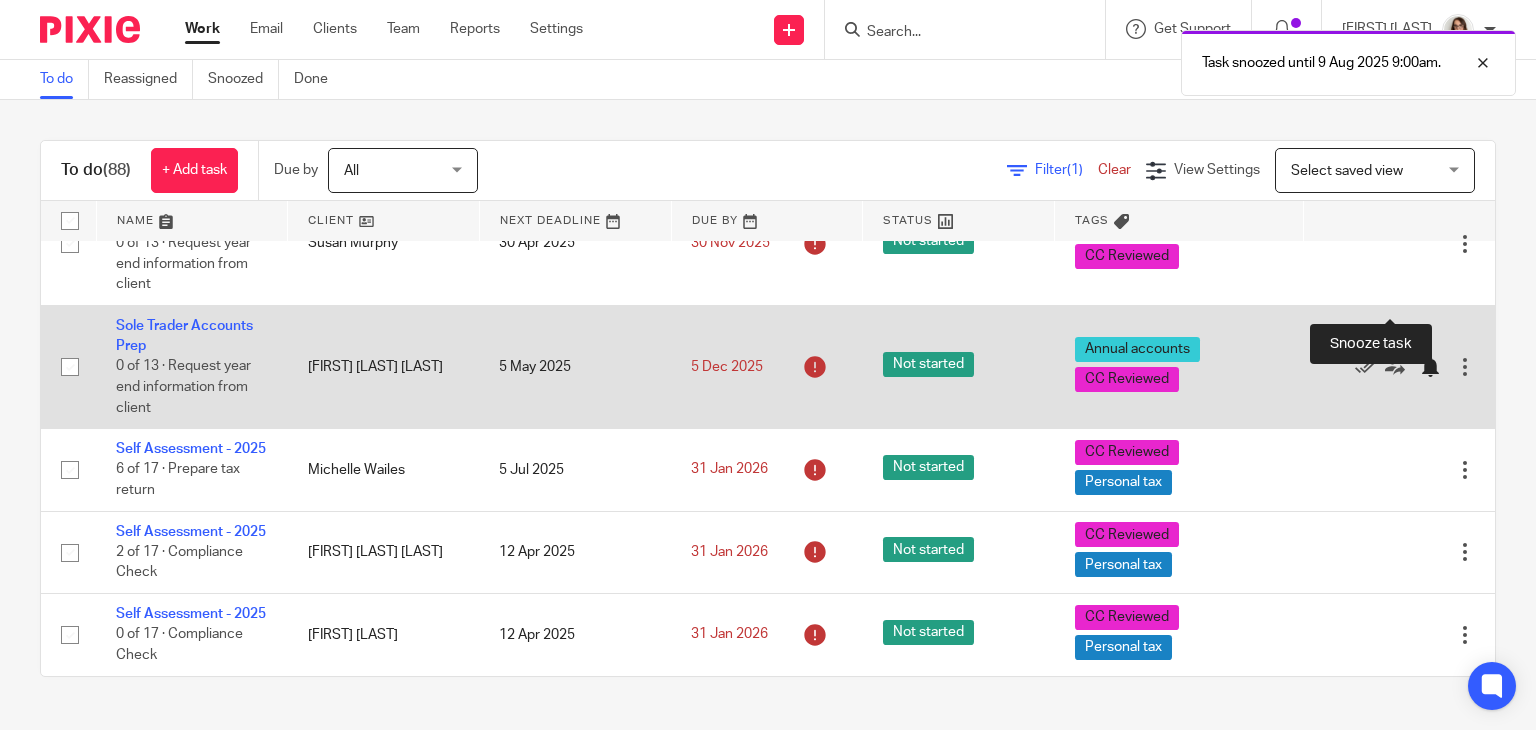click at bounding box center [1430, 367] 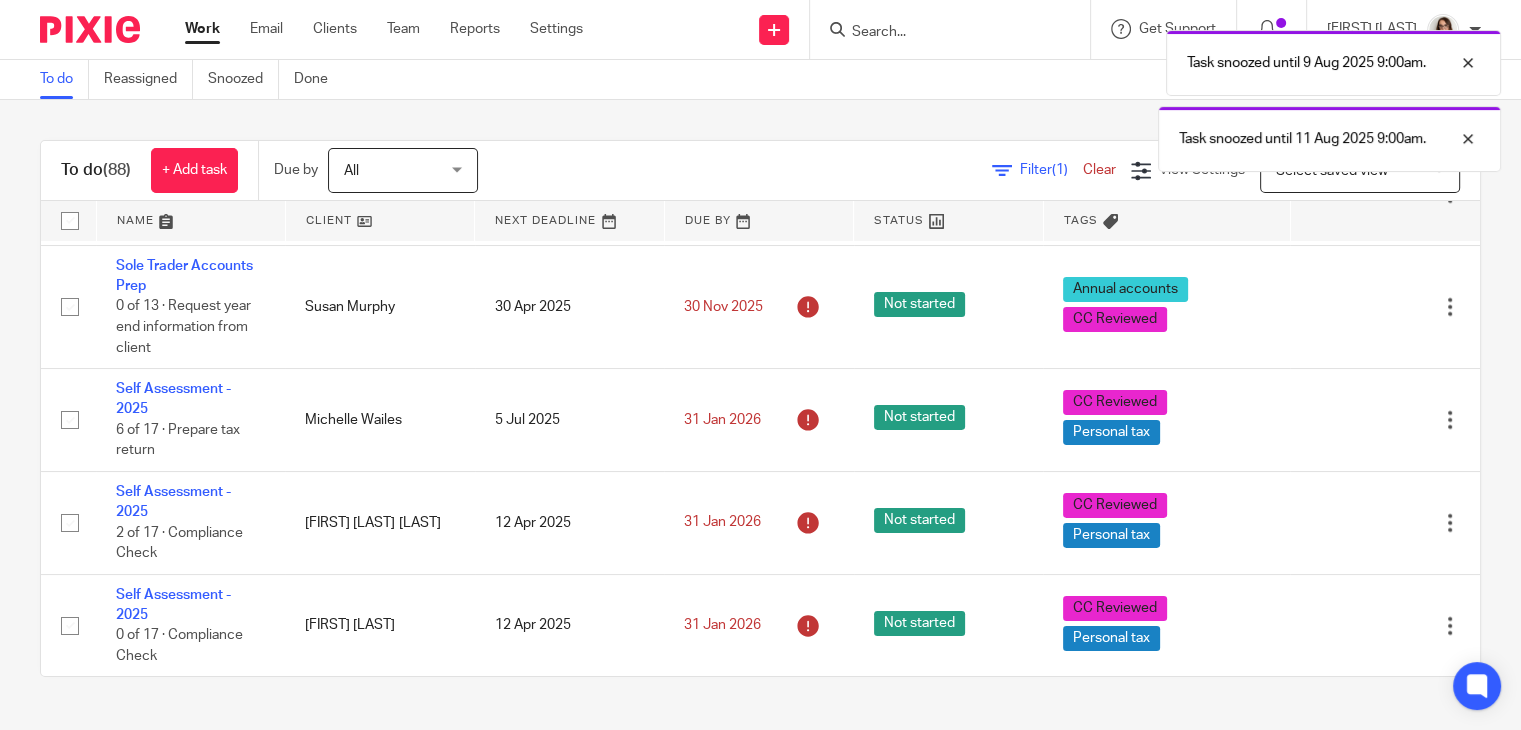 scroll, scrollTop: 7062, scrollLeft: 0, axis: vertical 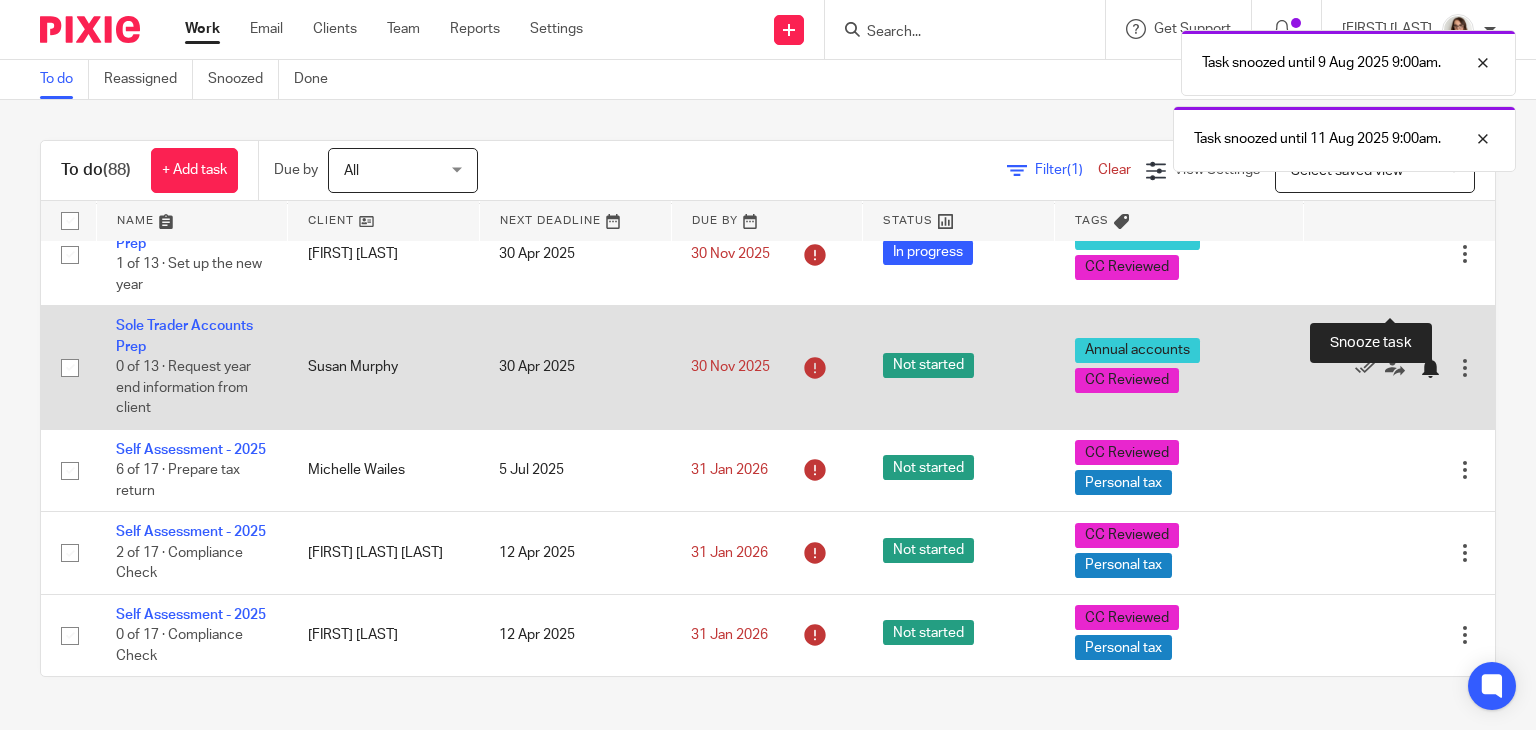 click at bounding box center (1430, 368) 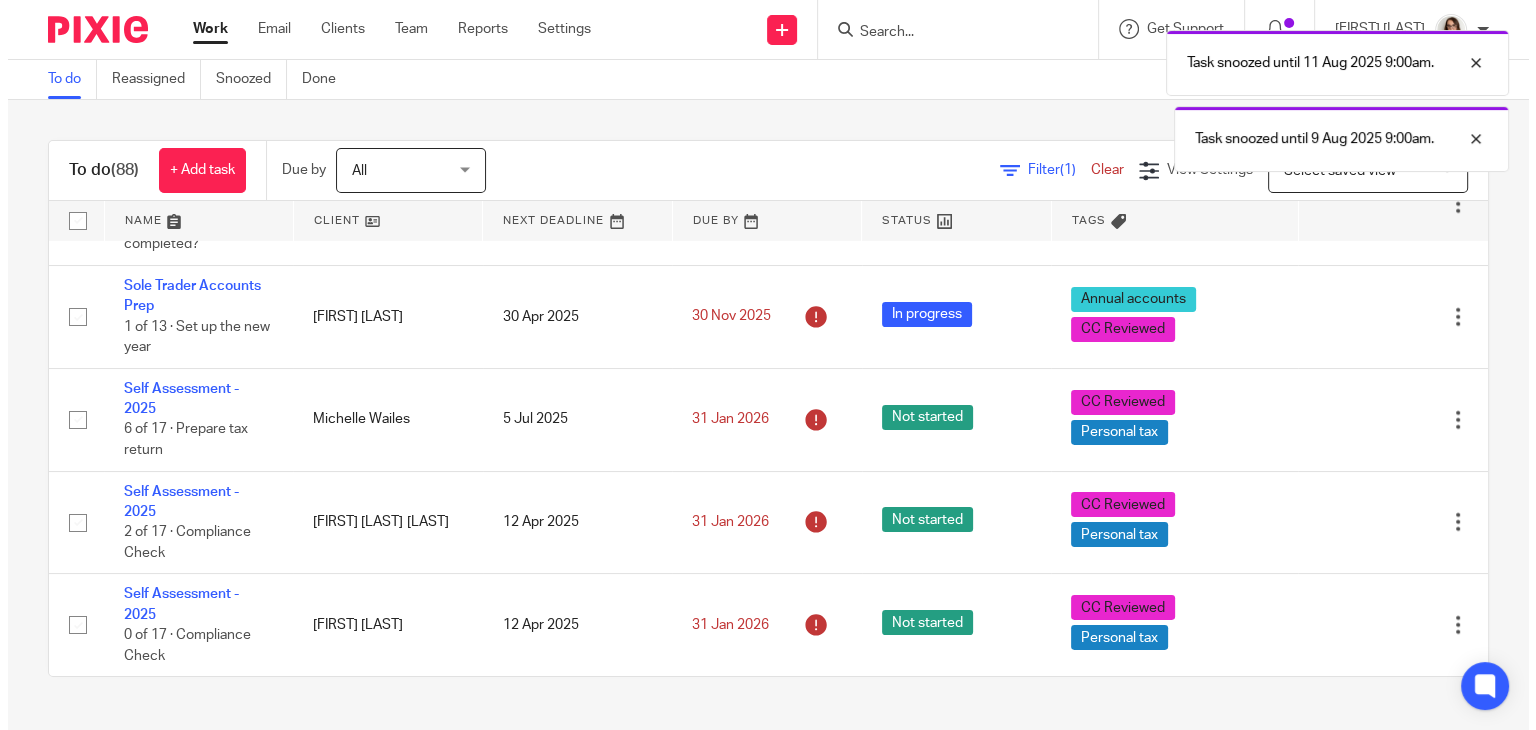 scroll, scrollTop: 6937, scrollLeft: 0, axis: vertical 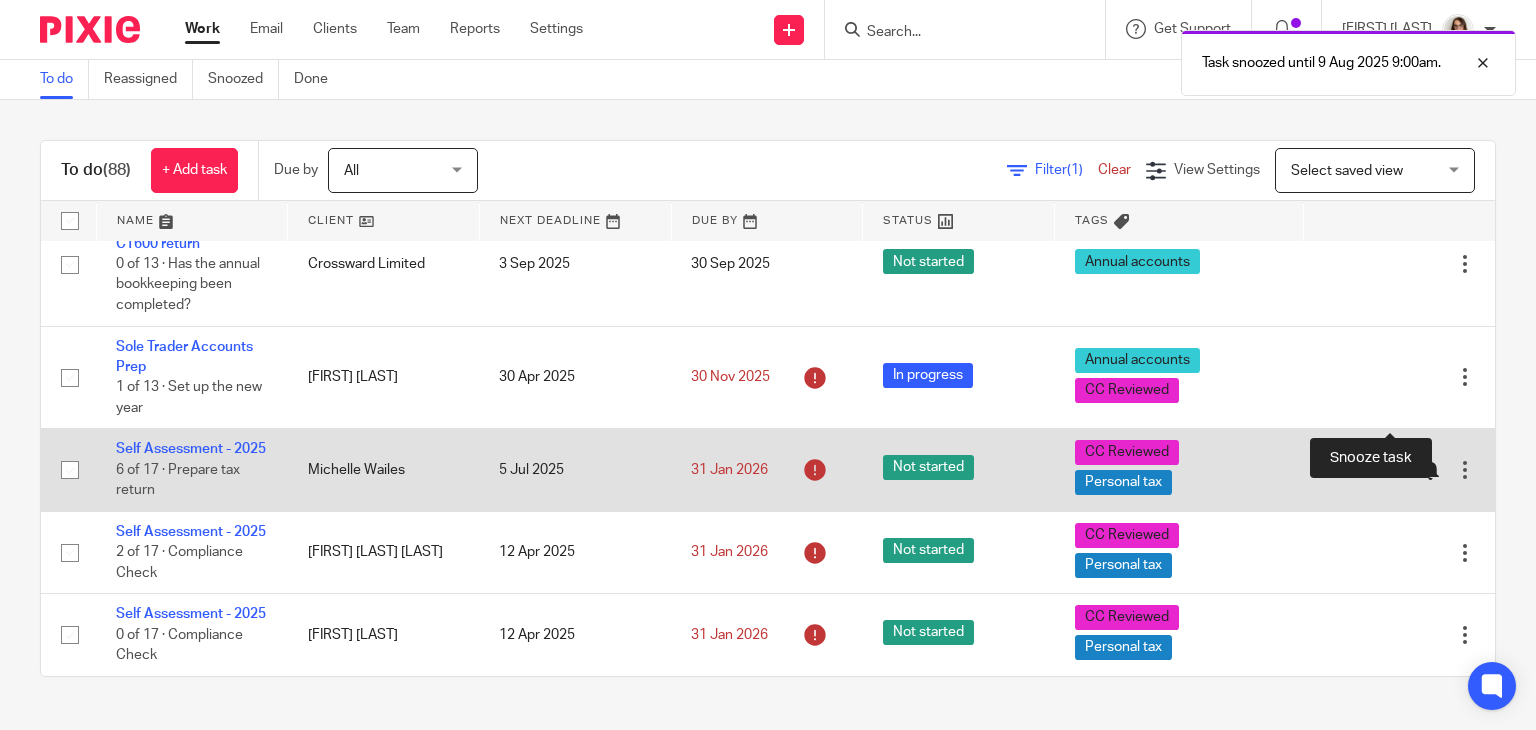 click at bounding box center (1430, 470) 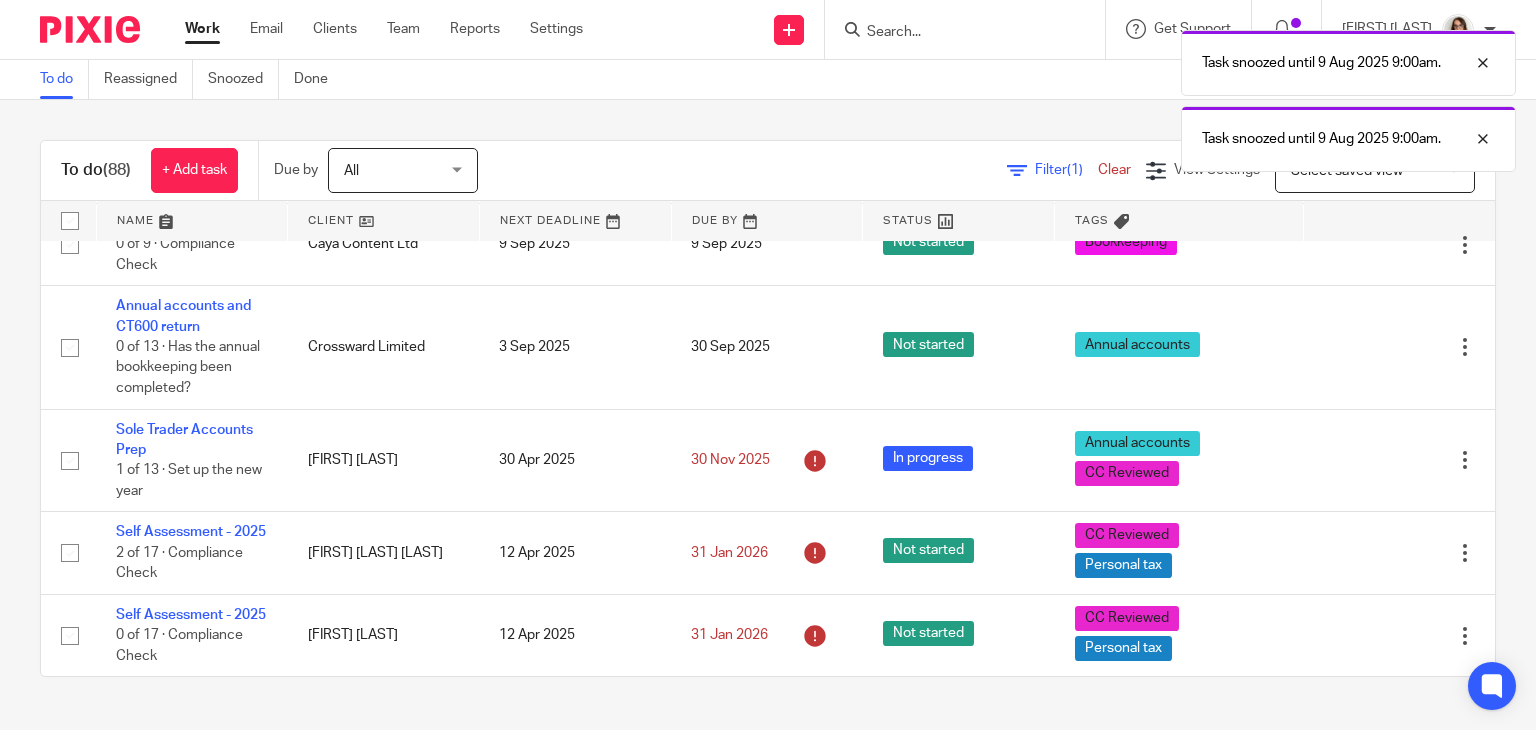 scroll, scrollTop: 6834, scrollLeft: 0, axis: vertical 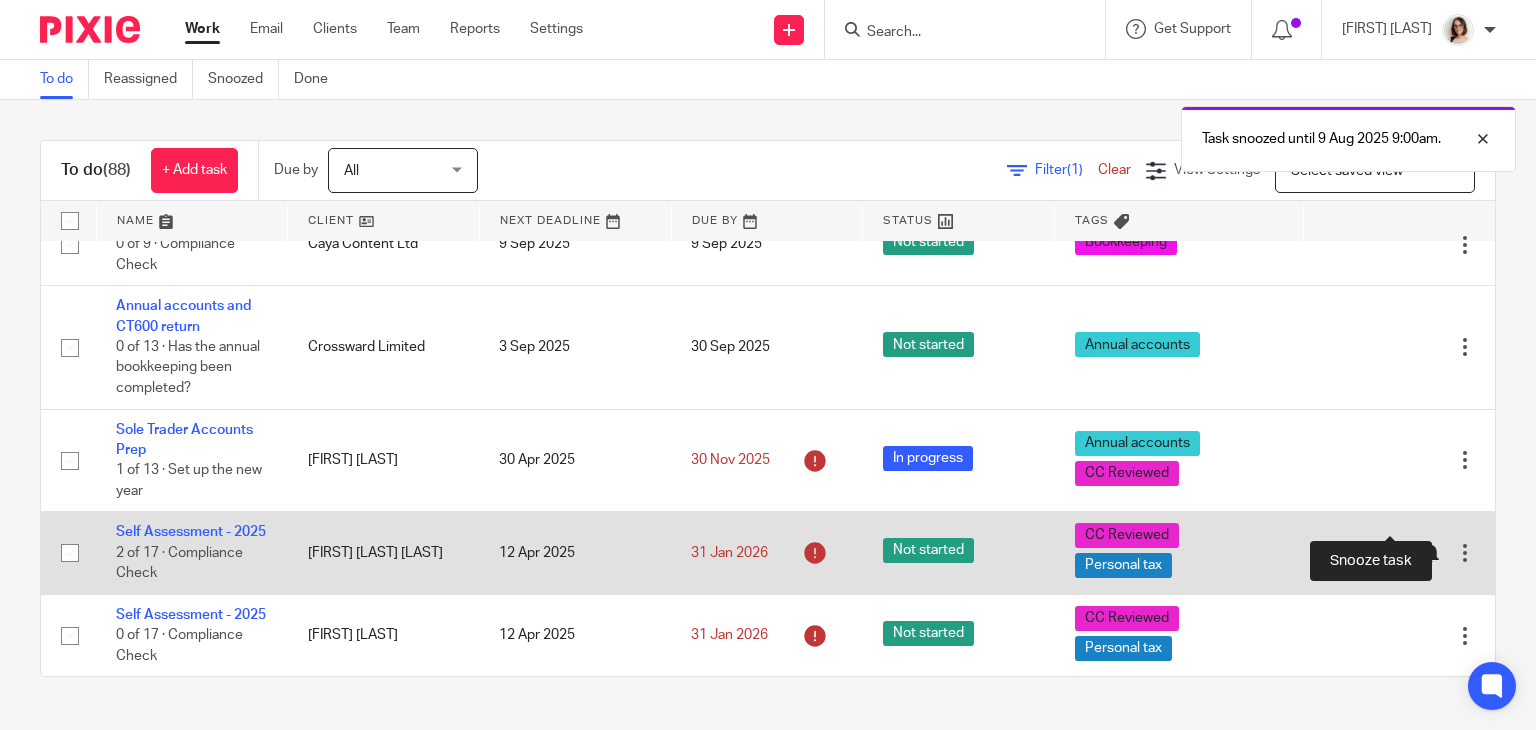 click at bounding box center [1430, 553] 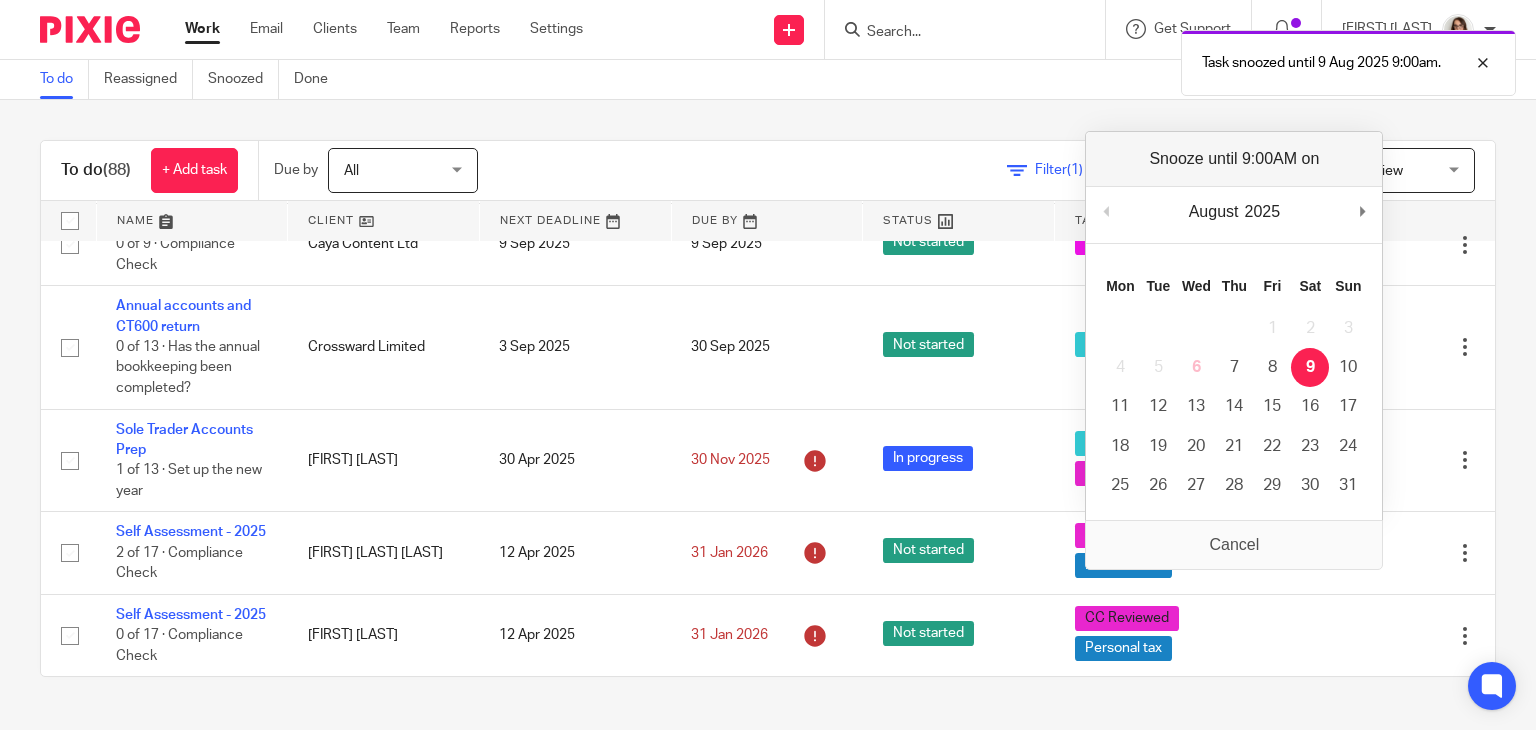 scroll, scrollTop: 6731, scrollLeft: 0, axis: vertical 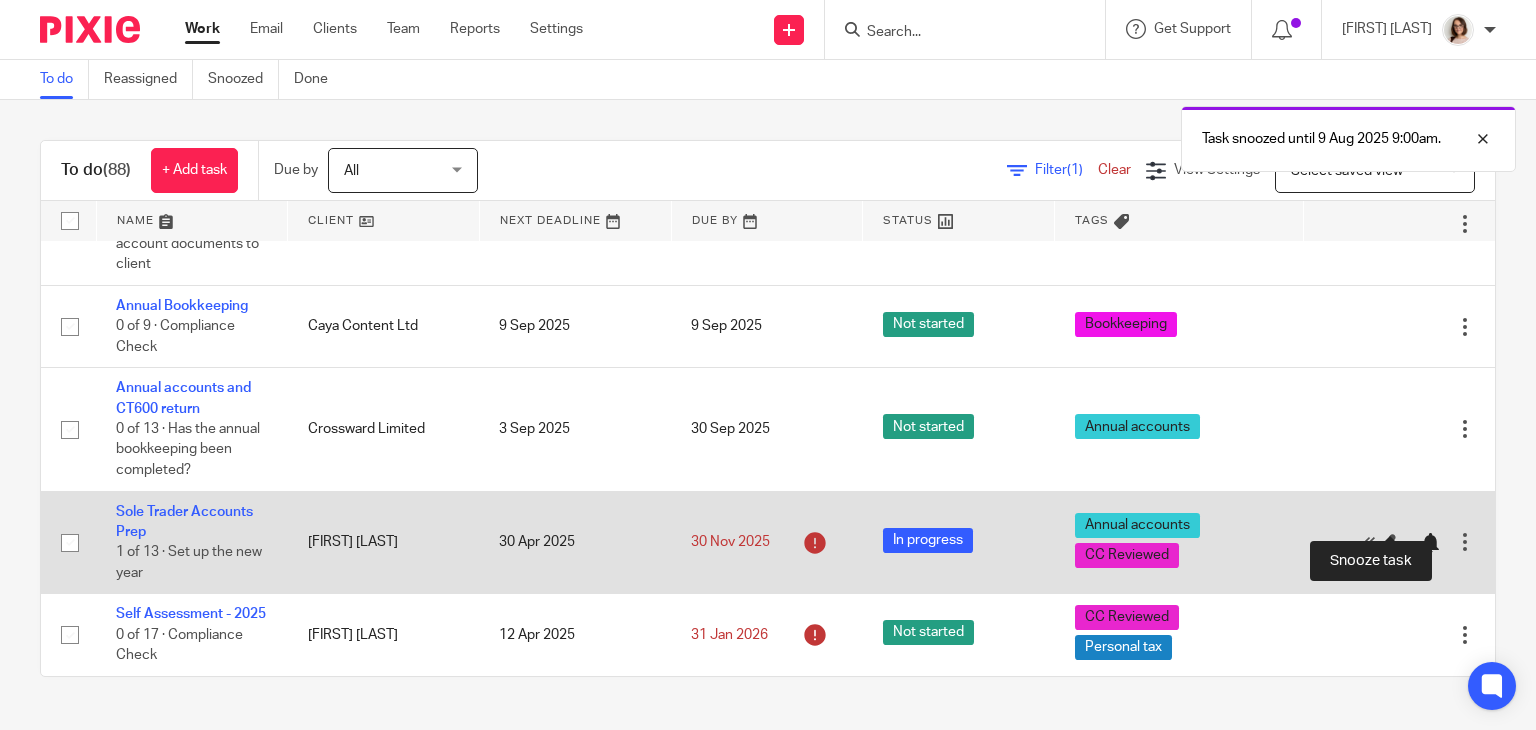 click at bounding box center [1430, 543] 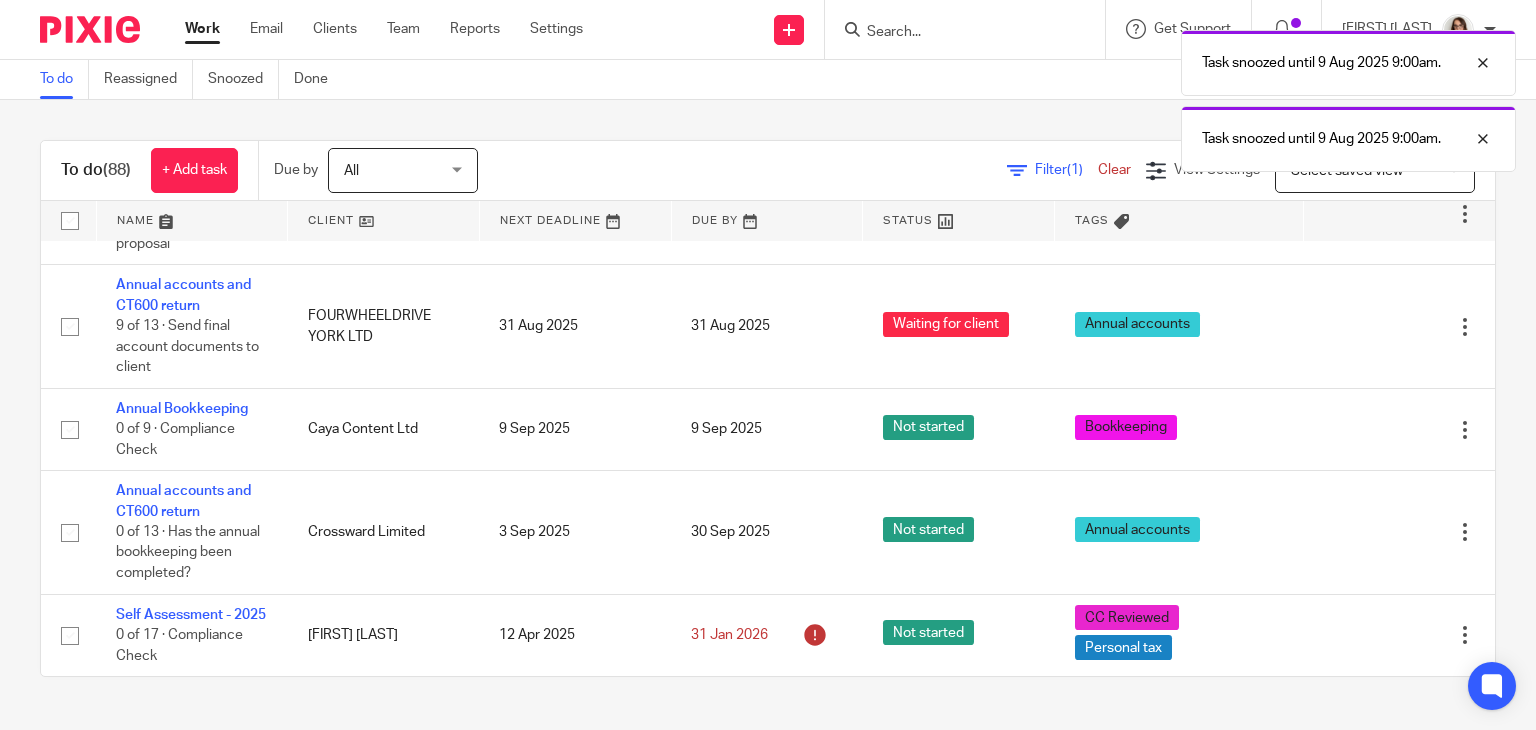 scroll, scrollTop: 6627, scrollLeft: 0, axis: vertical 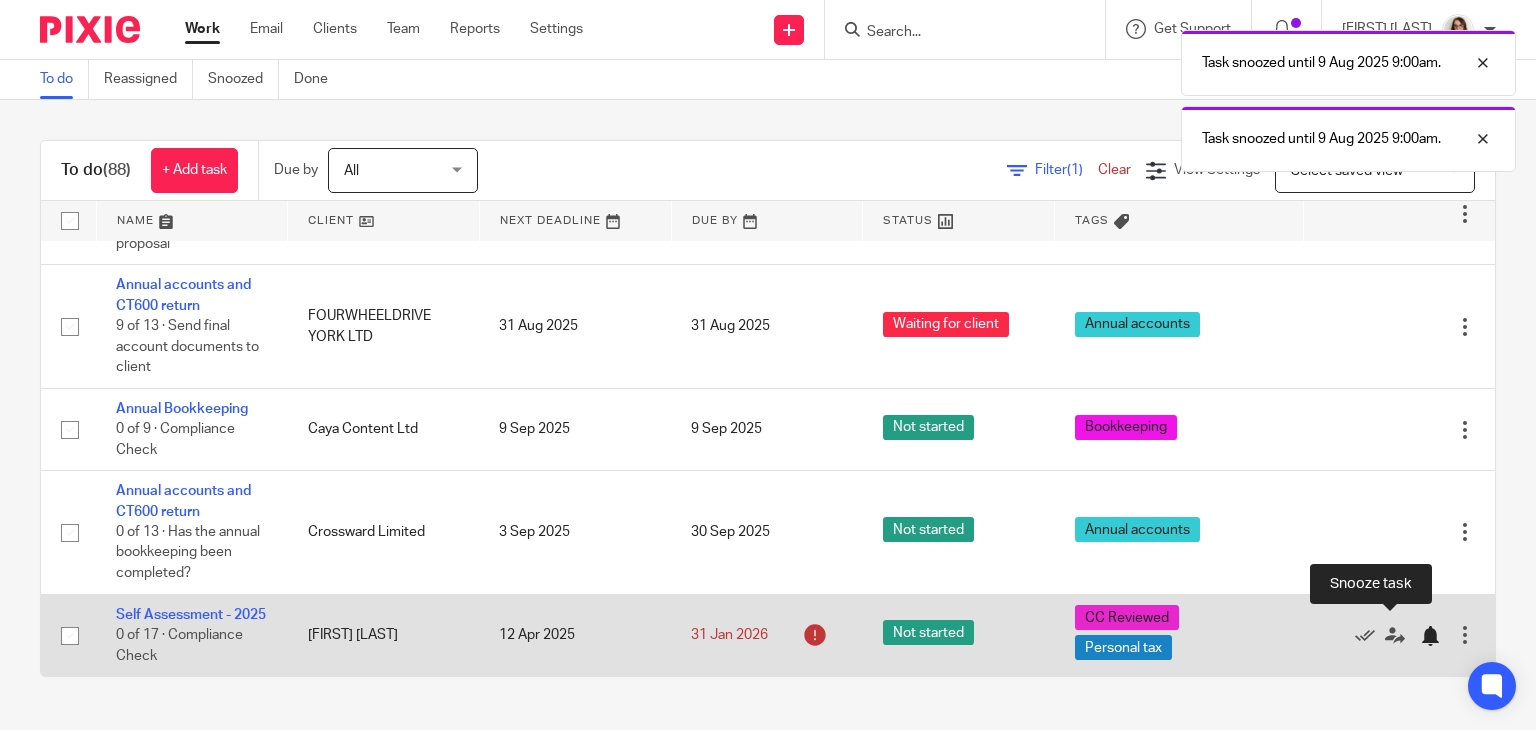 click at bounding box center [1430, 636] 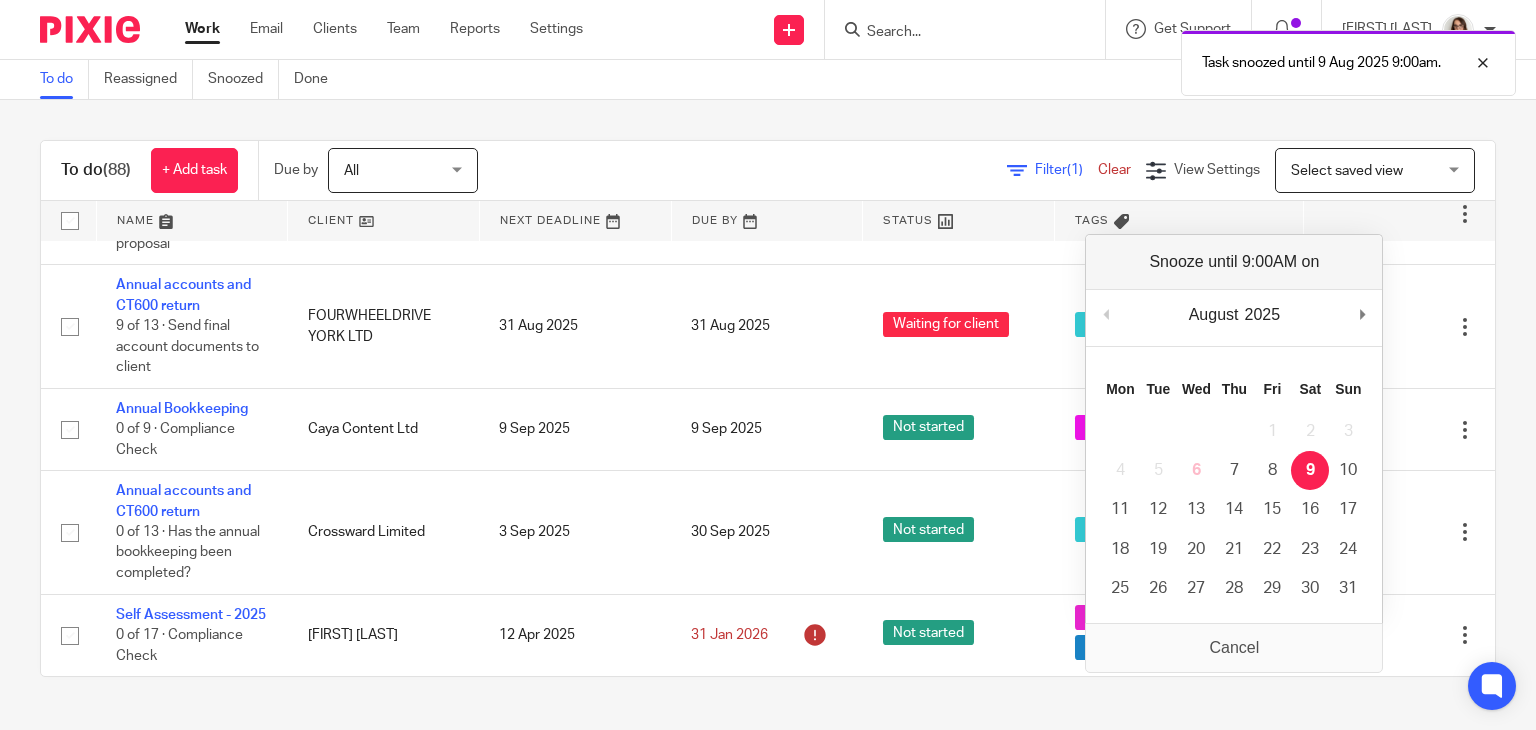 scroll, scrollTop: 6524, scrollLeft: 0, axis: vertical 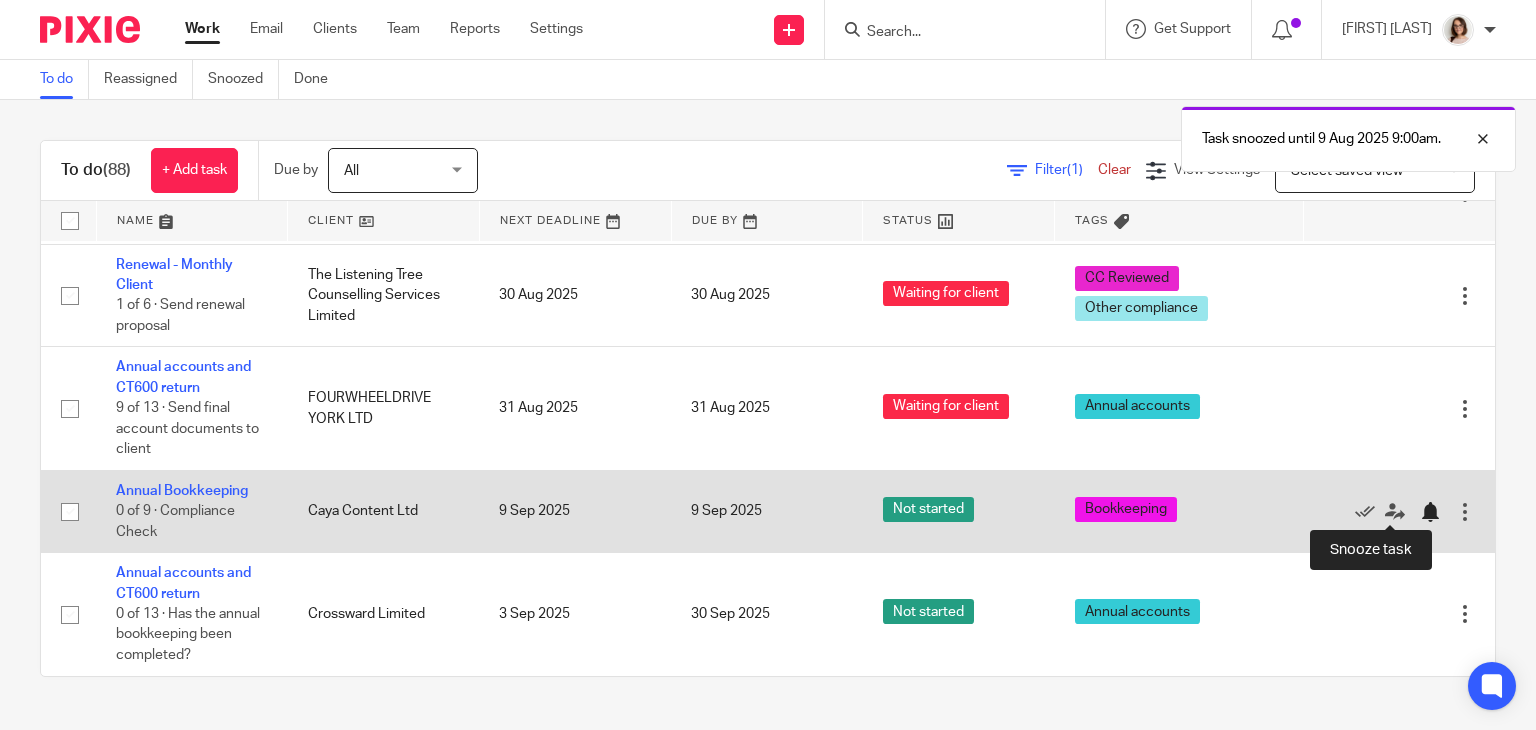 click at bounding box center (1430, 512) 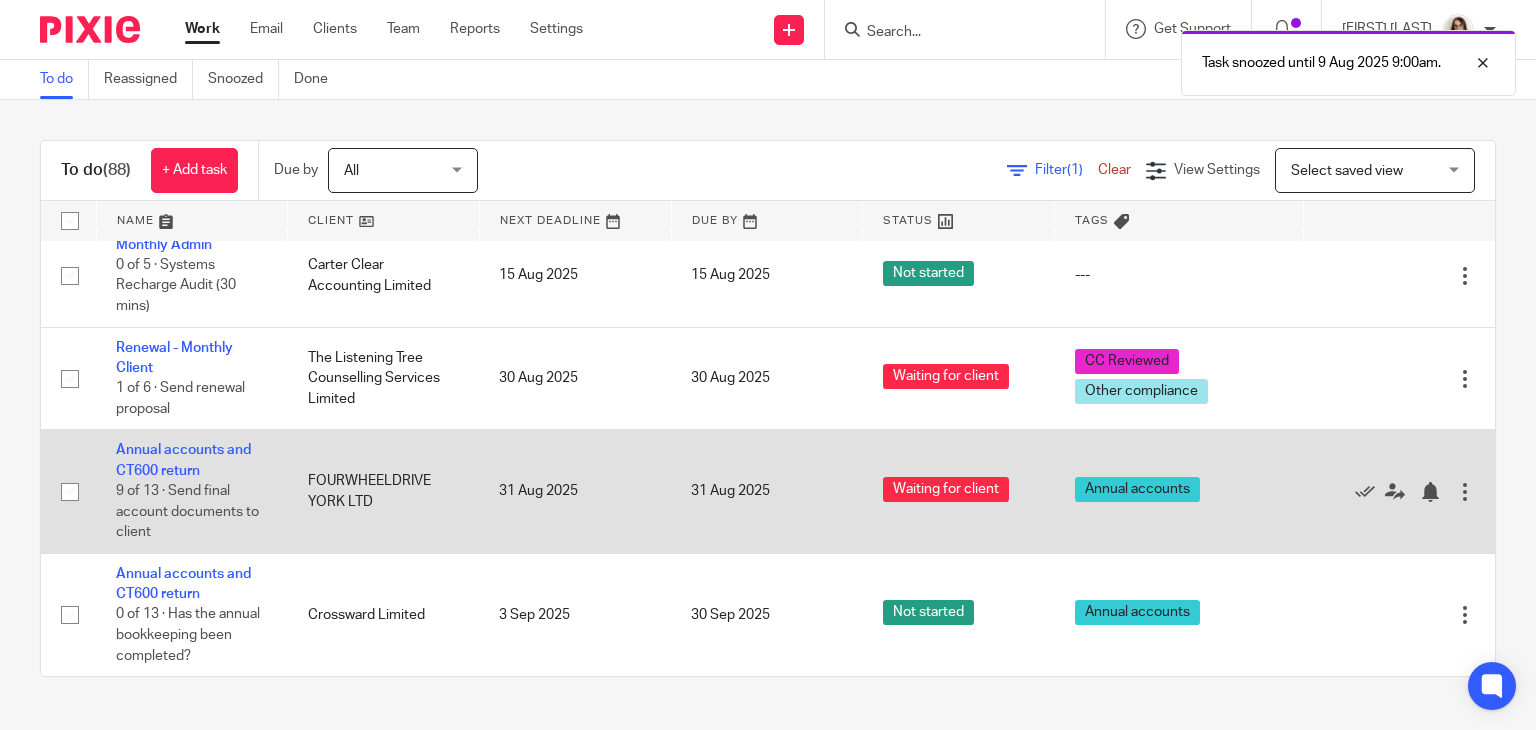 scroll, scrollTop: 6356, scrollLeft: 0, axis: vertical 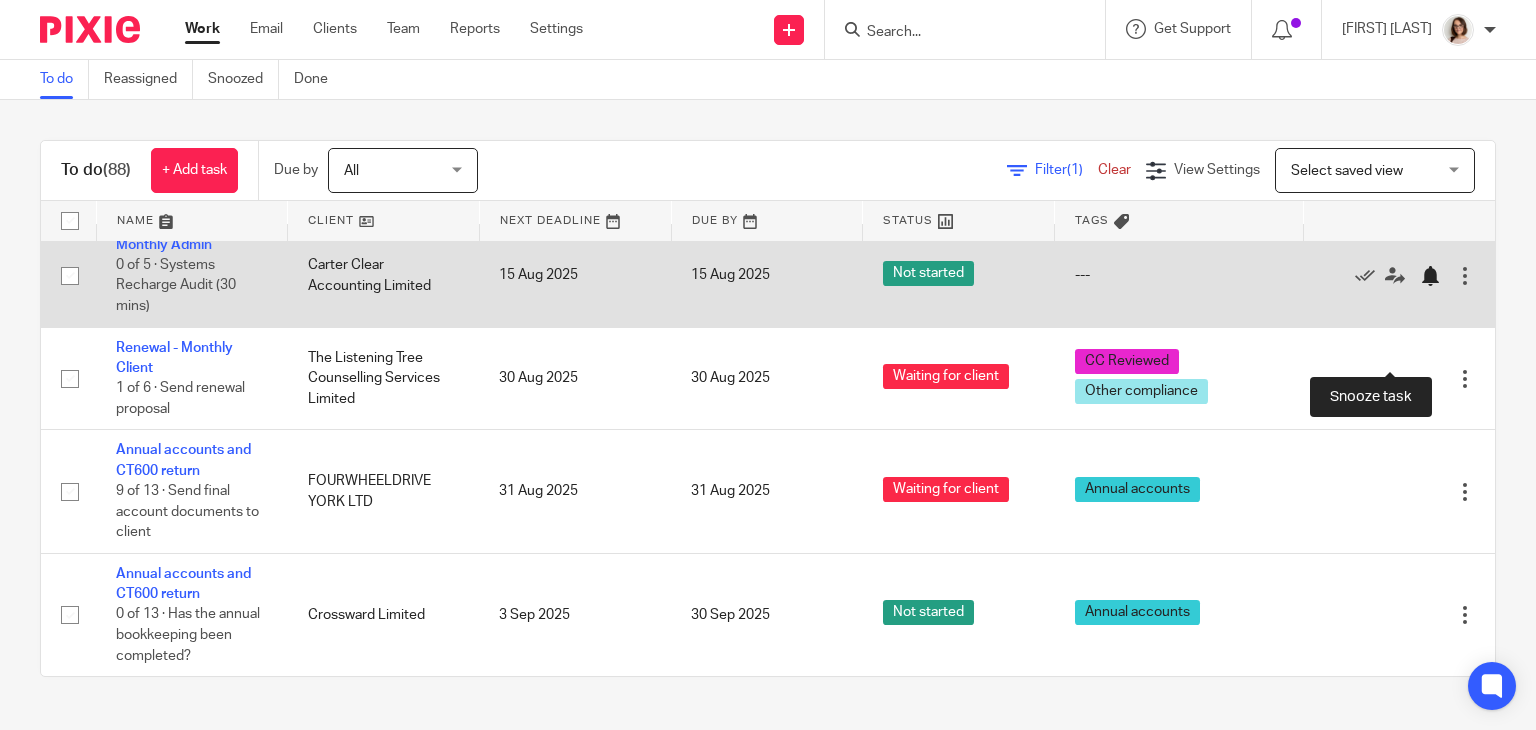 click at bounding box center [1430, 276] 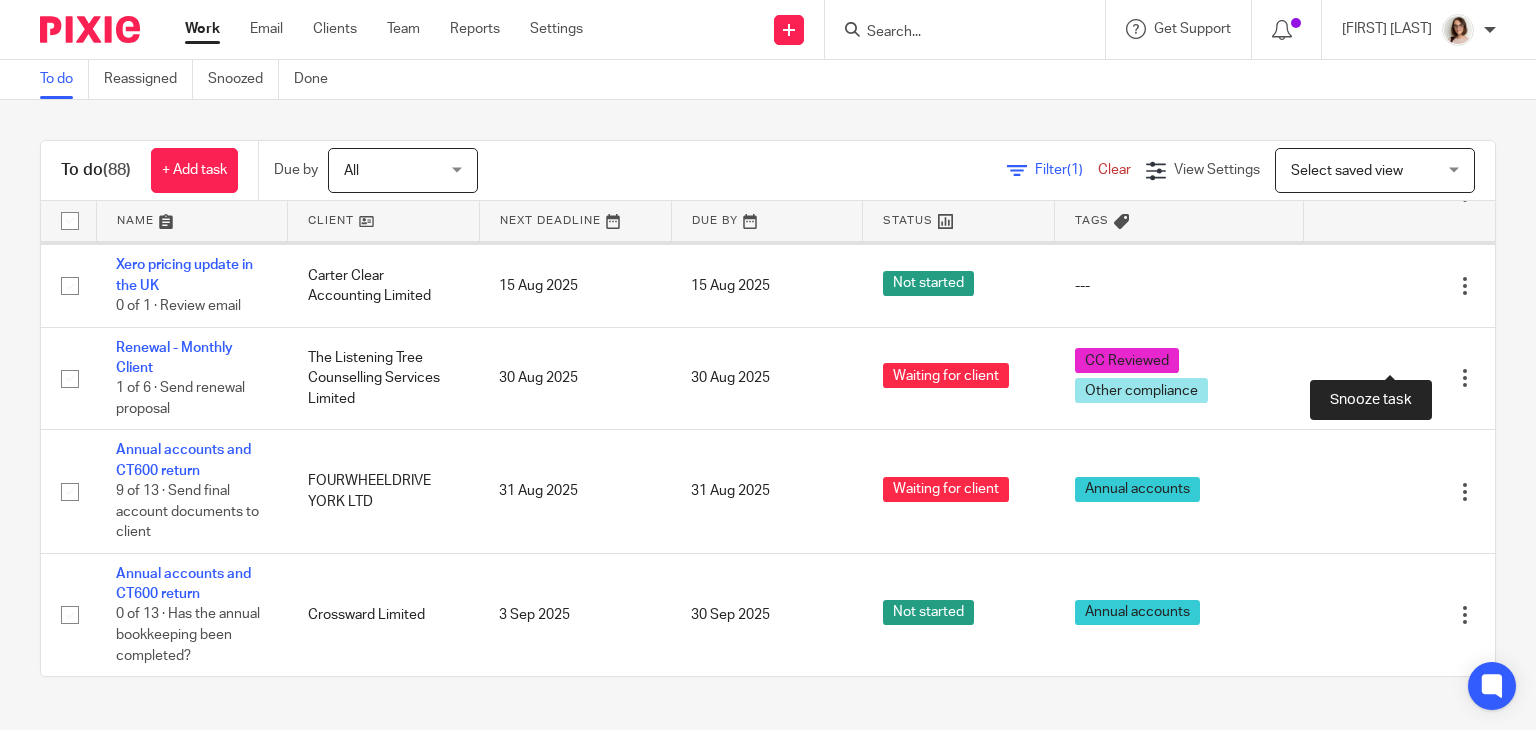 scroll, scrollTop: 6154, scrollLeft: 0, axis: vertical 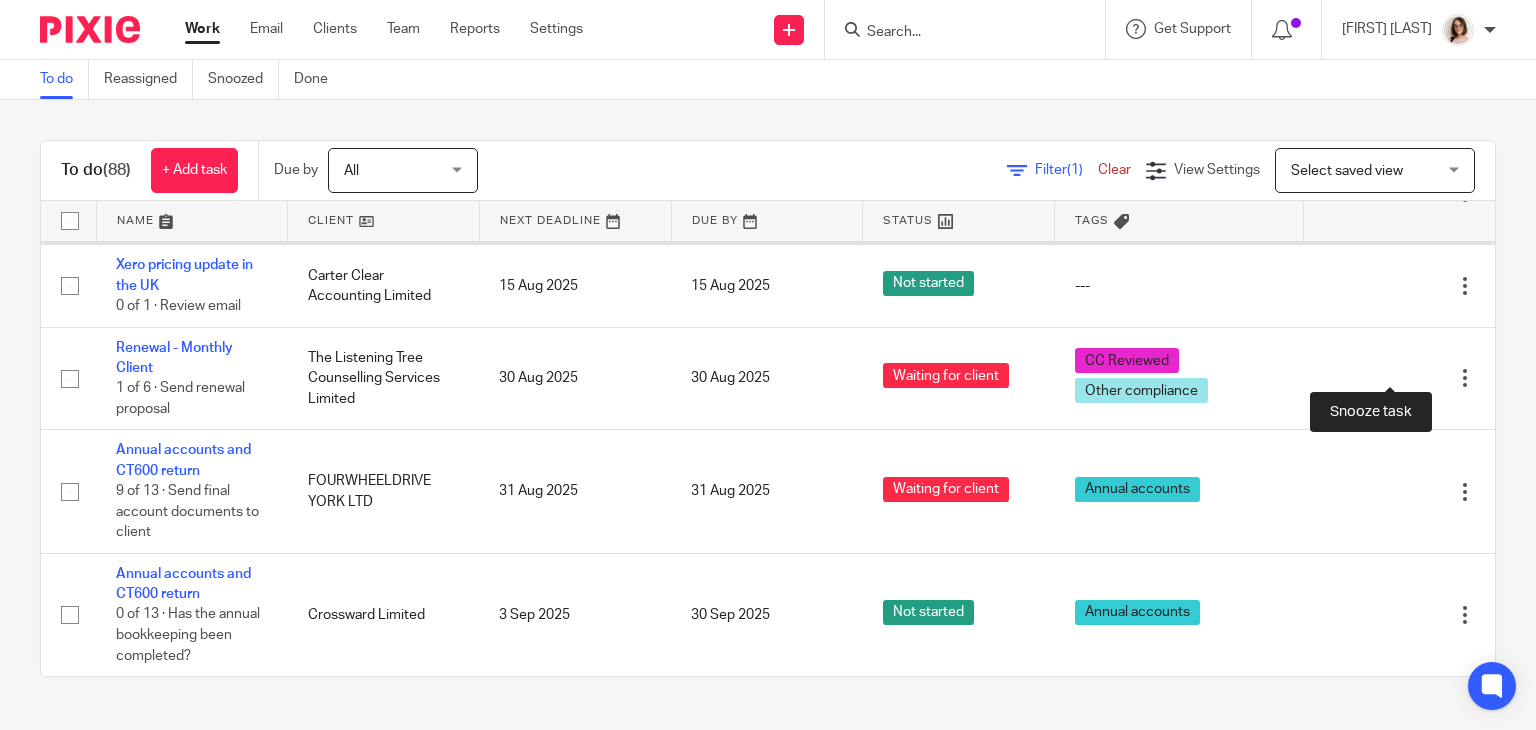 click at bounding box center [1430, 194] 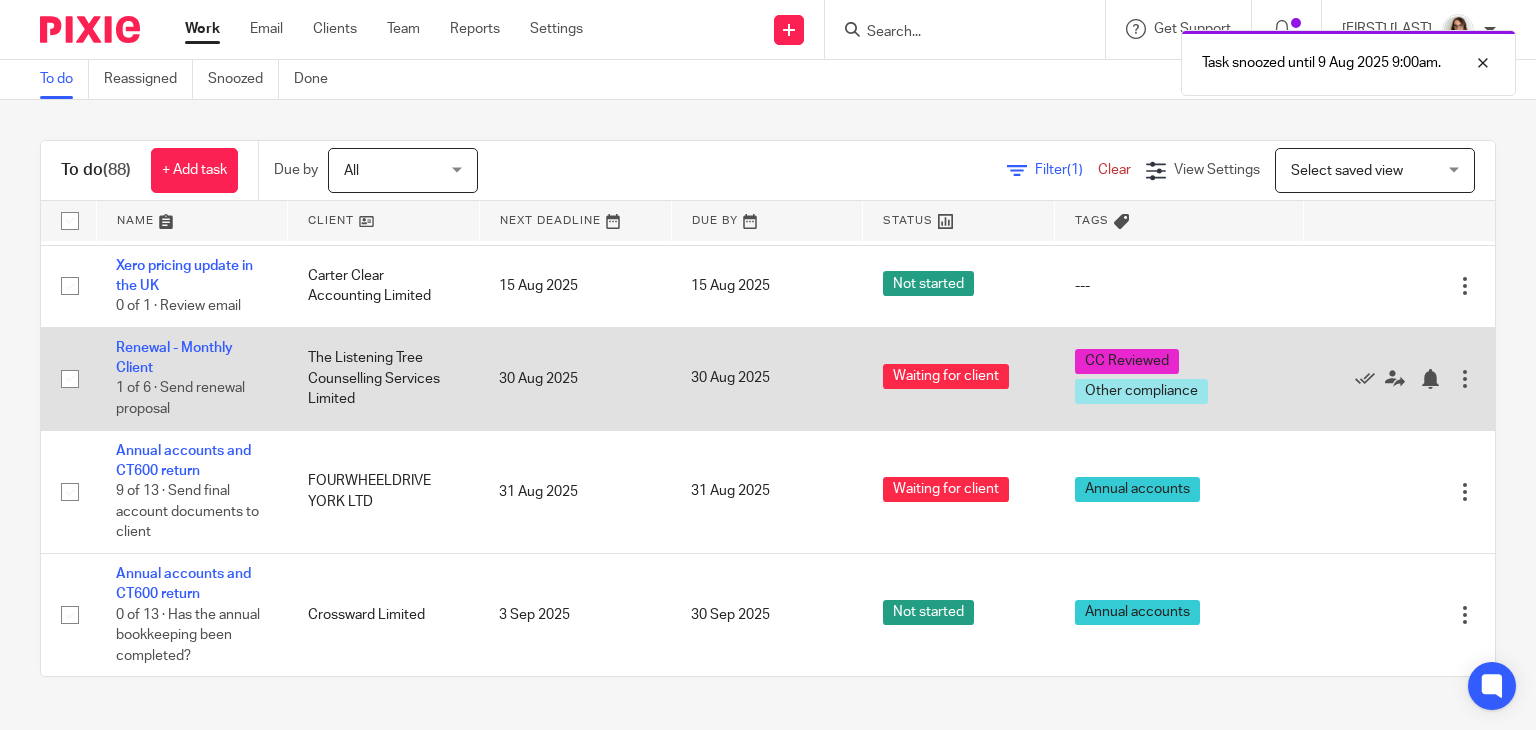 scroll, scrollTop: 6032, scrollLeft: 0, axis: vertical 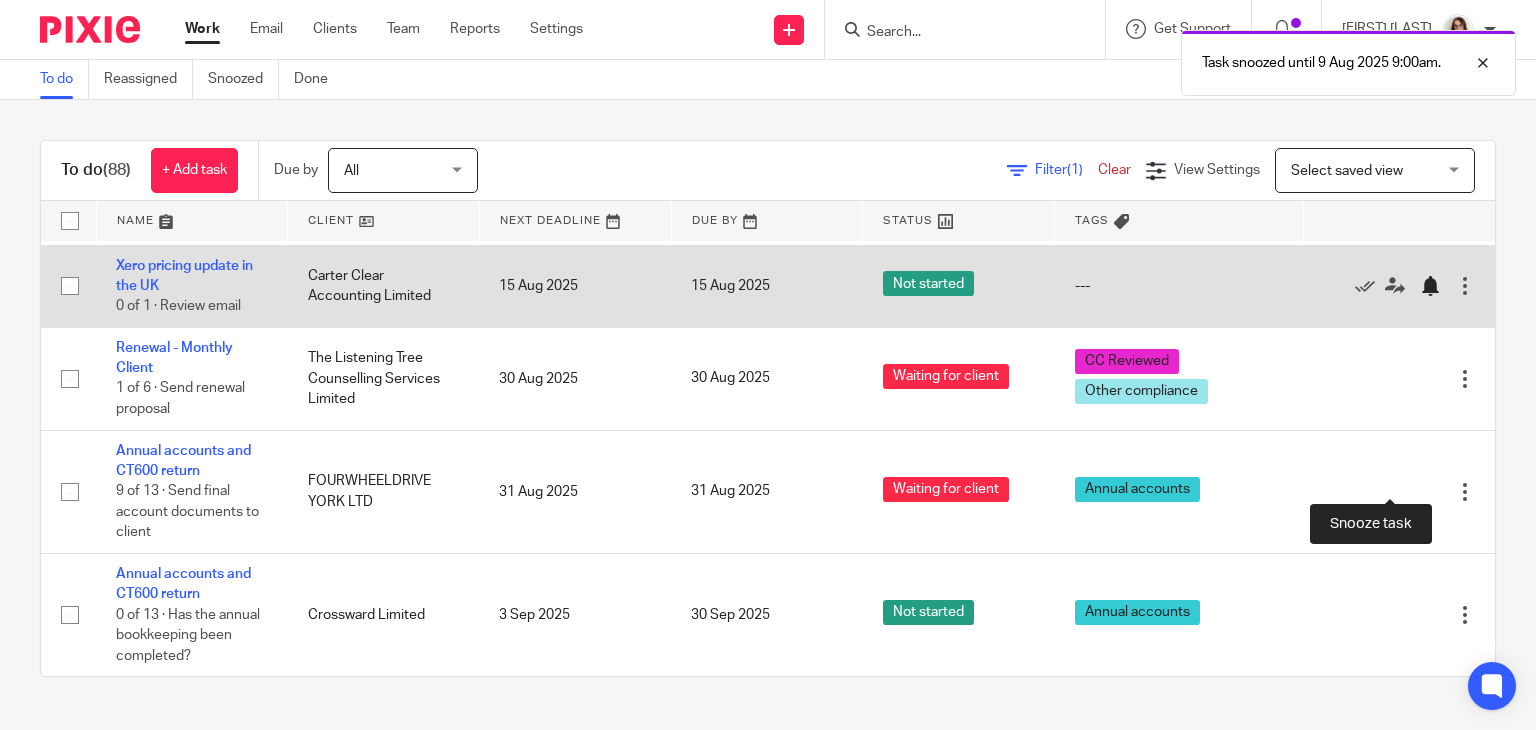 click at bounding box center [1430, 286] 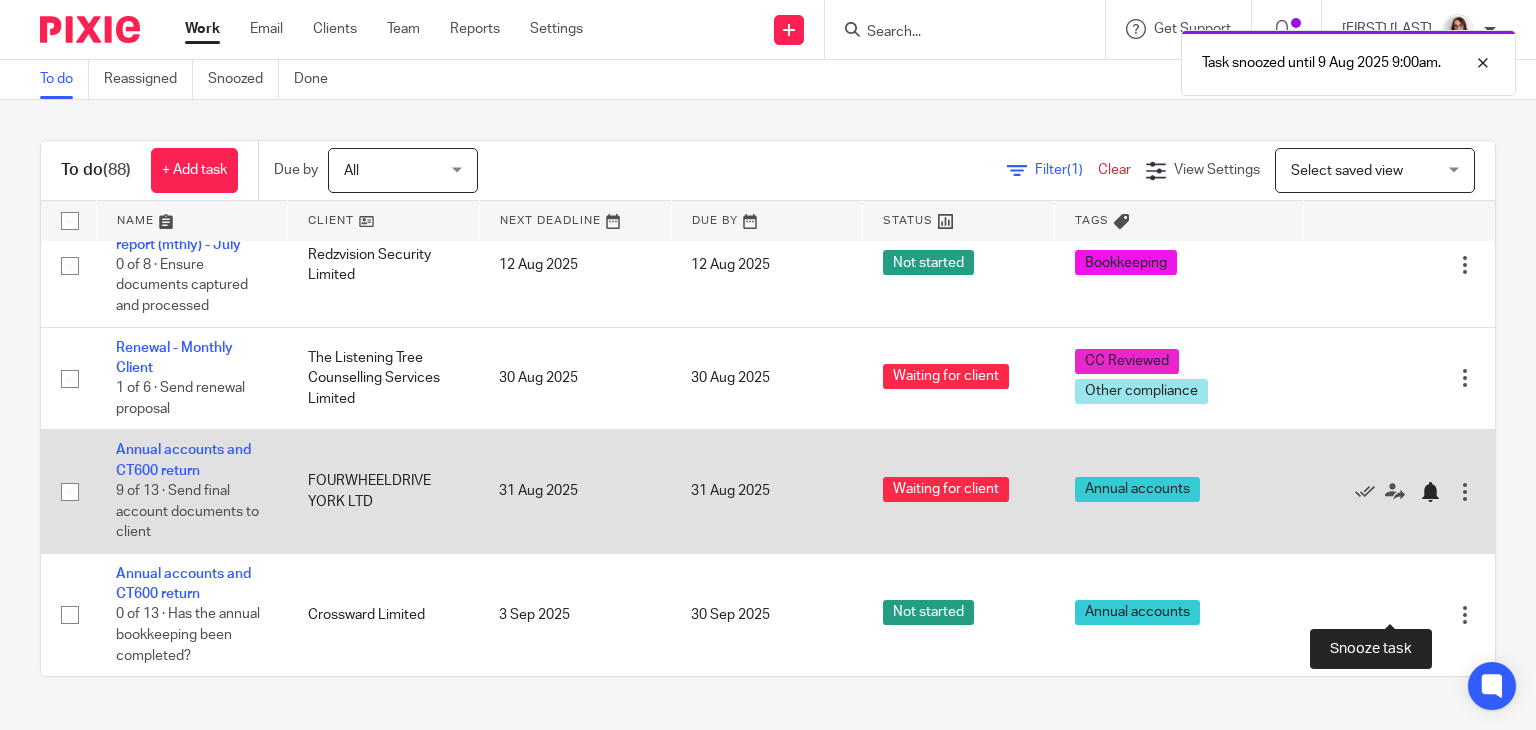 click at bounding box center (1430, 492) 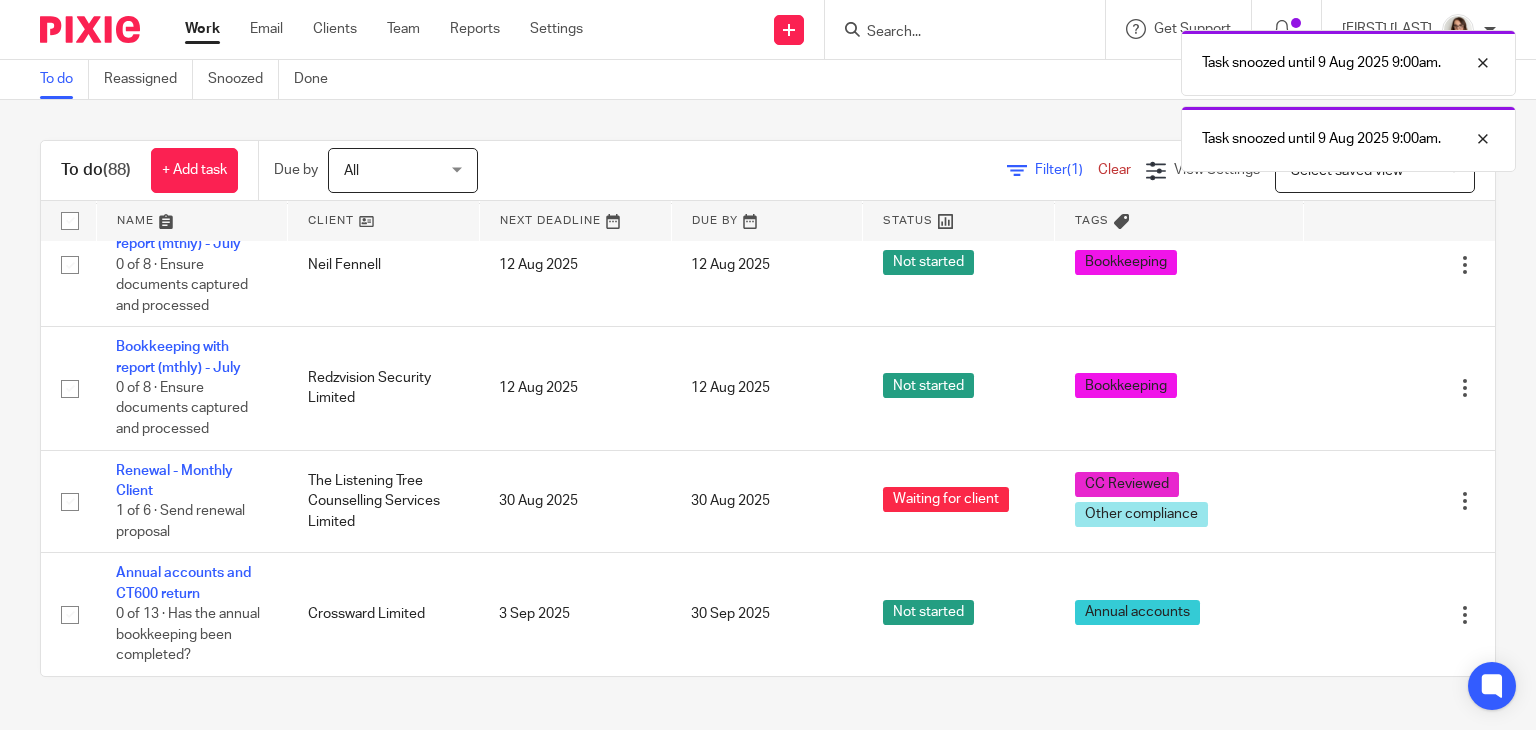 scroll, scrollTop: 6026, scrollLeft: 0, axis: vertical 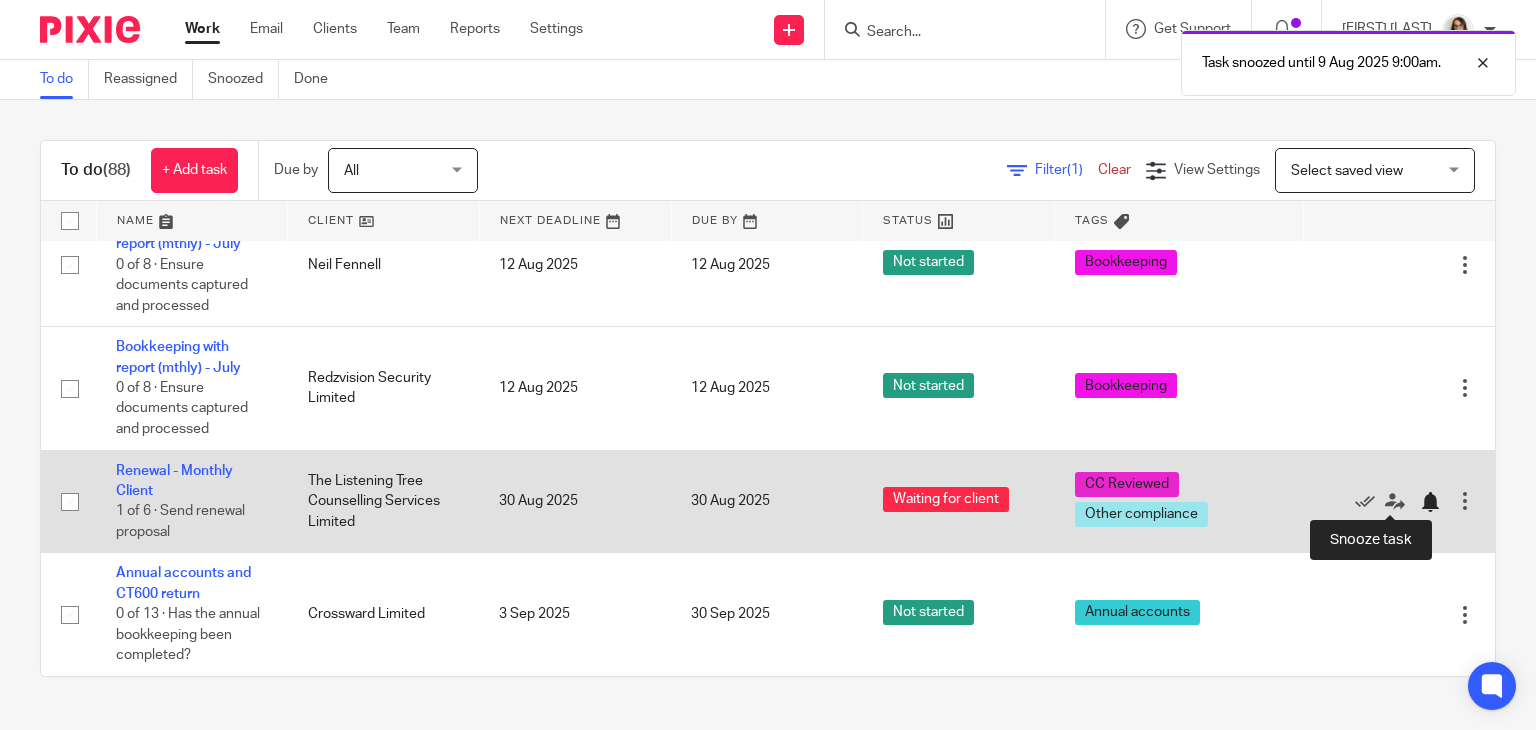 click at bounding box center [1430, 502] 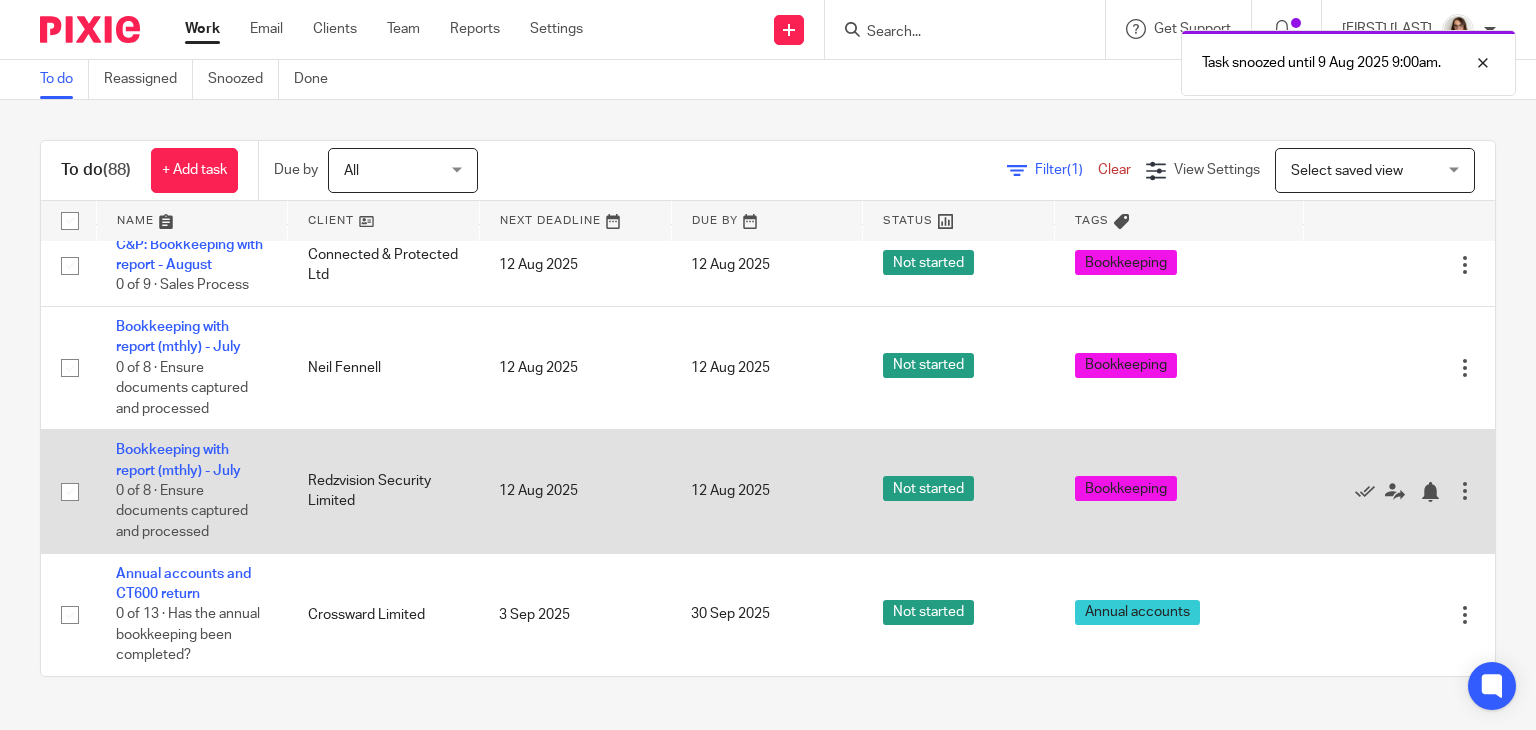scroll, scrollTop: 5811, scrollLeft: 0, axis: vertical 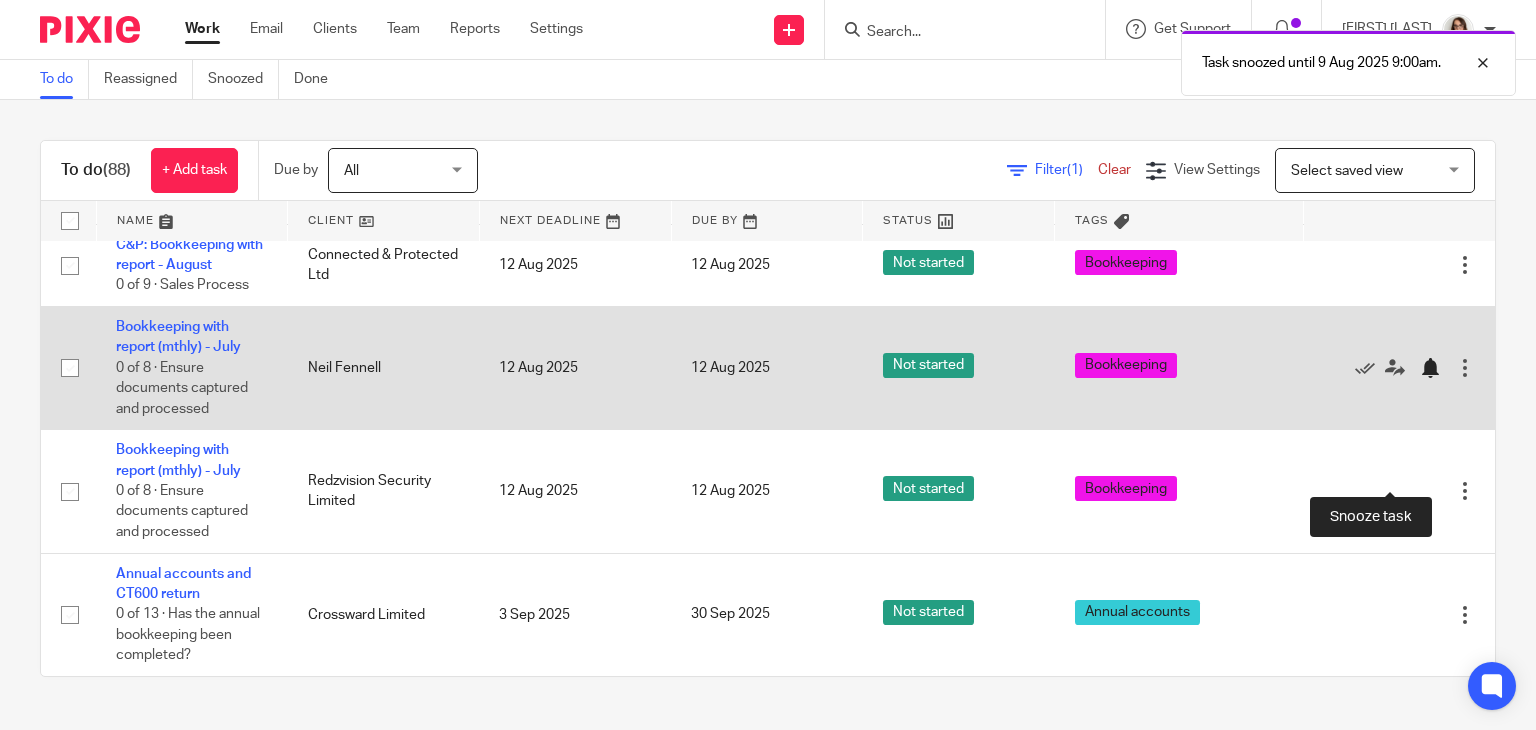 click at bounding box center [1430, 368] 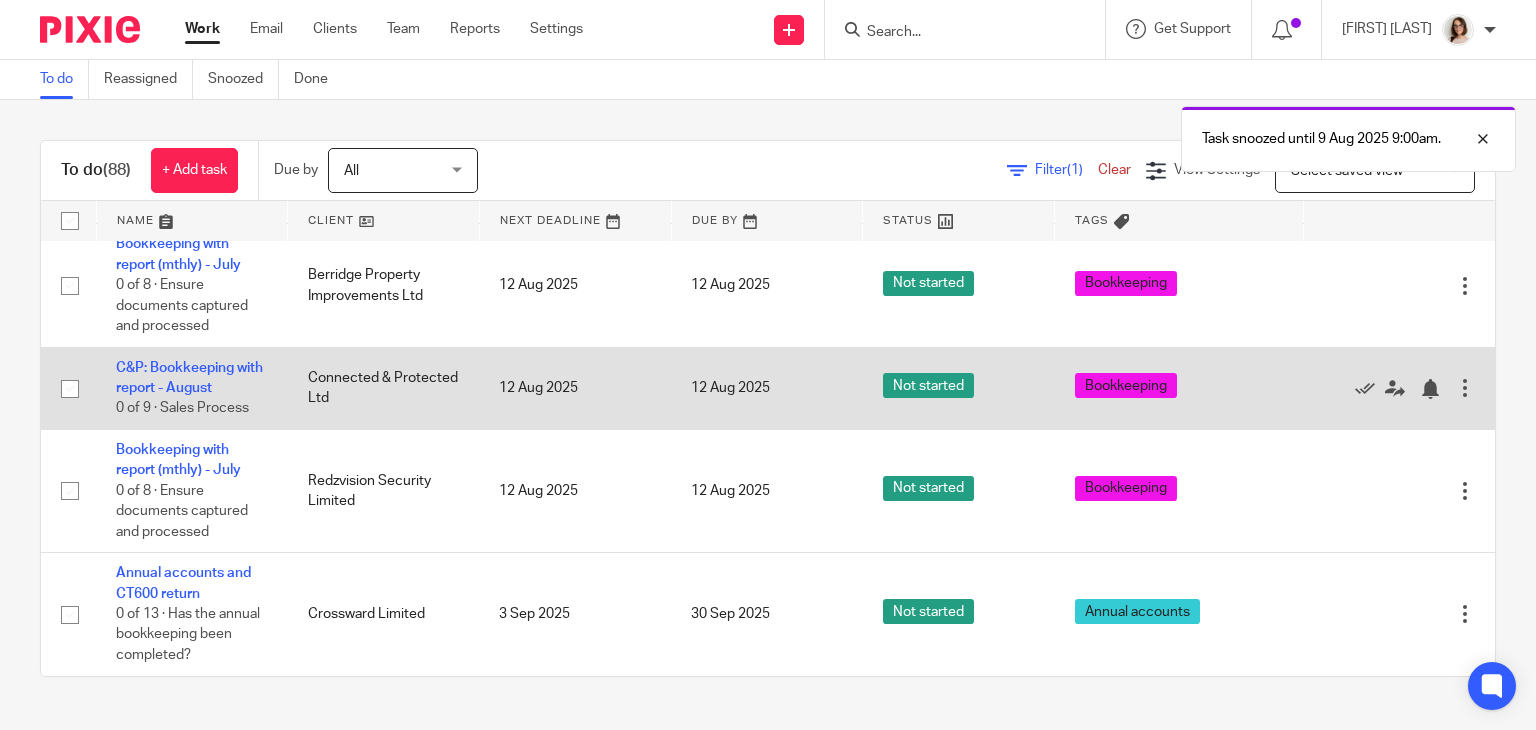 scroll, scrollTop: 5723, scrollLeft: 0, axis: vertical 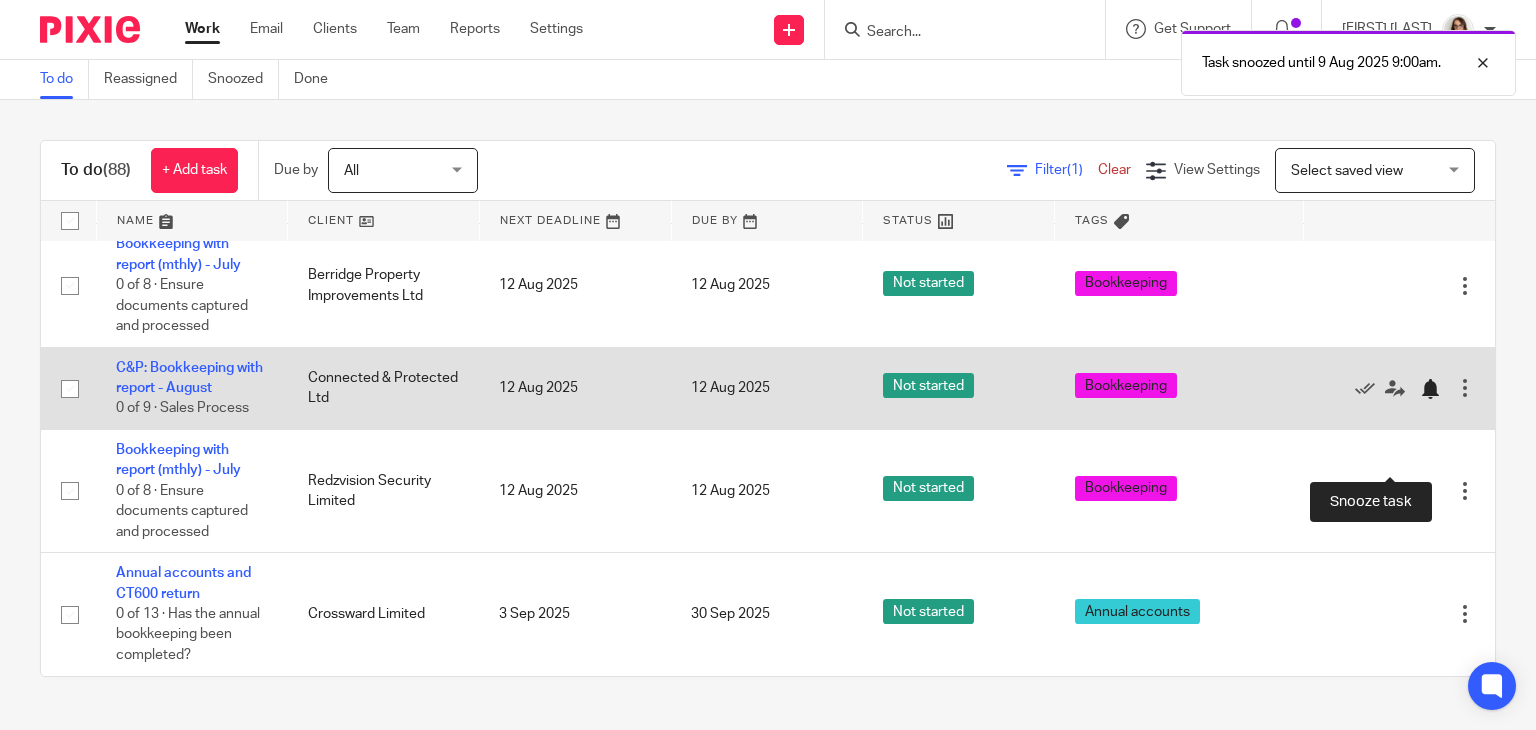click at bounding box center [1430, 389] 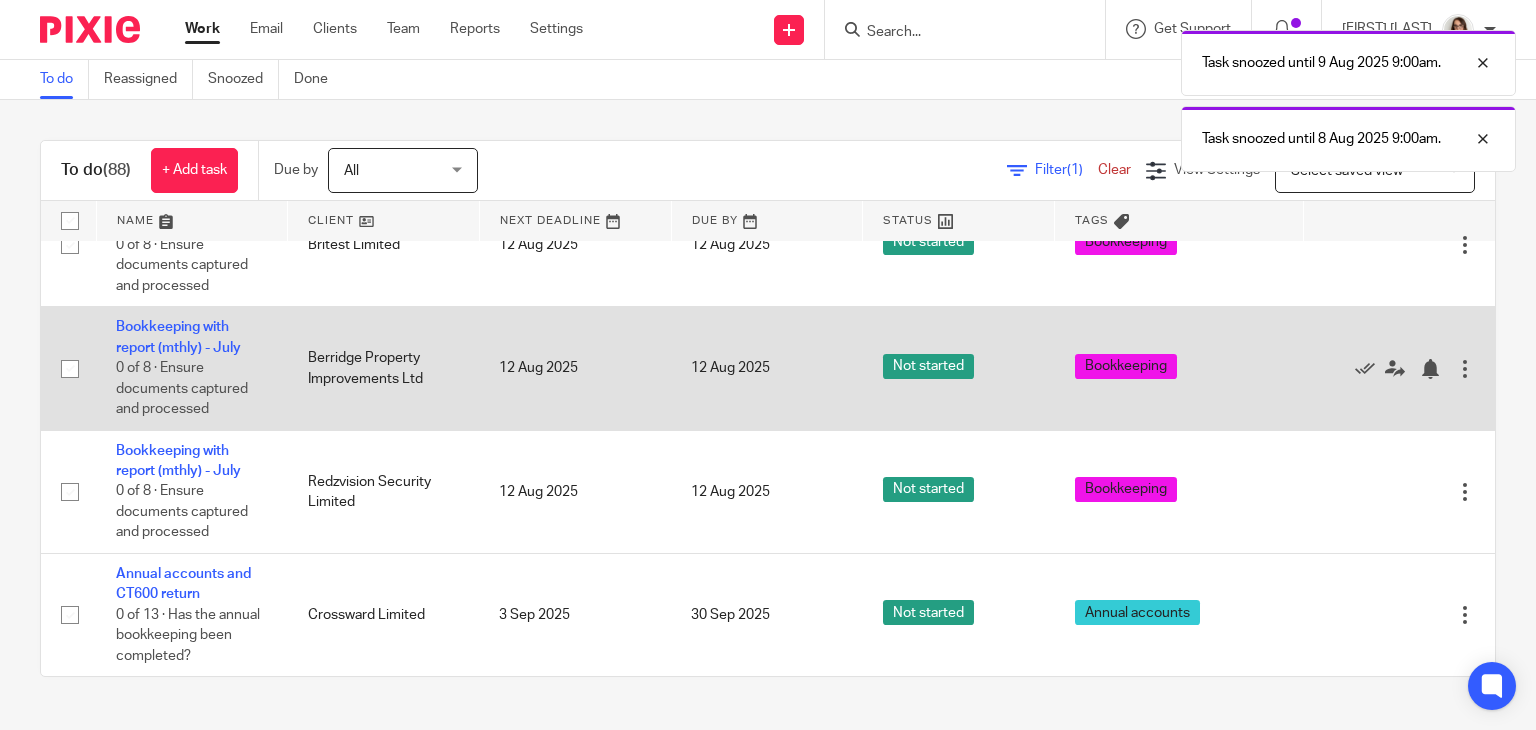 scroll, scrollTop: 5608, scrollLeft: 0, axis: vertical 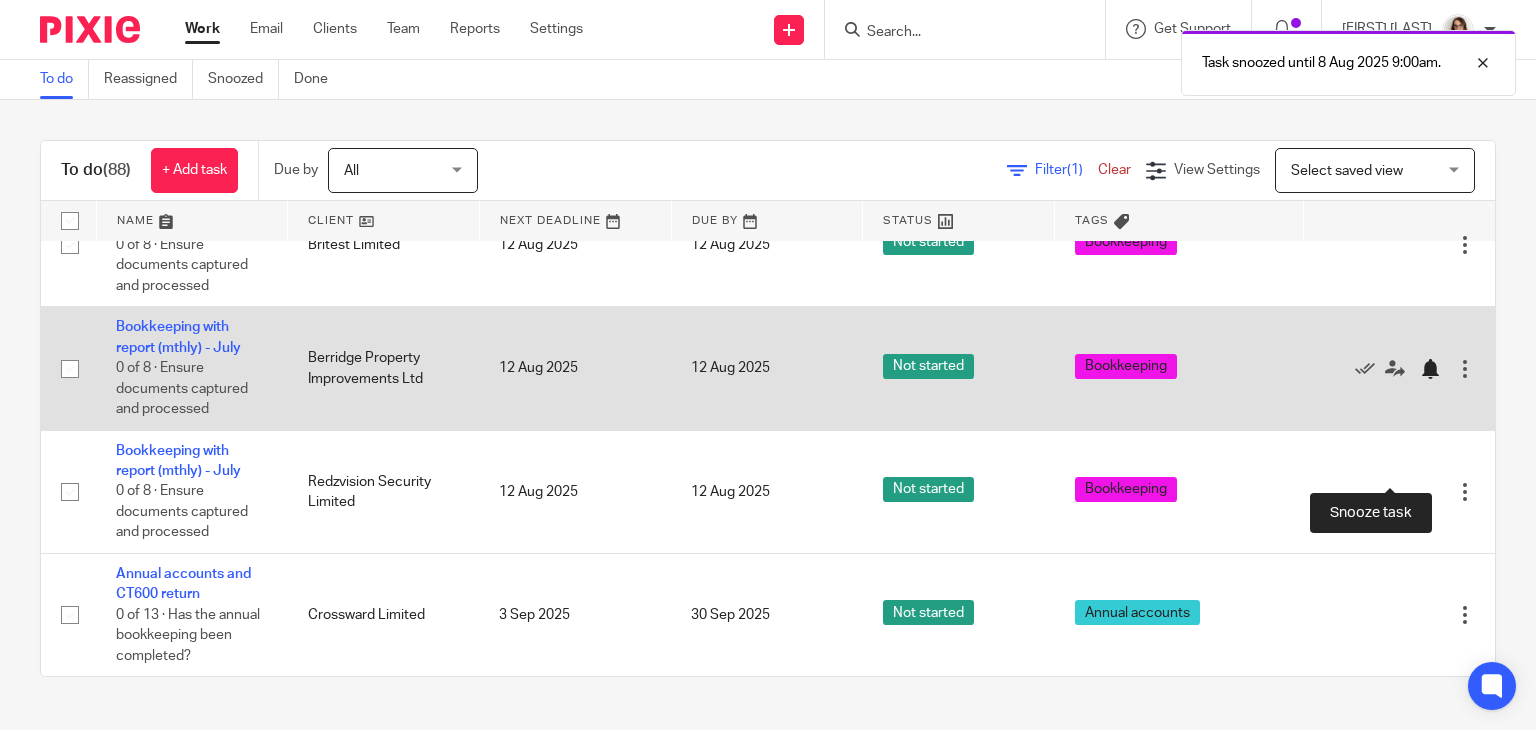 click at bounding box center [1430, 369] 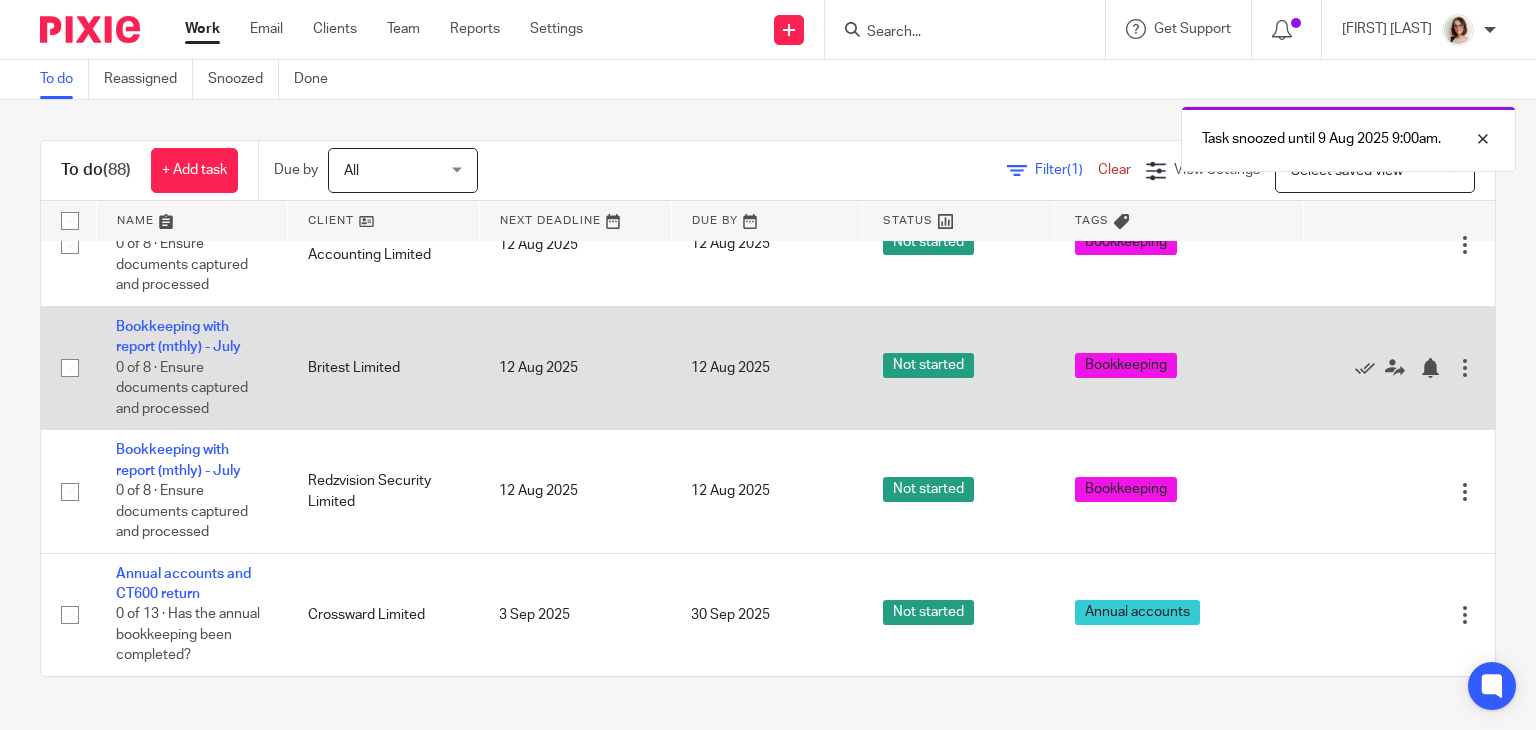 scroll, scrollTop: 5428, scrollLeft: 0, axis: vertical 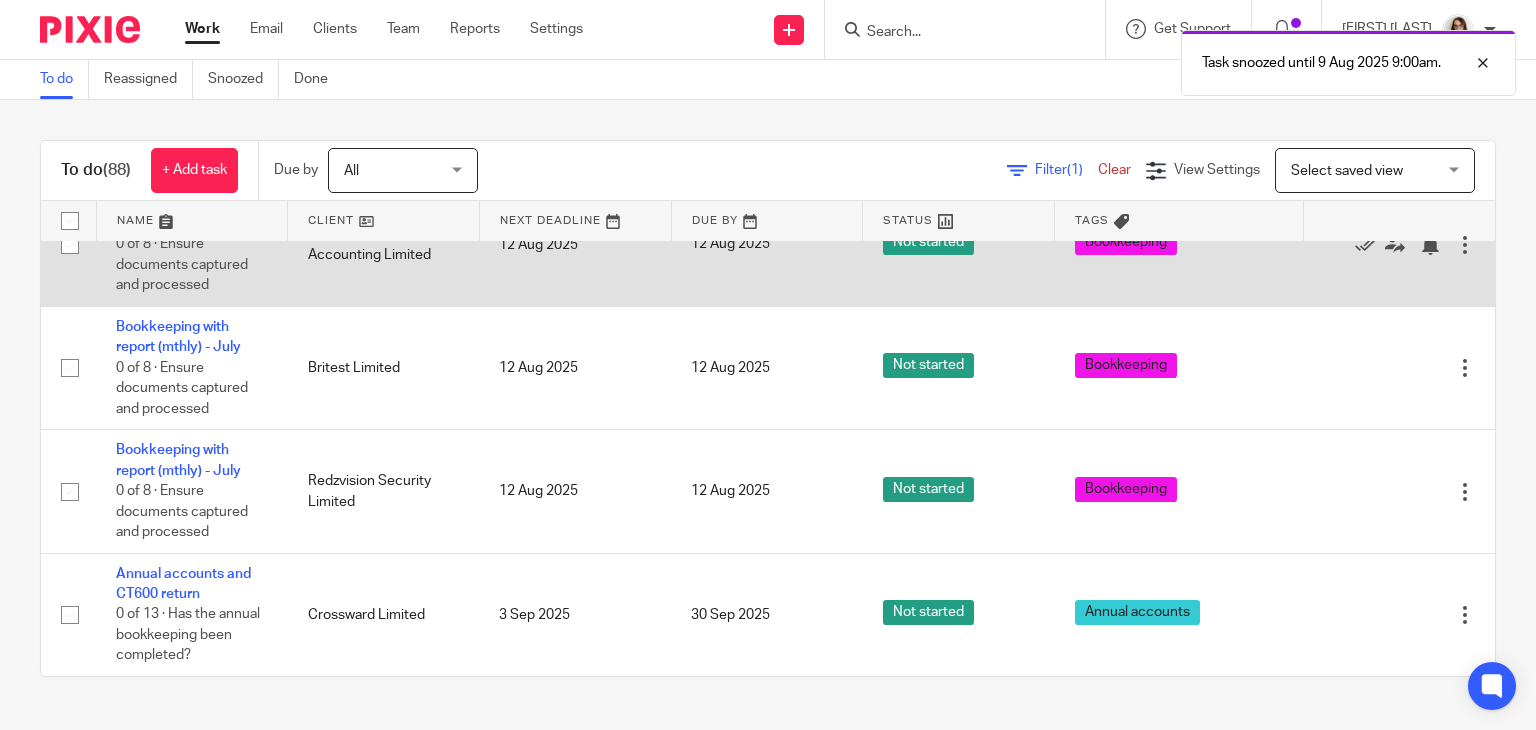 click at bounding box center [1465, 245] 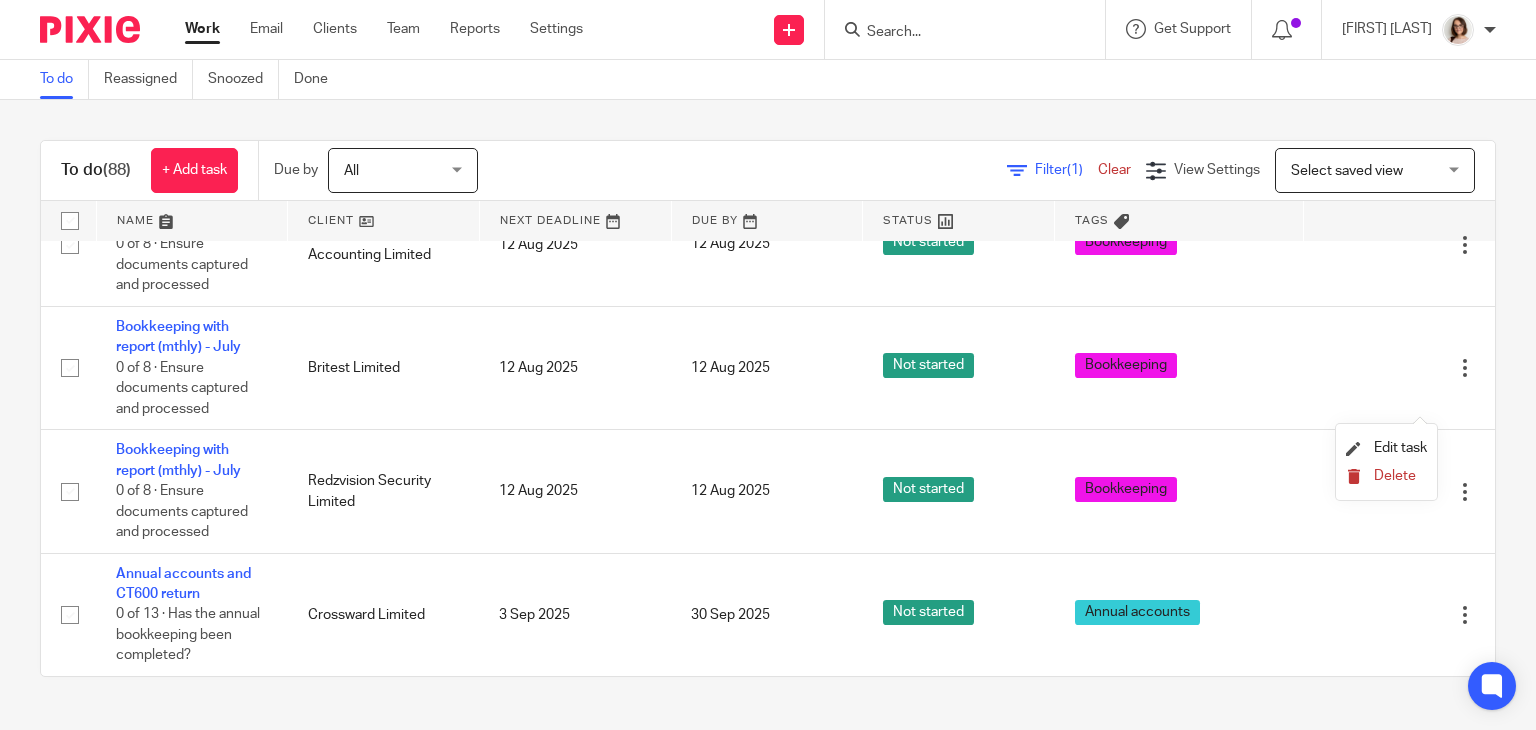 click on "Delete" at bounding box center (1386, 477) 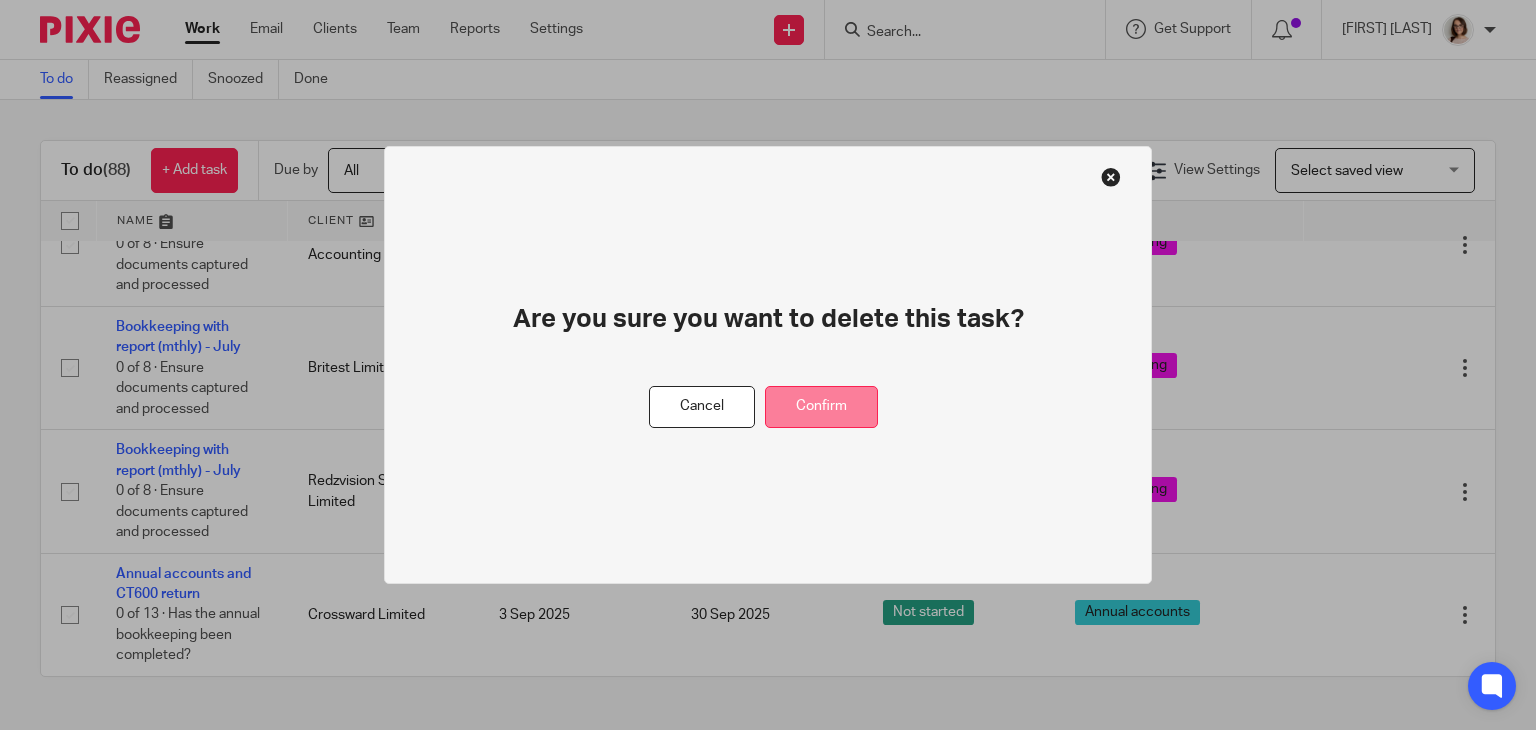 click on "Confirm" at bounding box center [821, 407] 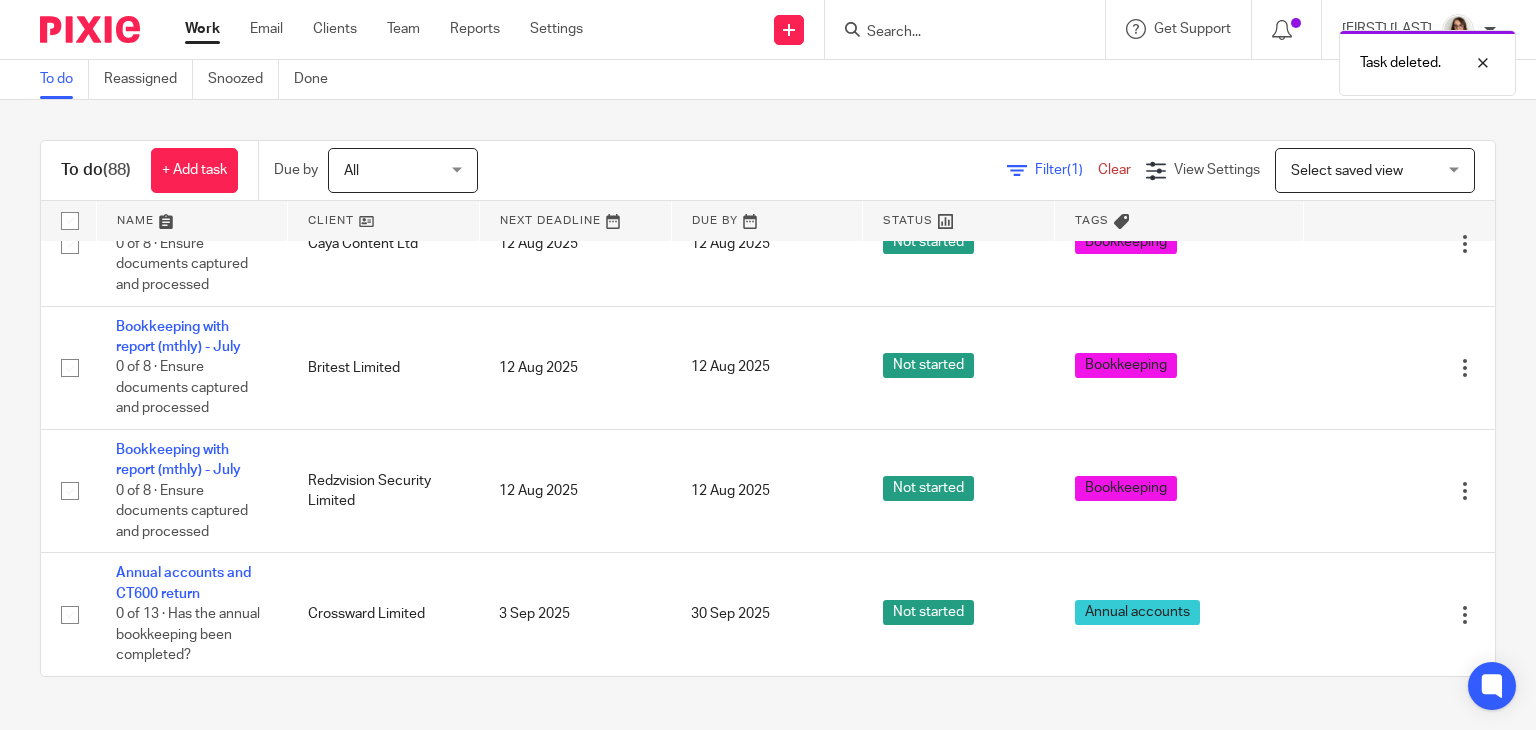 scroll, scrollTop: 5276, scrollLeft: 0, axis: vertical 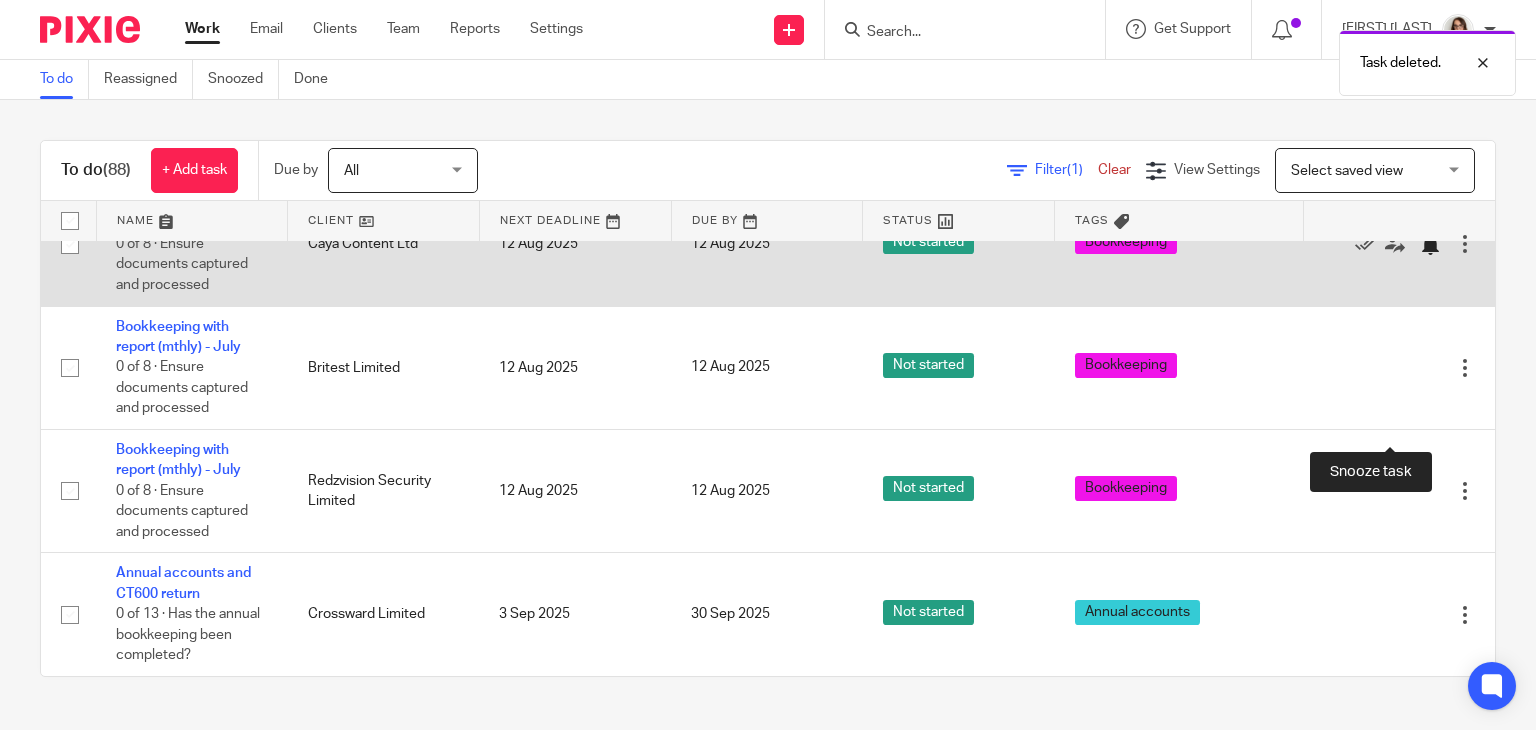 click at bounding box center (1430, 245) 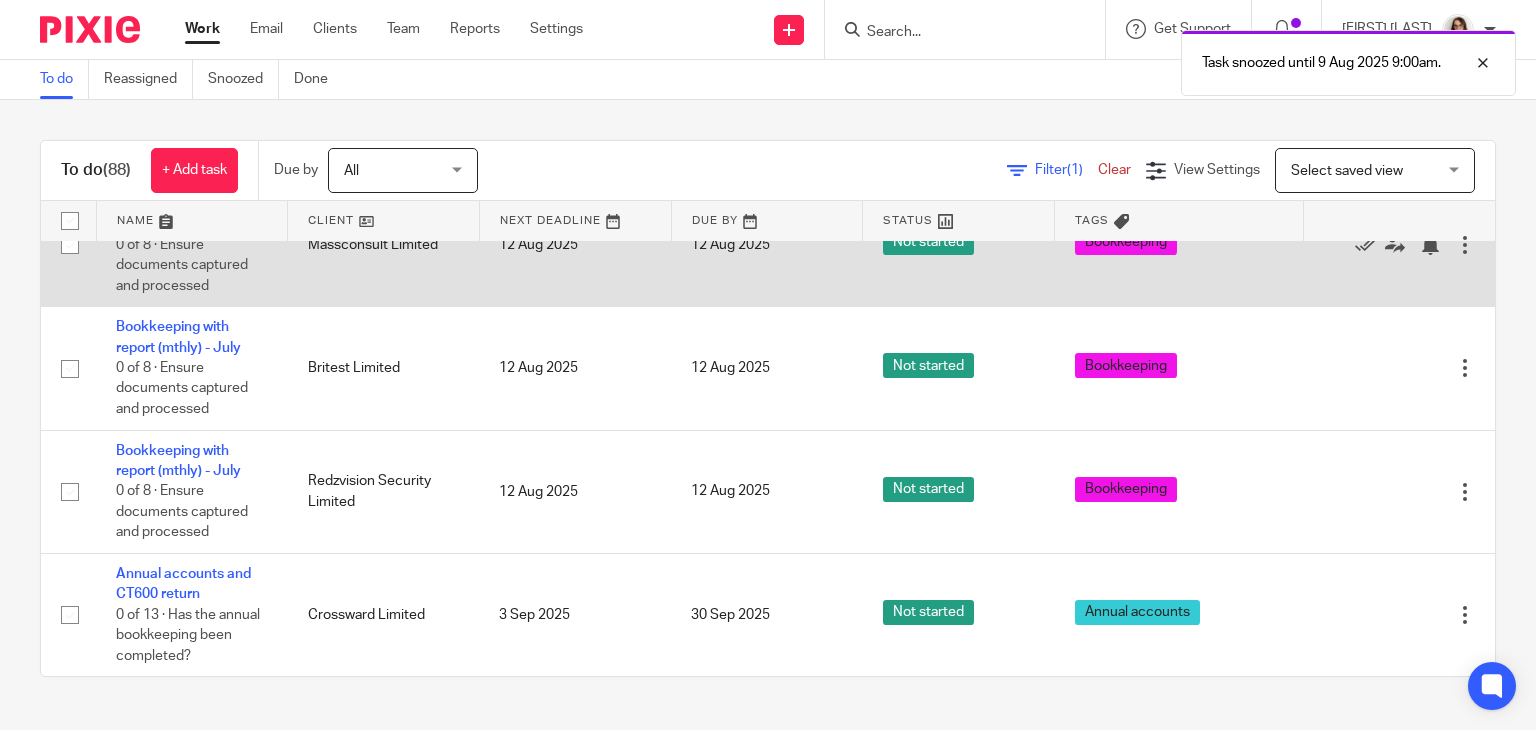 click on "Bookkeeping with report (mthly) - July" at bounding box center [178, 214] 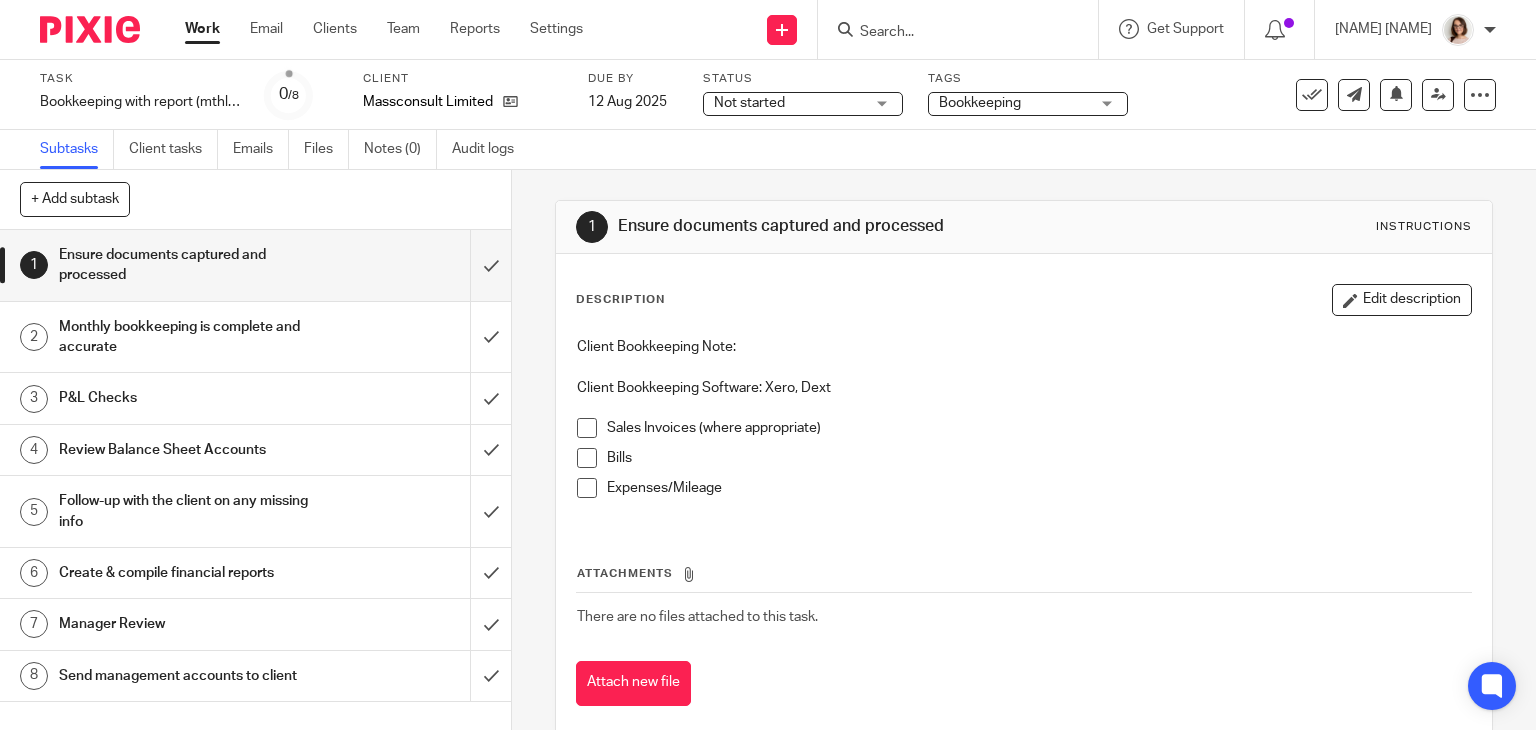 scroll, scrollTop: 0, scrollLeft: 0, axis: both 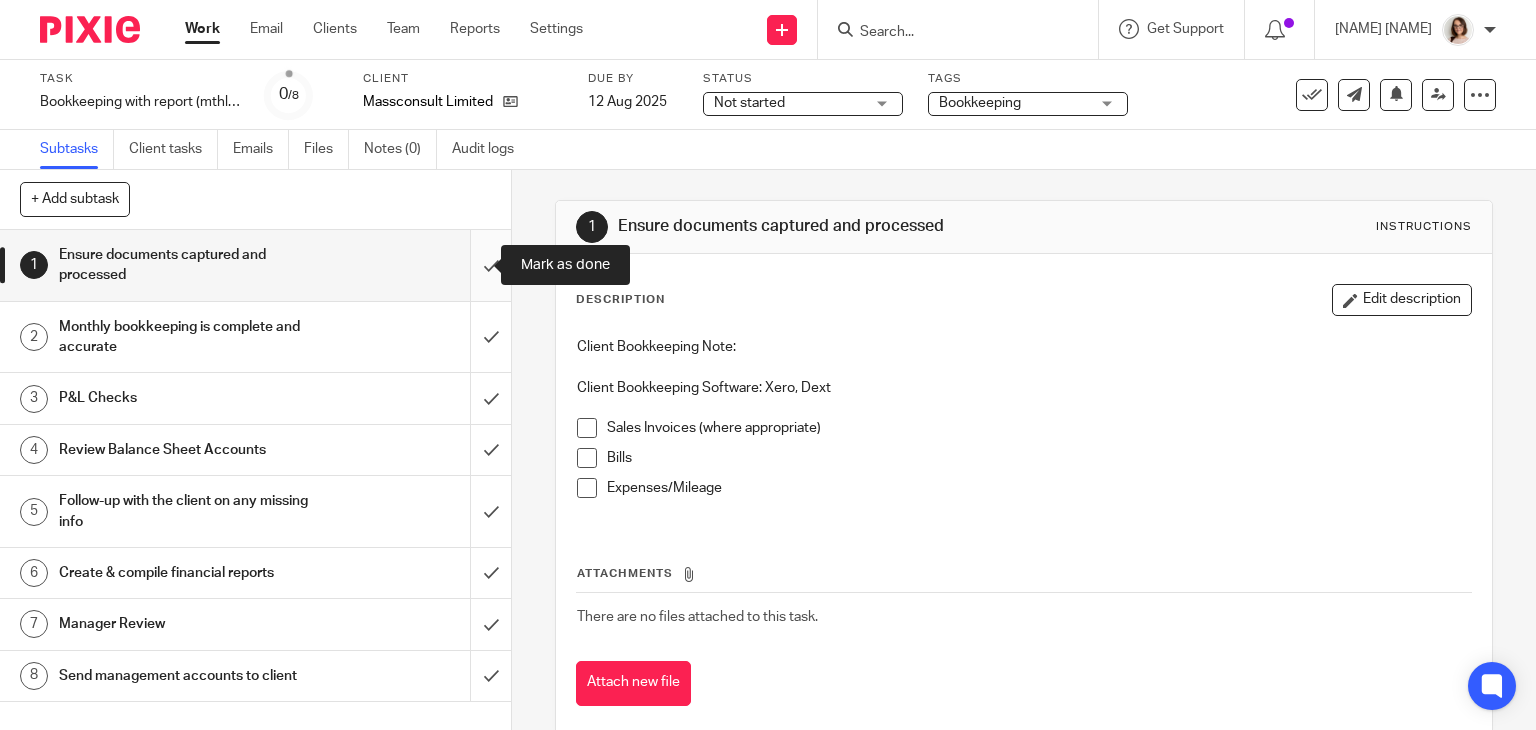 click at bounding box center (255, 265) 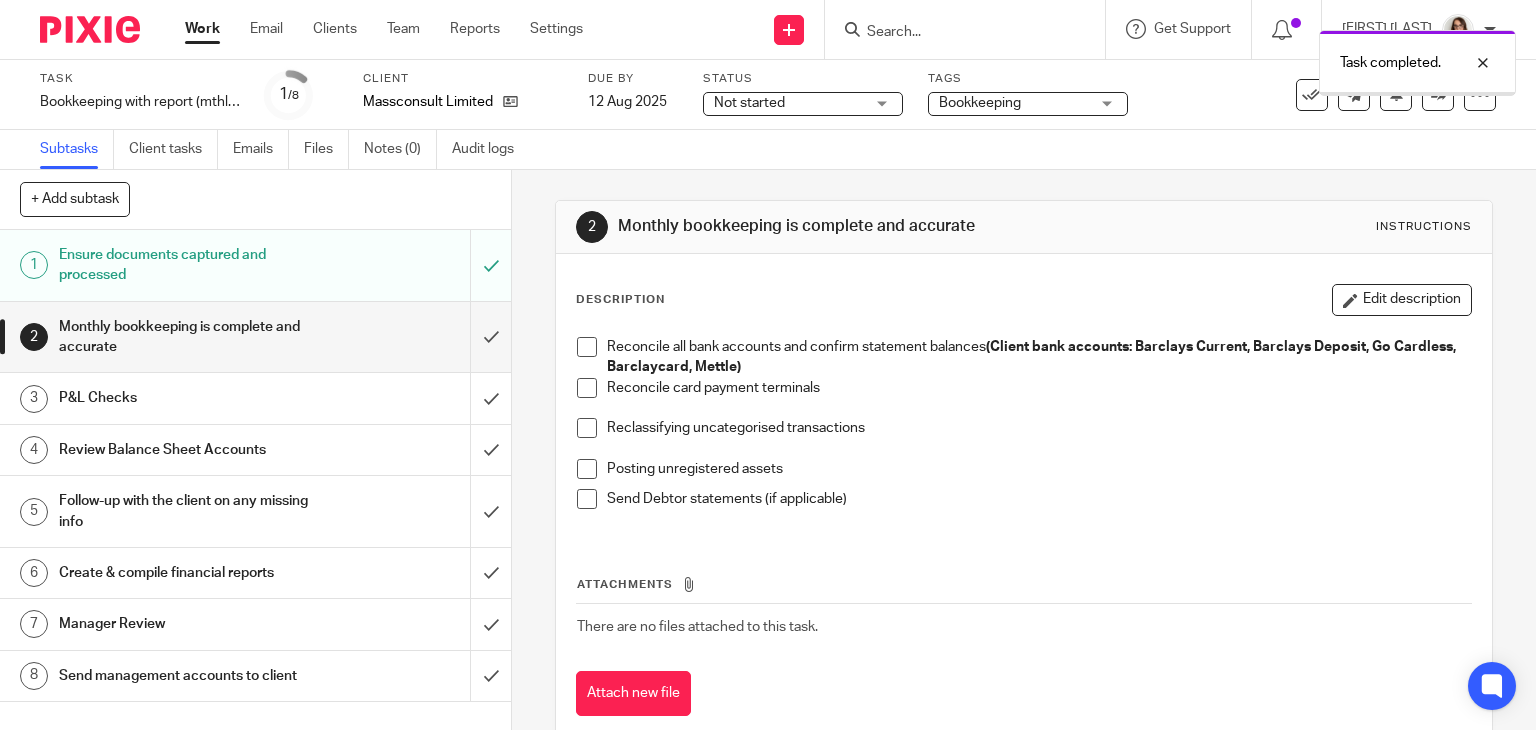scroll, scrollTop: 0, scrollLeft: 0, axis: both 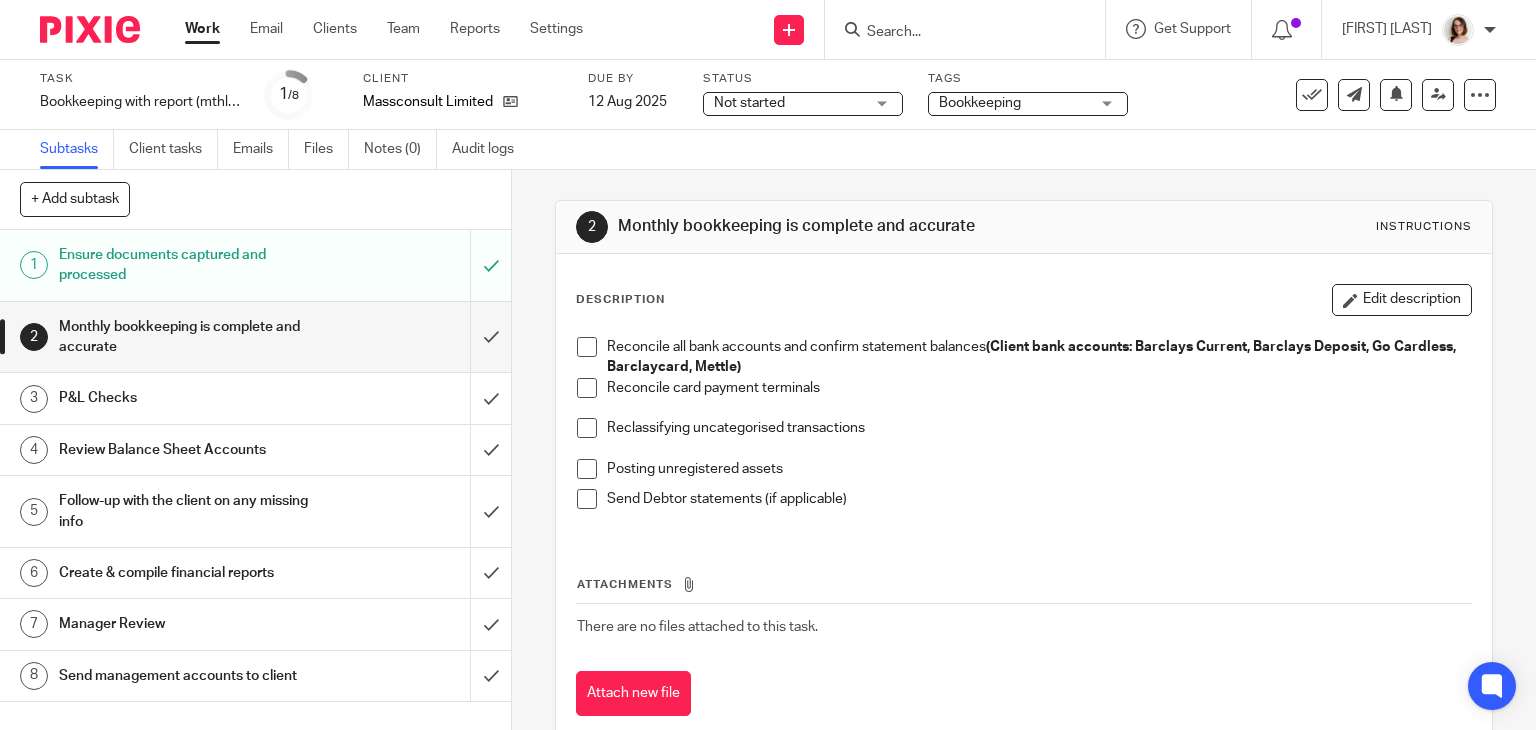 click at bounding box center (587, 469) 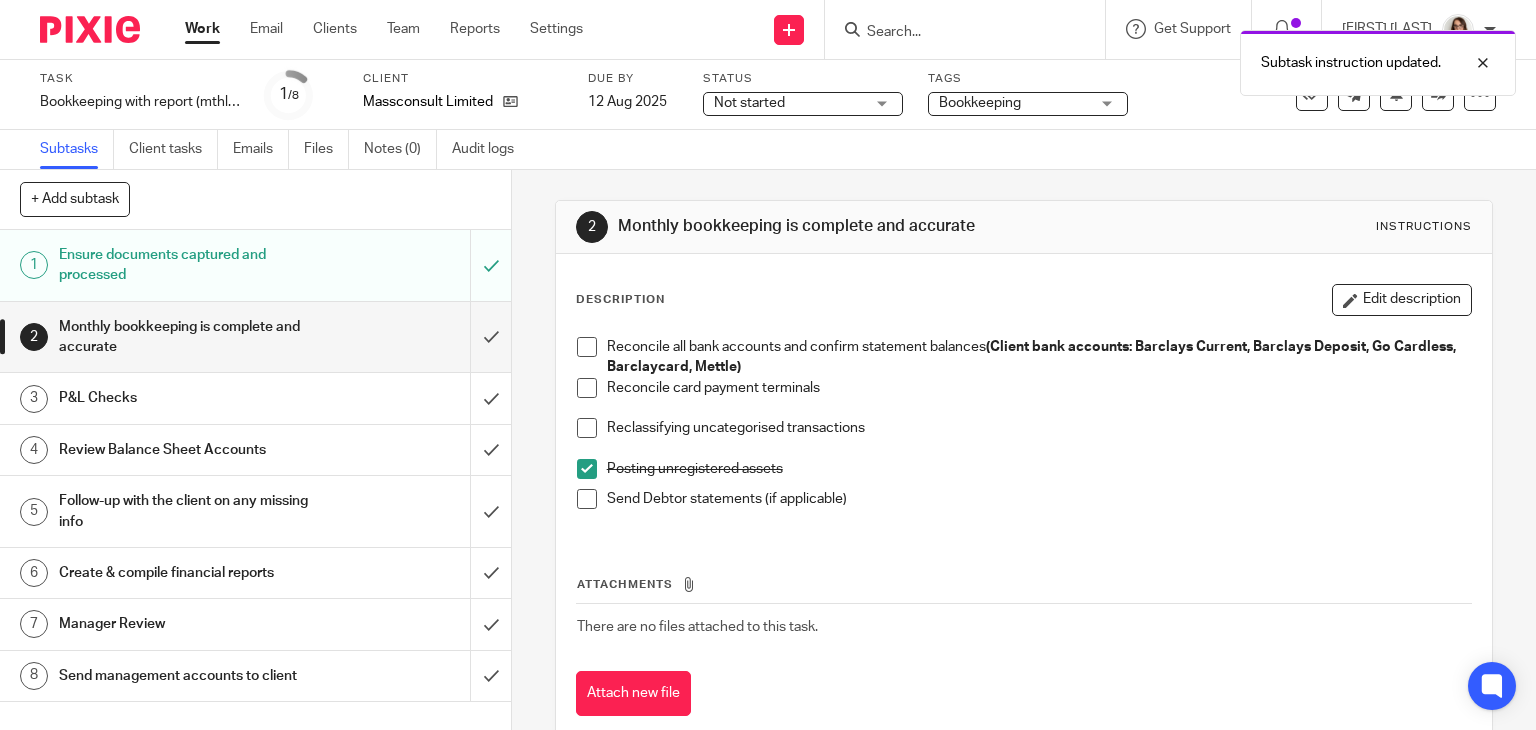 click at bounding box center [587, 388] 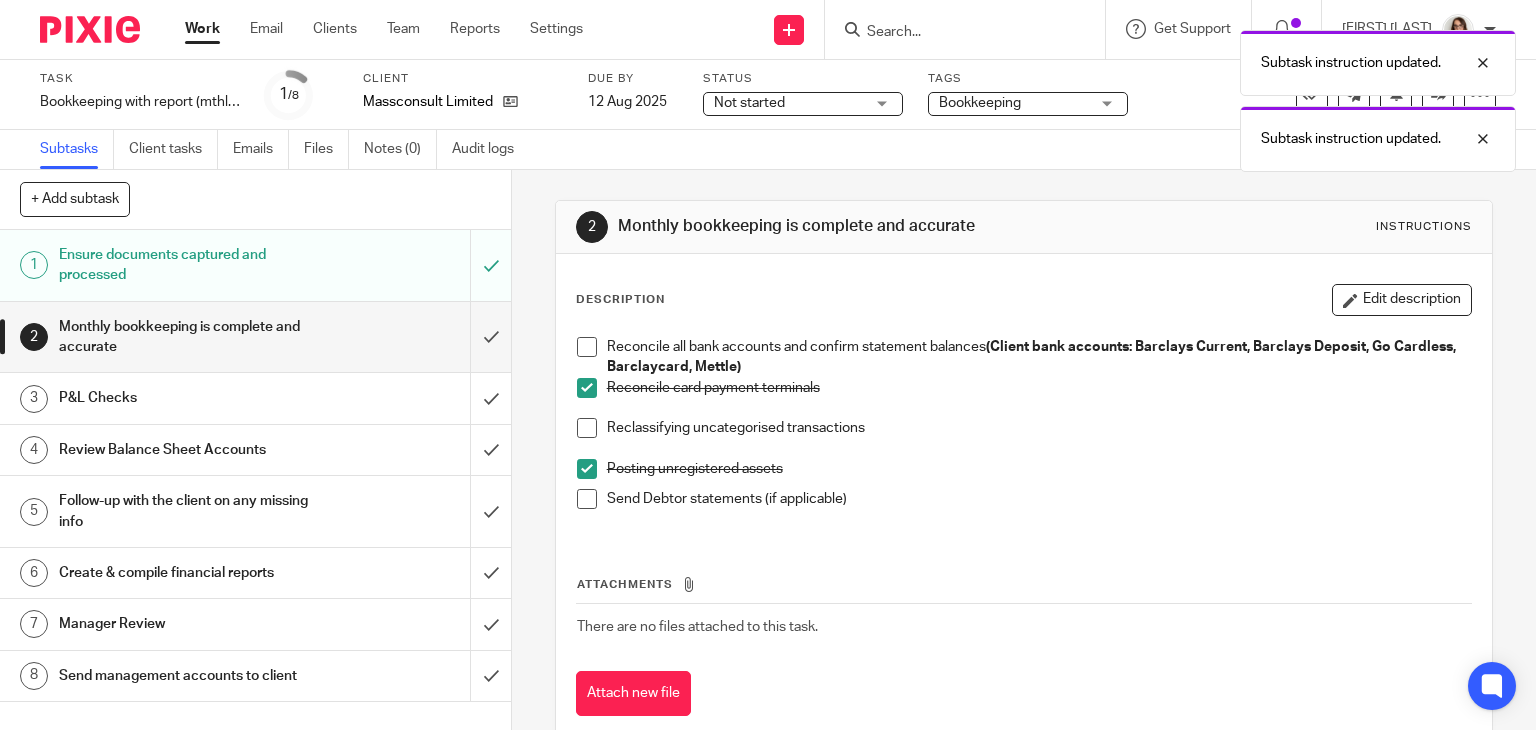 click at bounding box center [587, 347] 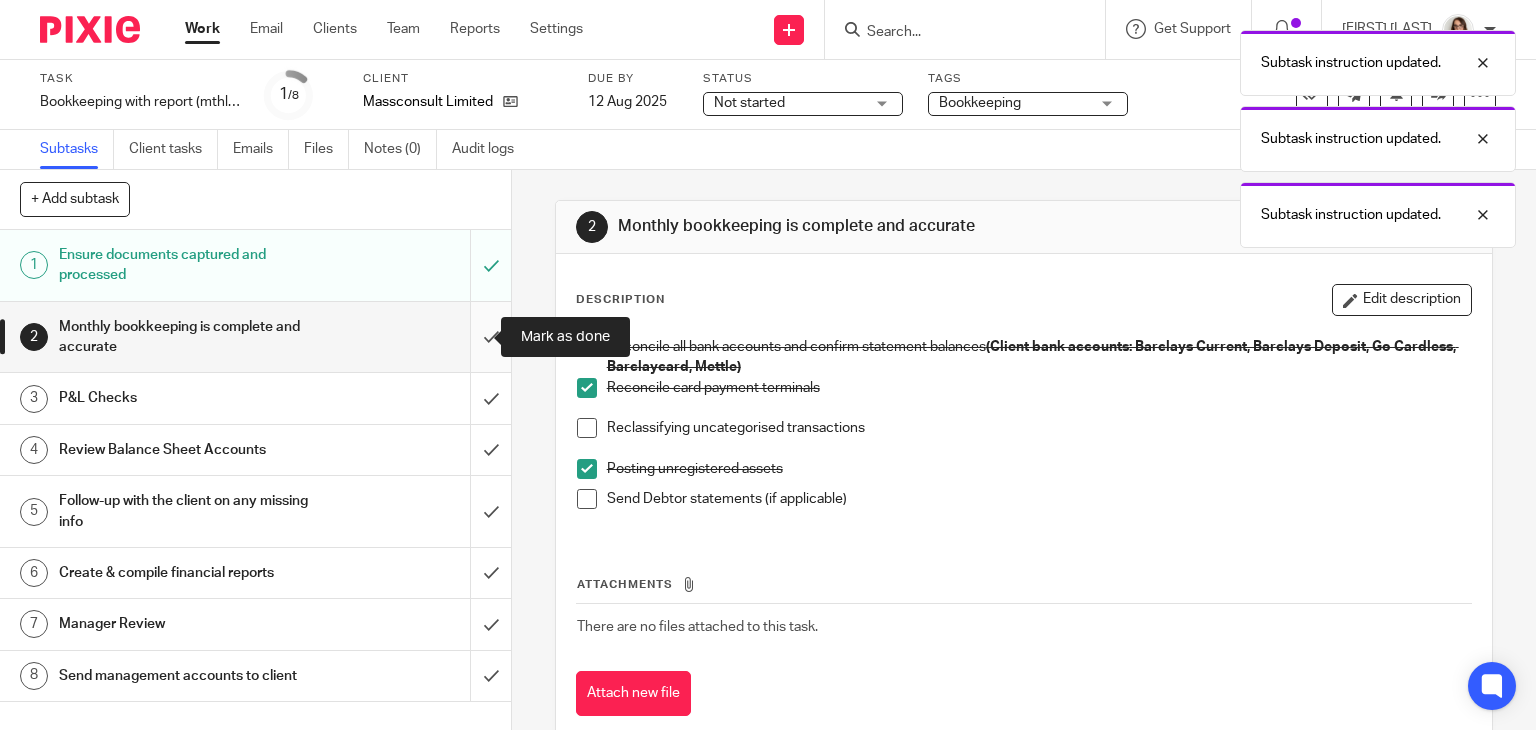 click at bounding box center (255, 337) 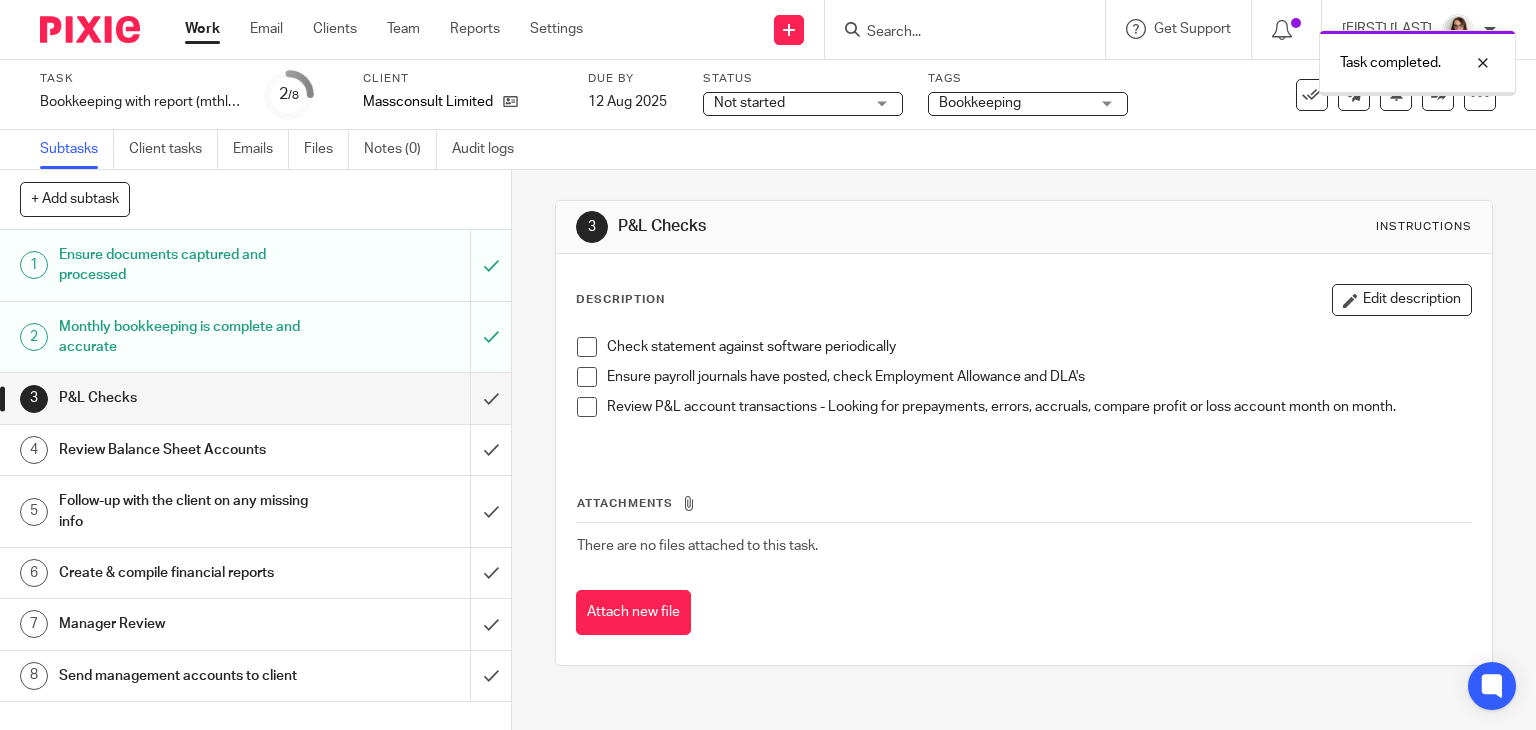 scroll, scrollTop: 0, scrollLeft: 0, axis: both 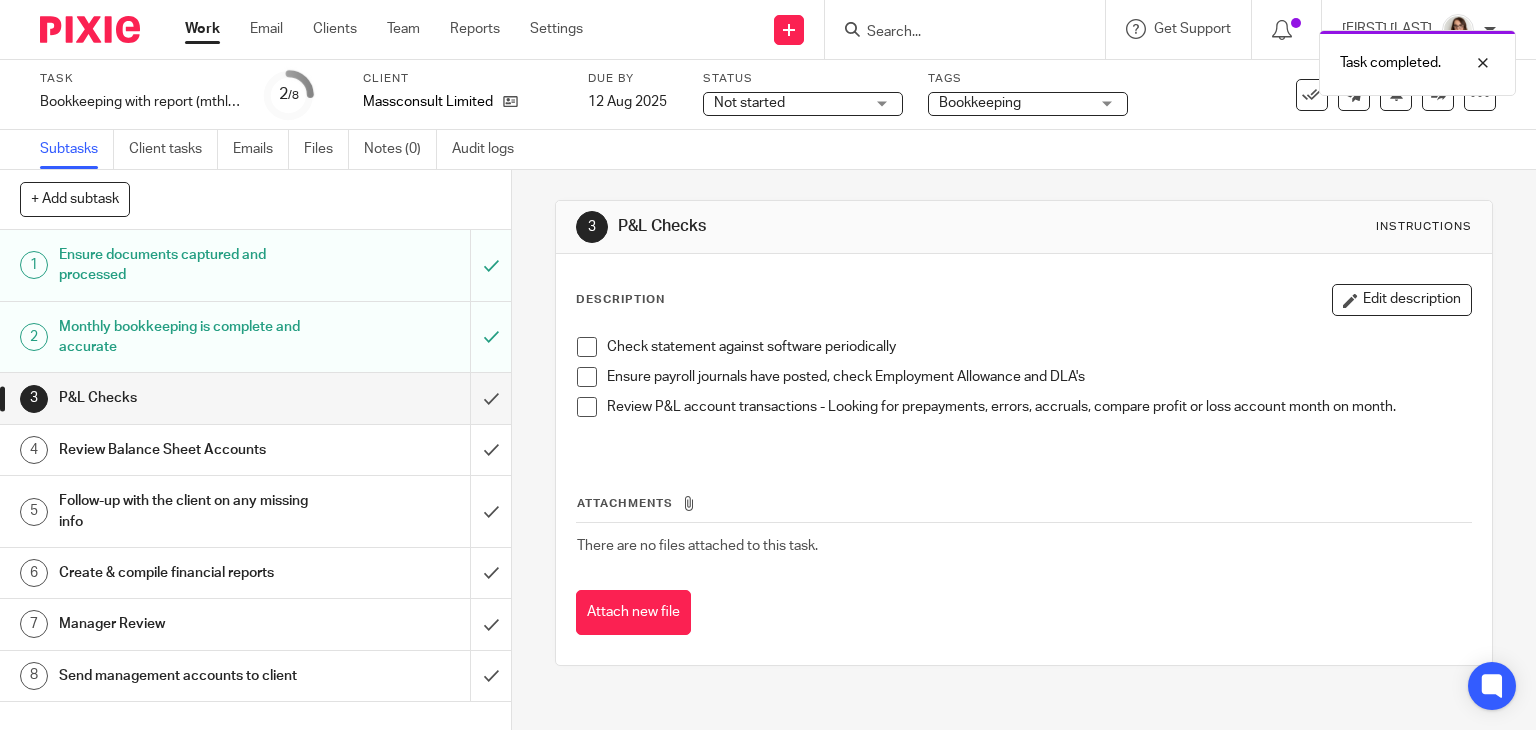 click on "Ensure payroll journals have posted, check Employment Allowance and DLA's" at bounding box center (1024, 382) 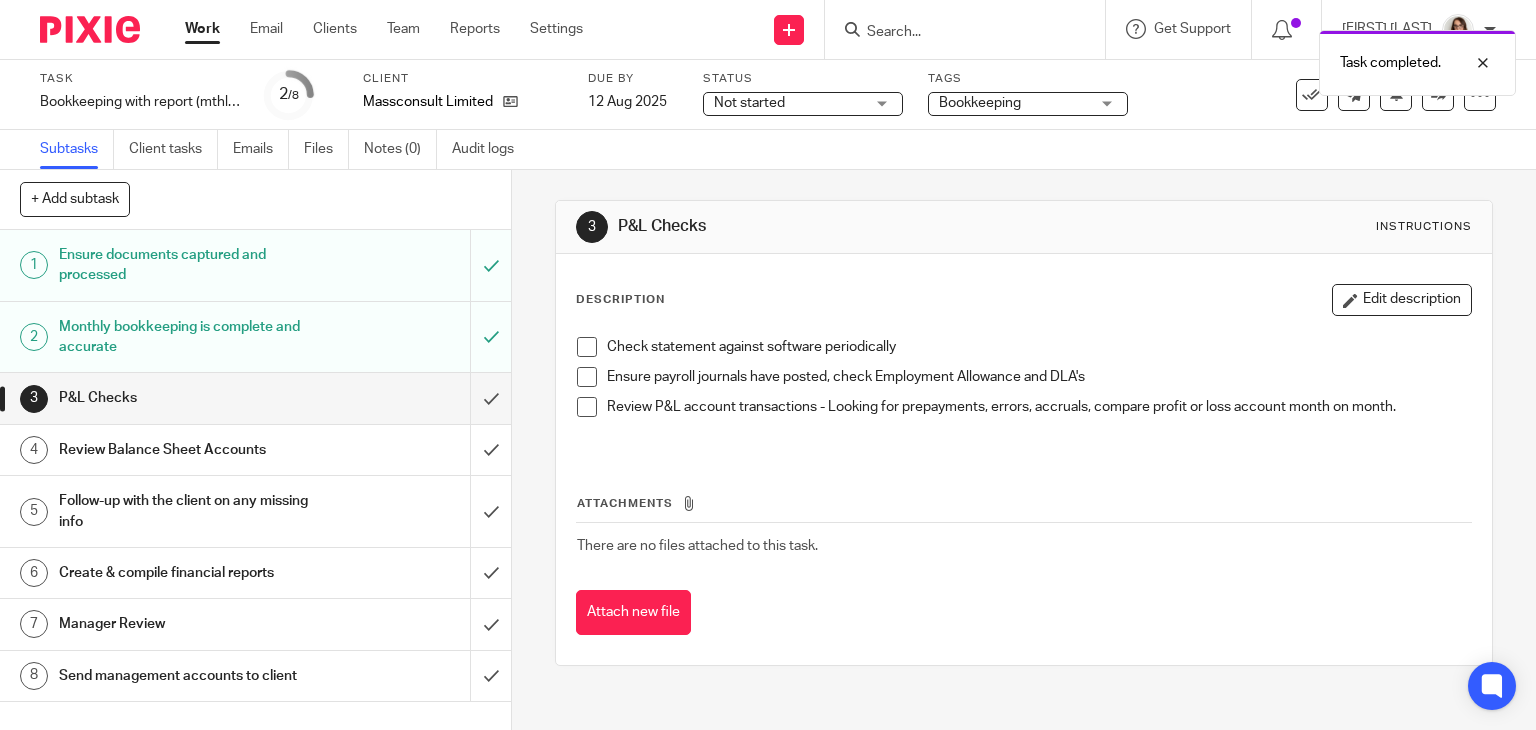 click at bounding box center (587, 377) 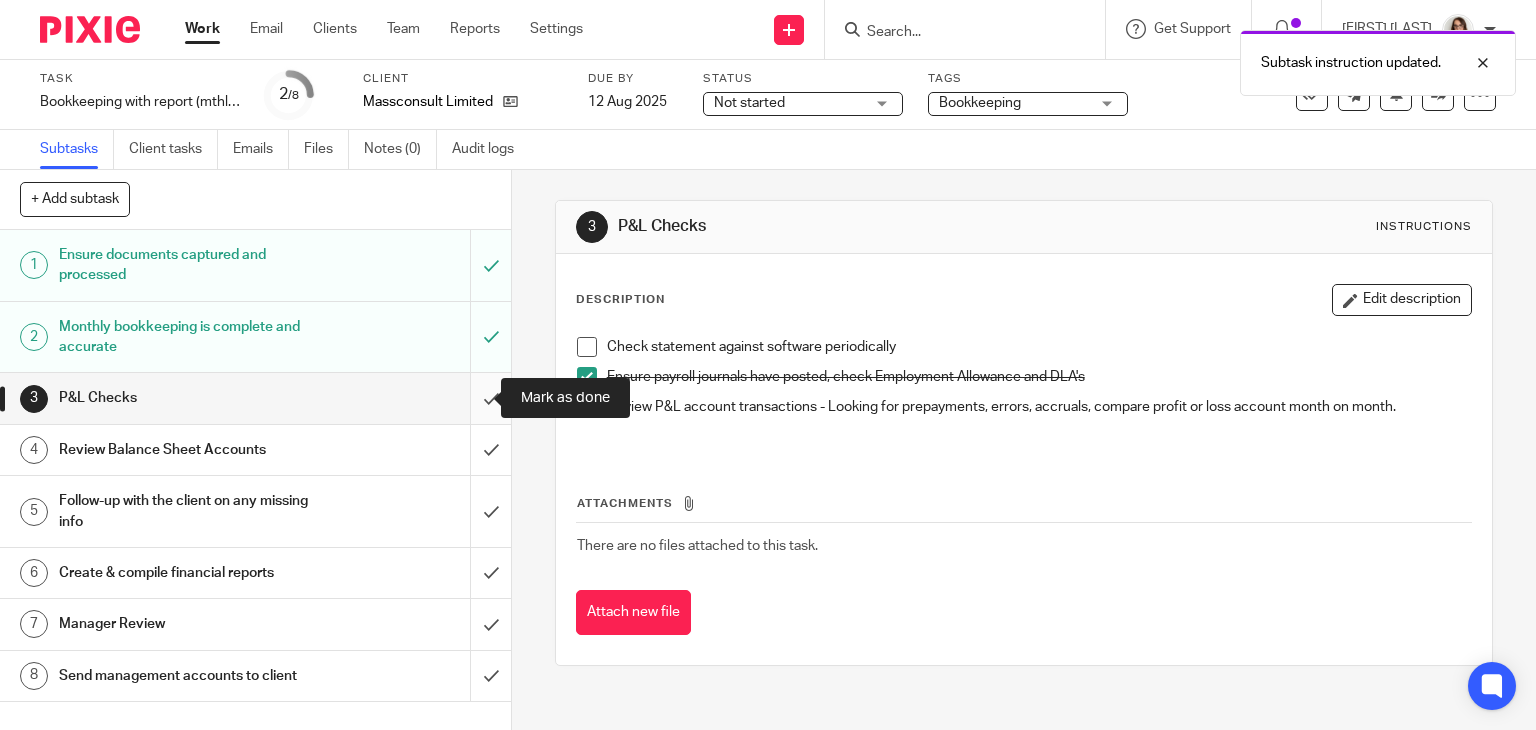 click at bounding box center (255, 398) 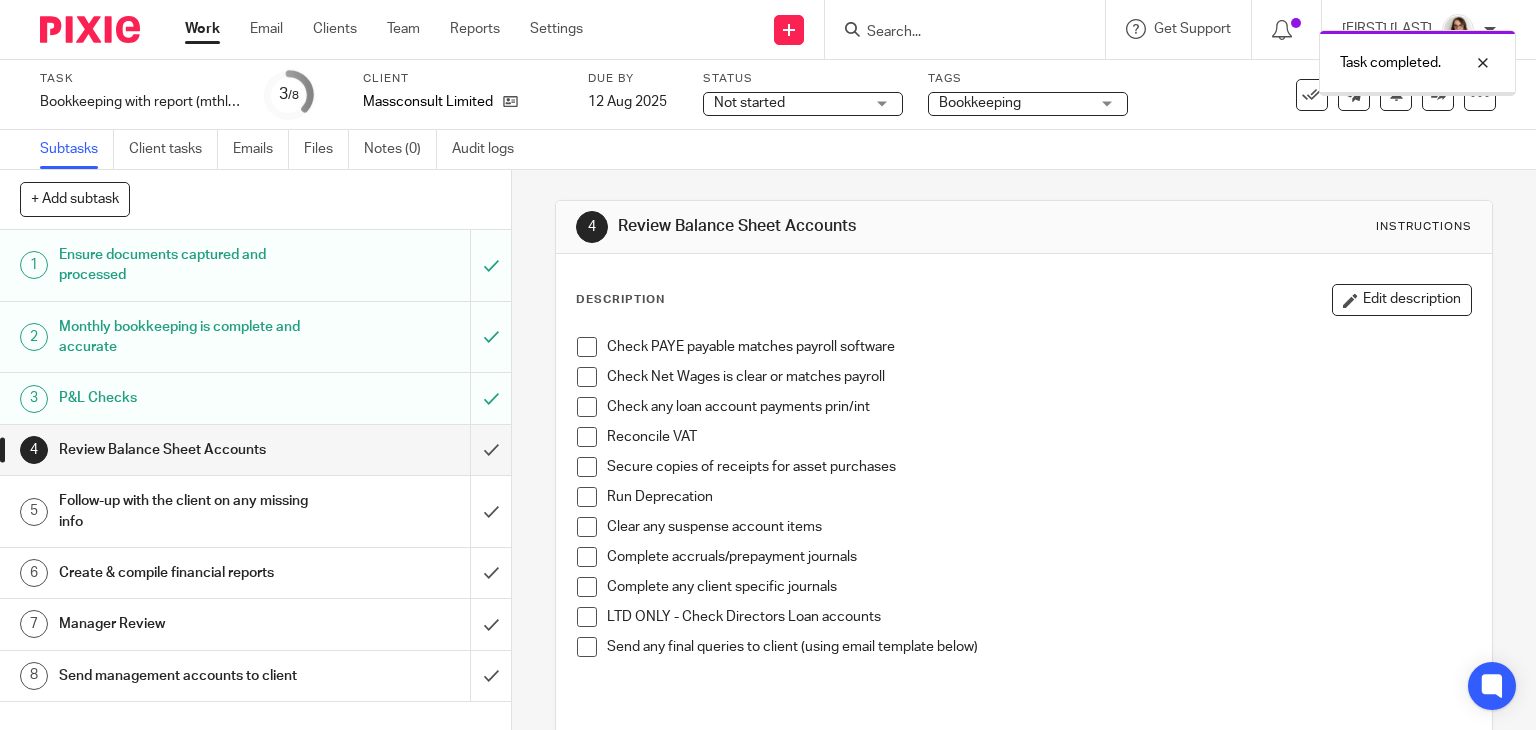 scroll, scrollTop: 0, scrollLeft: 0, axis: both 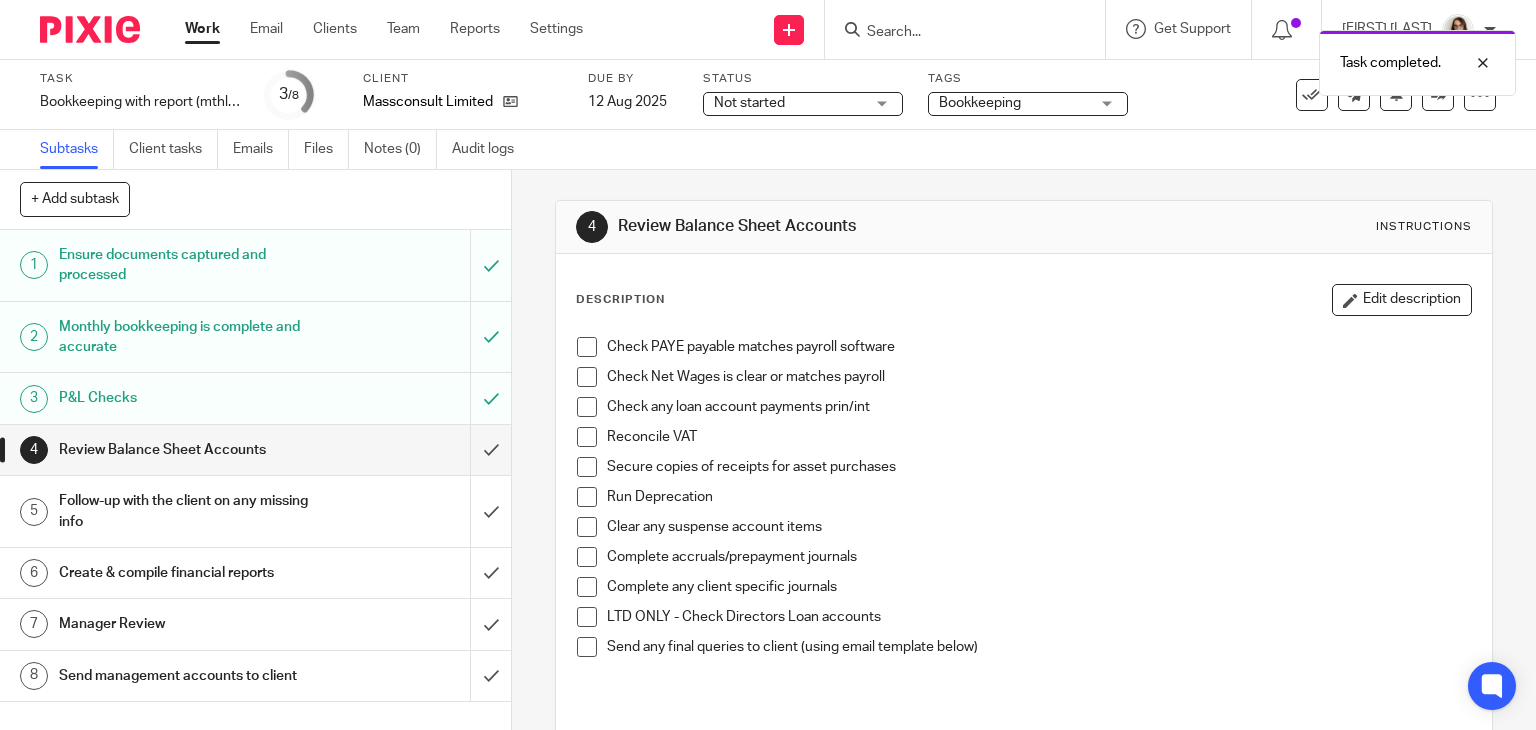 click at bounding box center (587, 347) 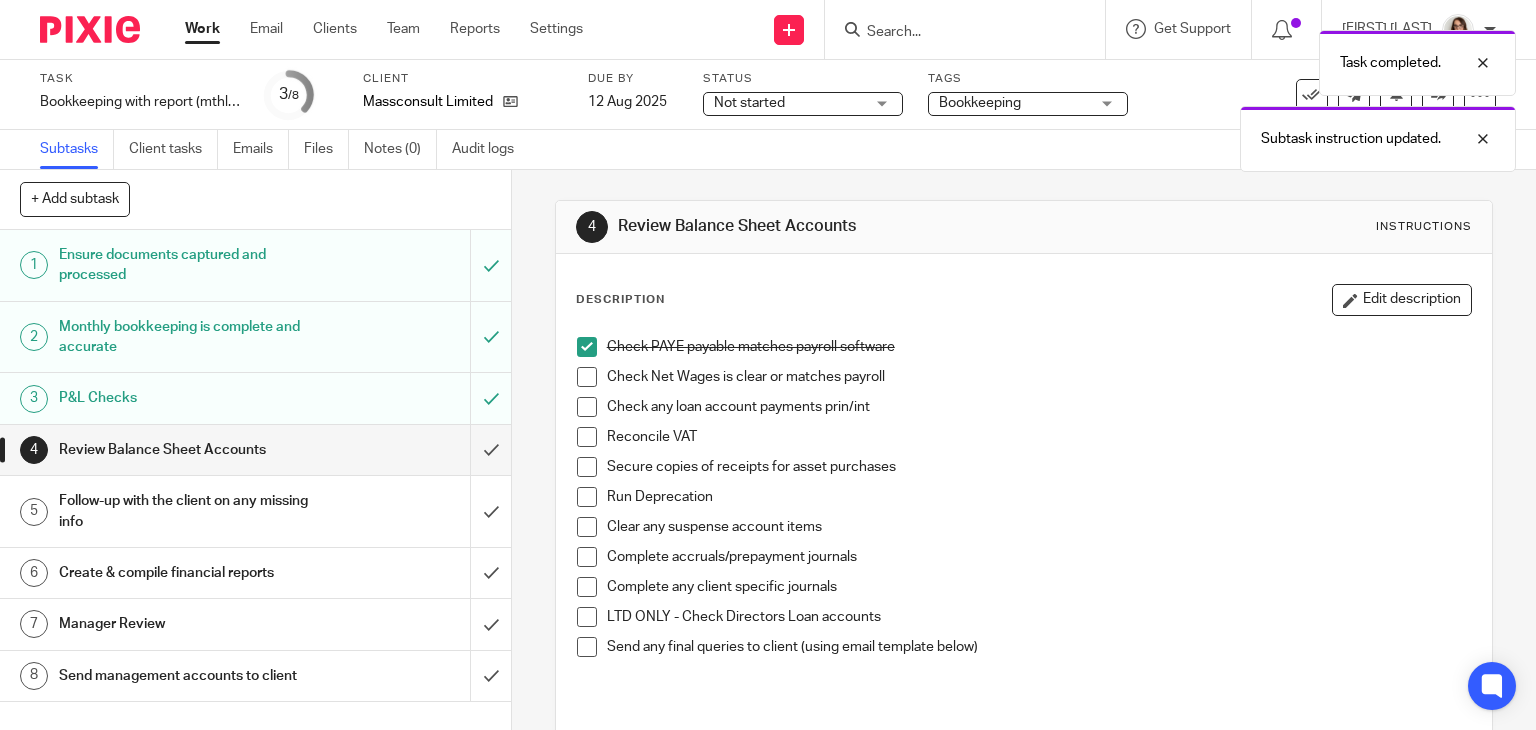 click at bounding box center (587, 377) 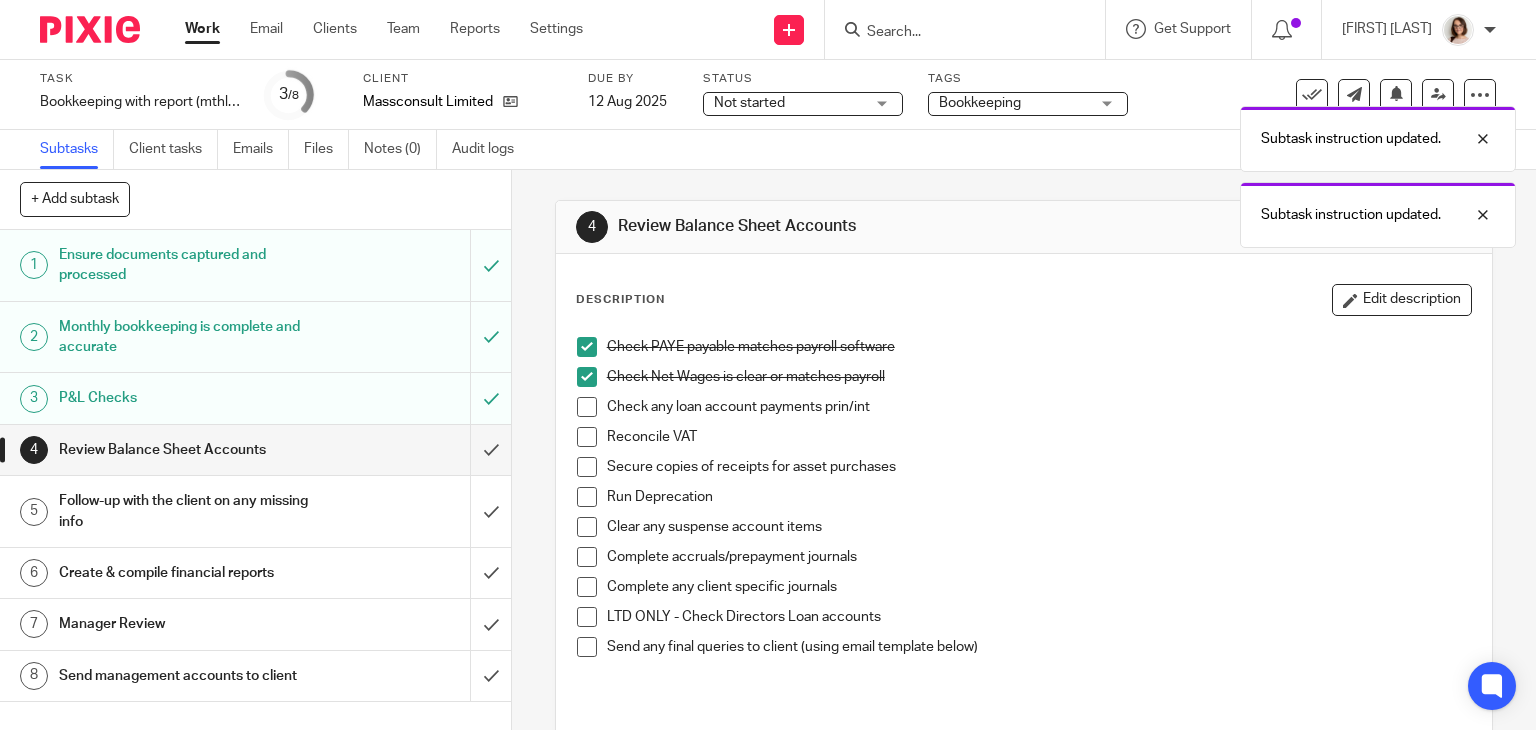 click at bounding box center [587, 407] 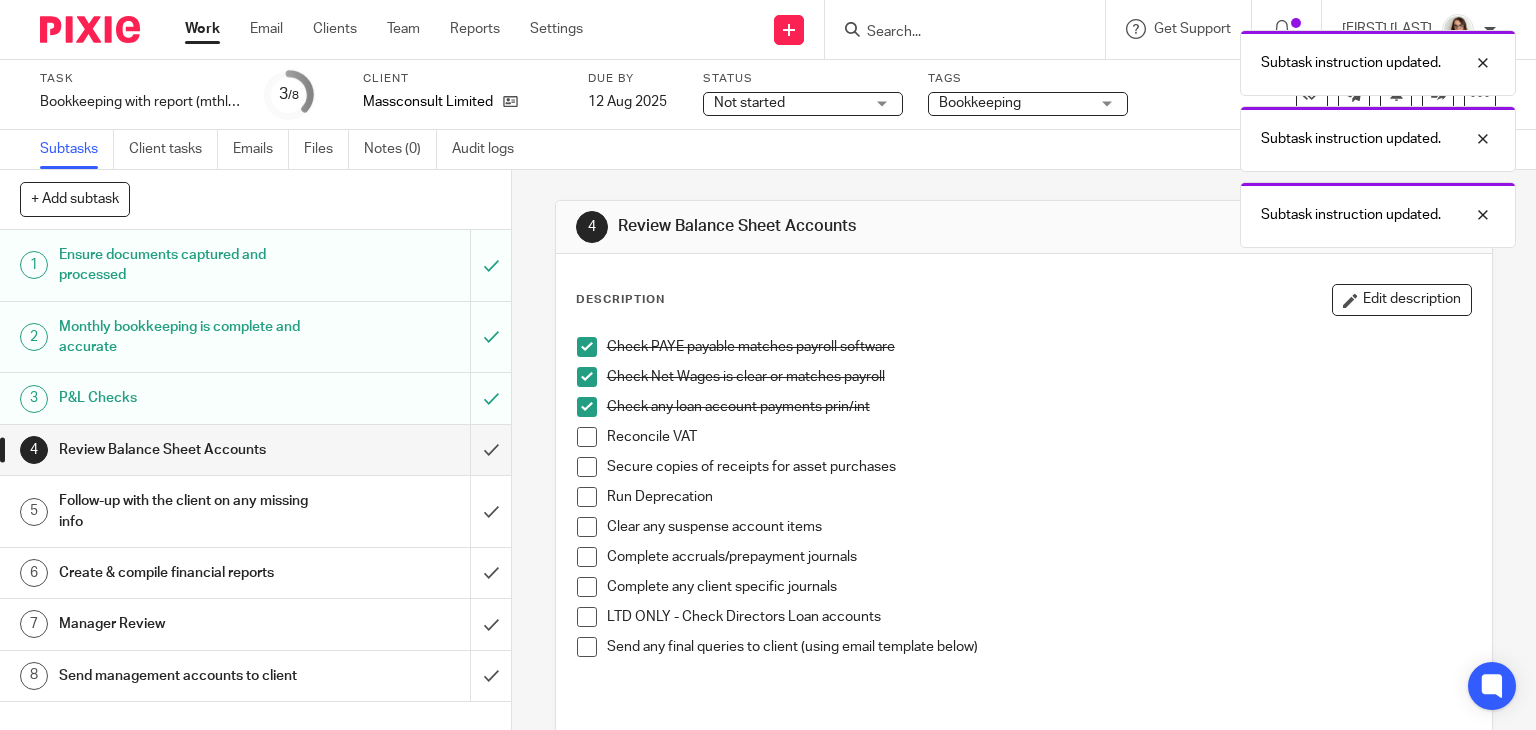 click at bounding box center [587, 497] 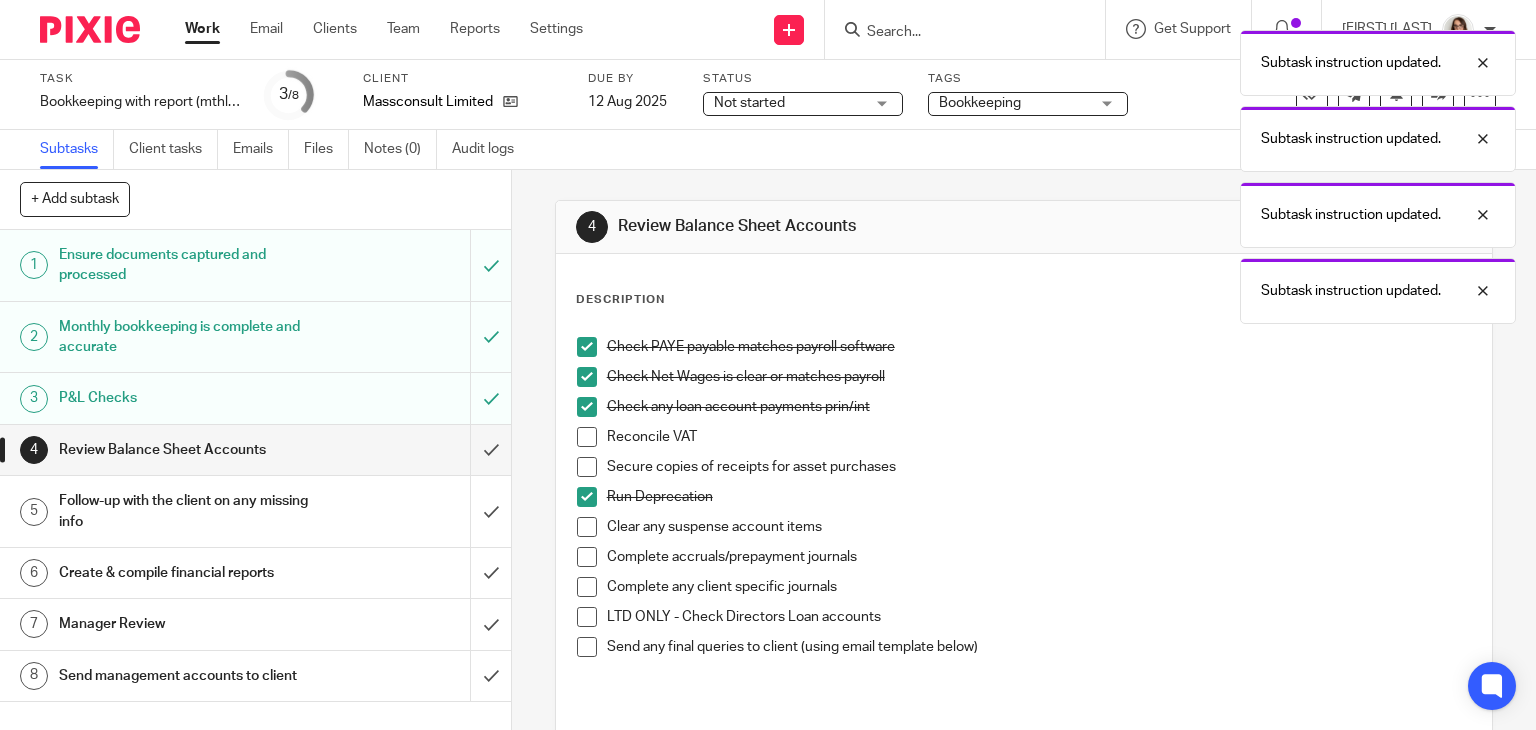 click at bounding box center (587, 467) 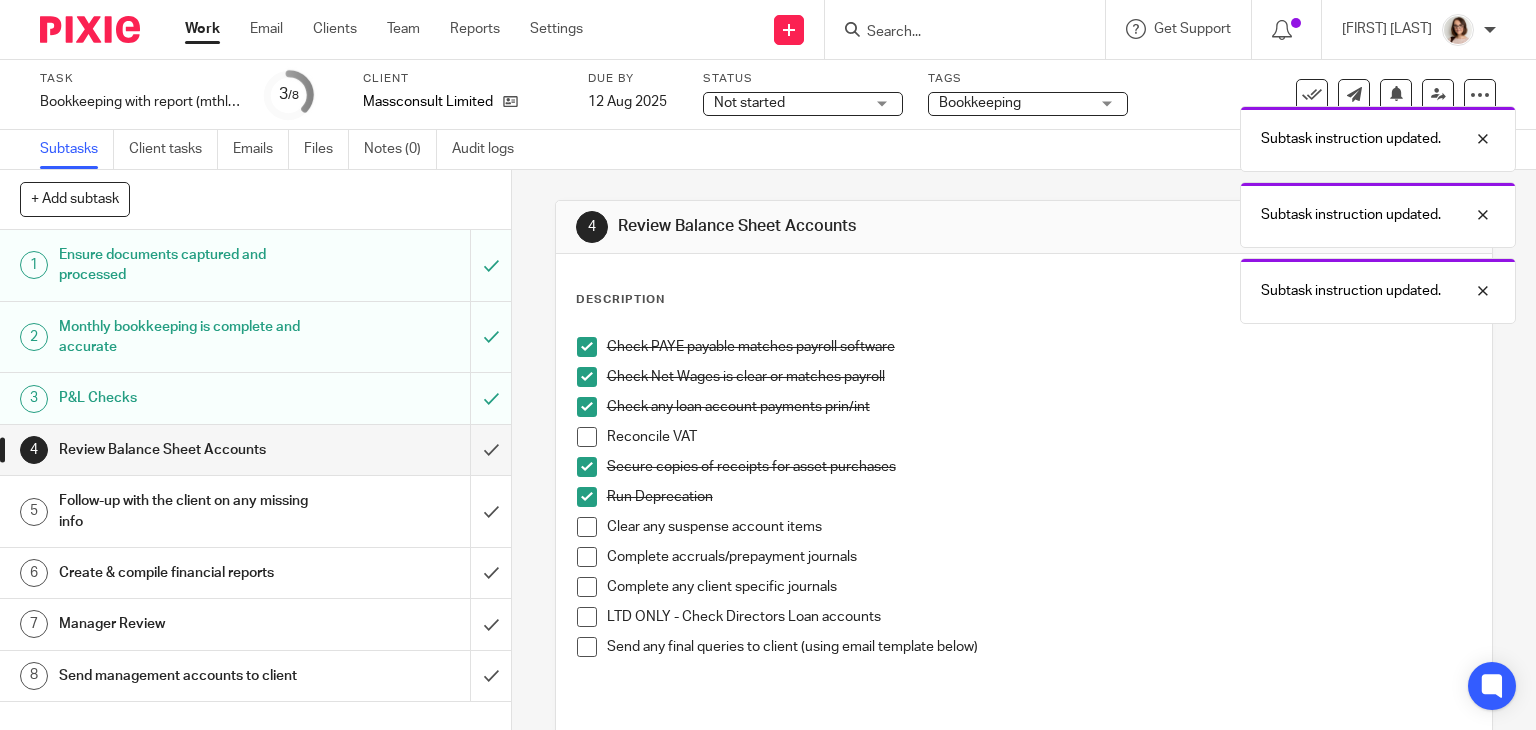click at bounding box center [587, 527] 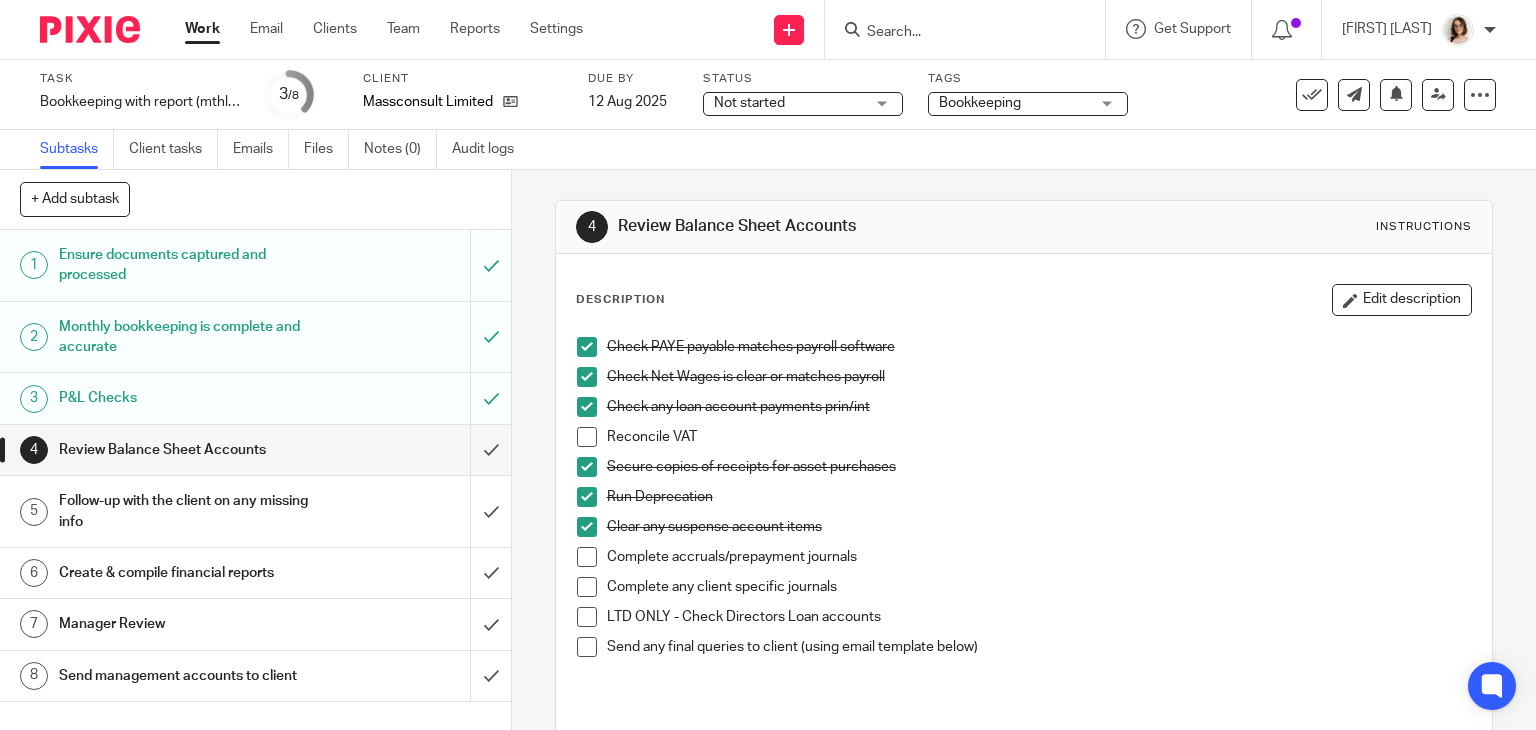 click at bounding box center [955, 33] 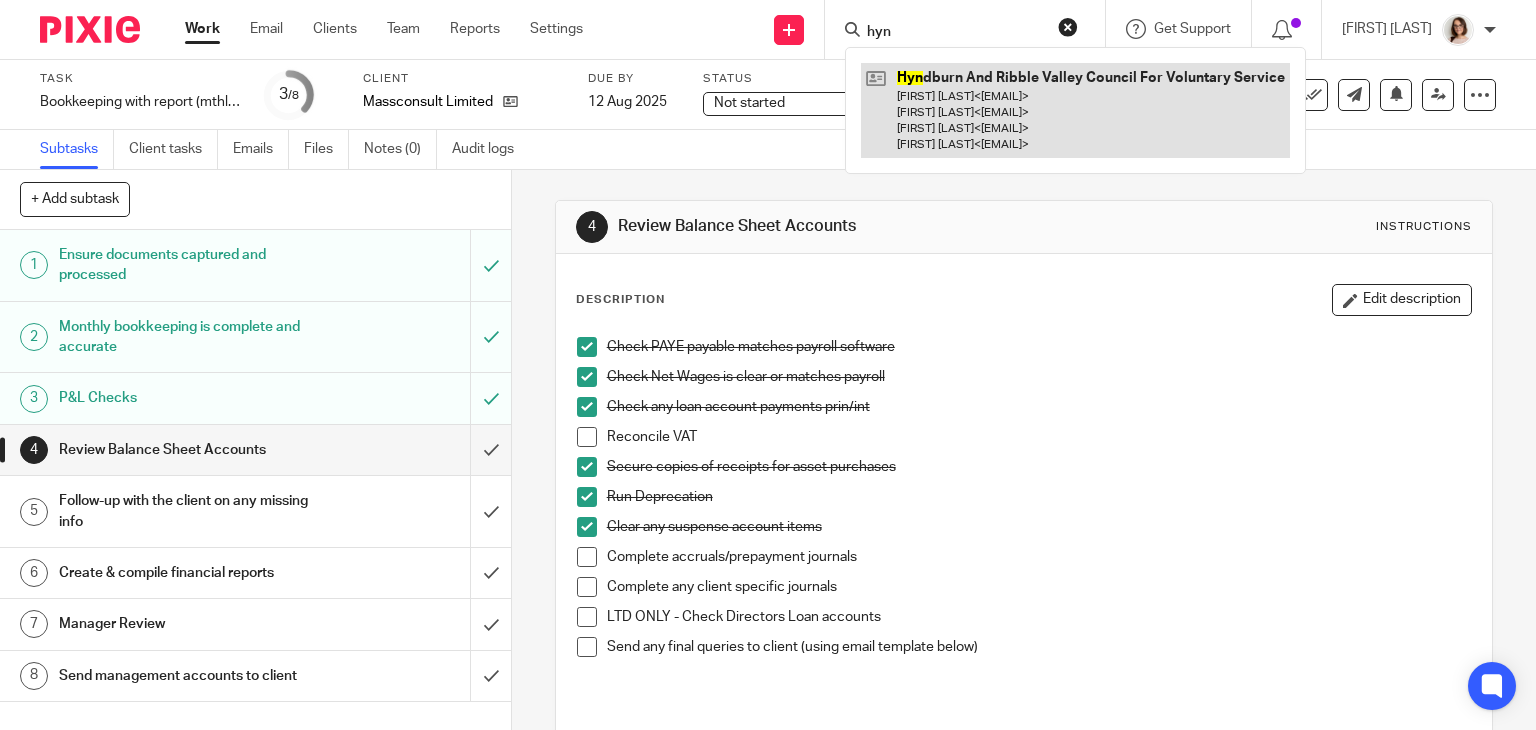 type on "hyn" 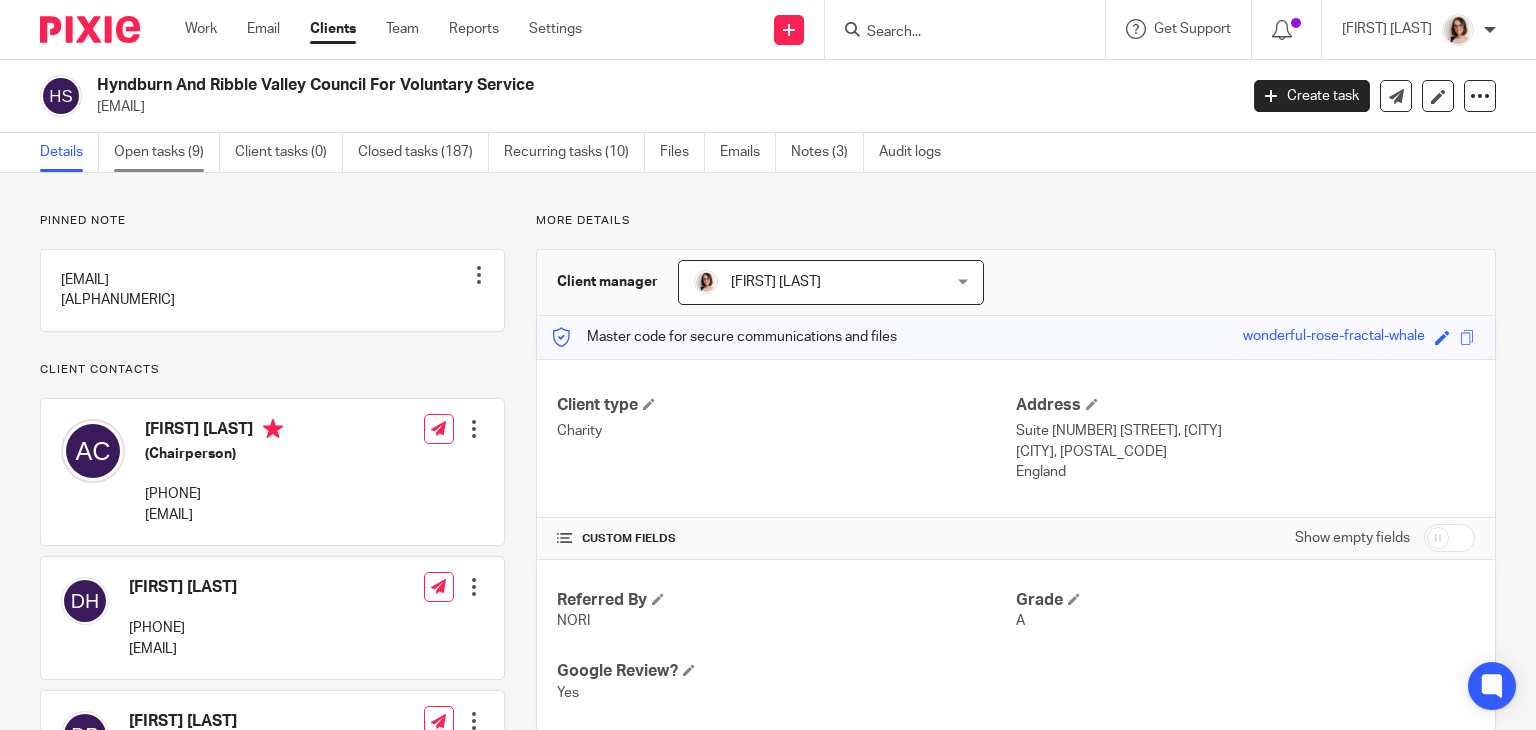 scroll, scrollTop: 0, scrollLeft: 0, axis: both 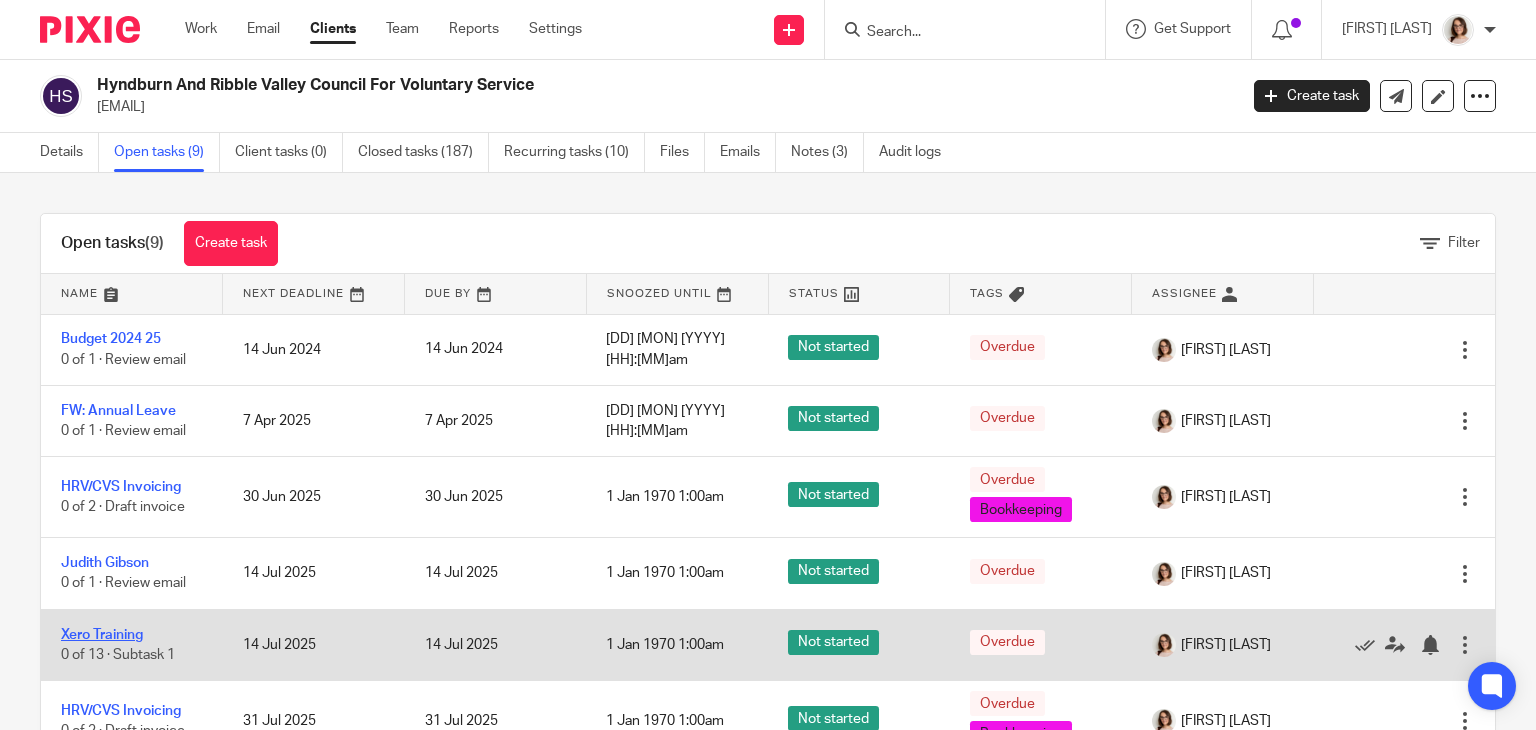 click on "Xero Training" at bounding box center [102, 635] 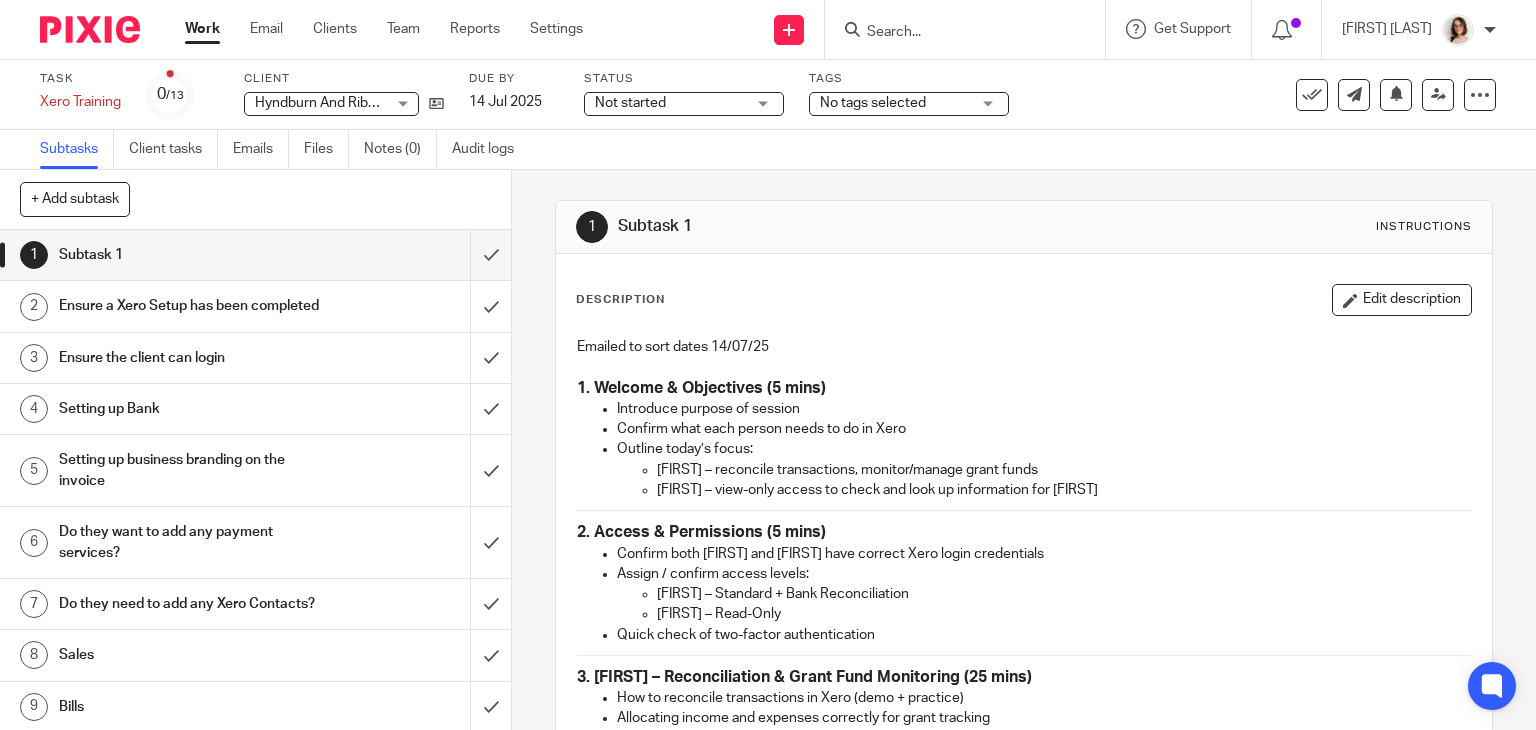 scroll, scrollTop: 0, scrollLeft: 0, axis: both 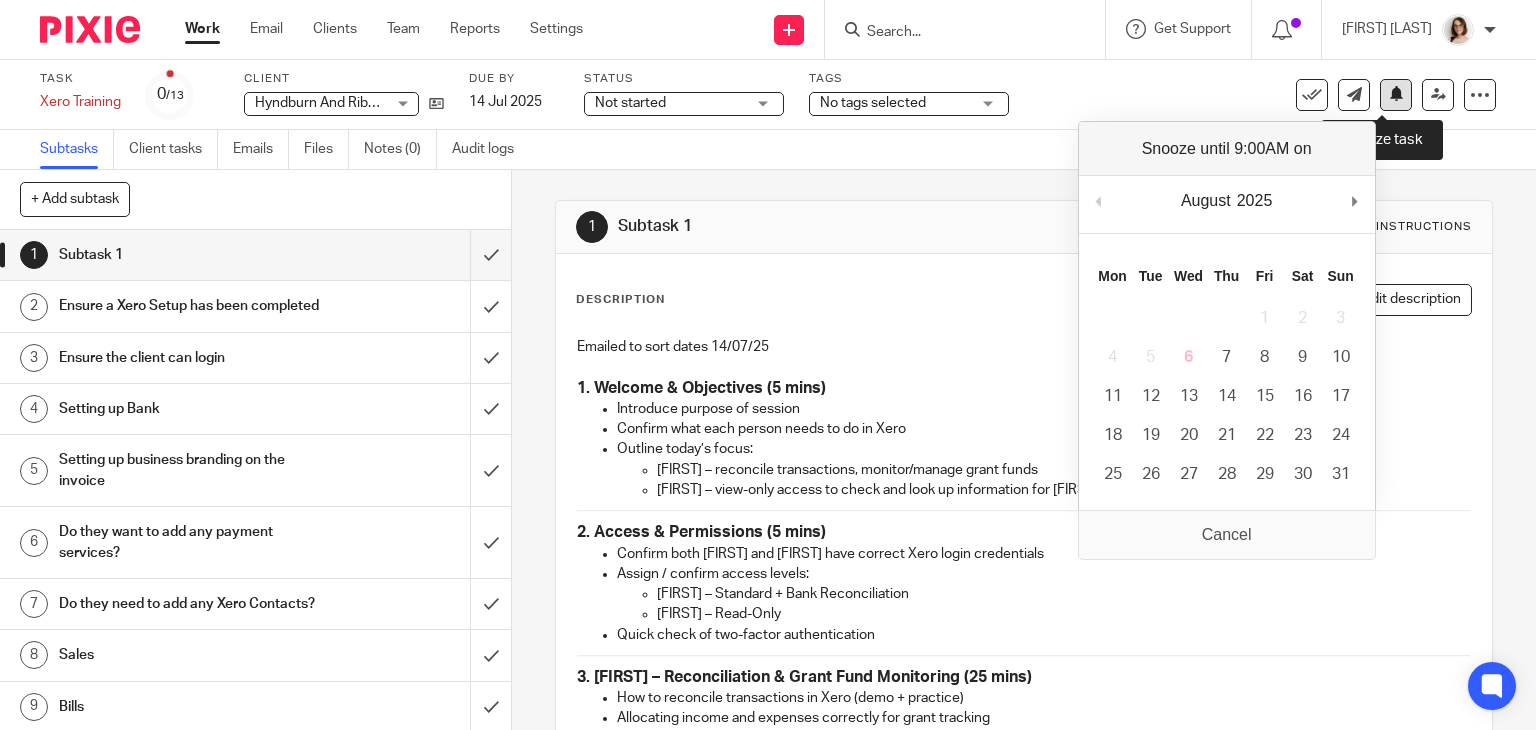 click at bounding box center [1396, 95] 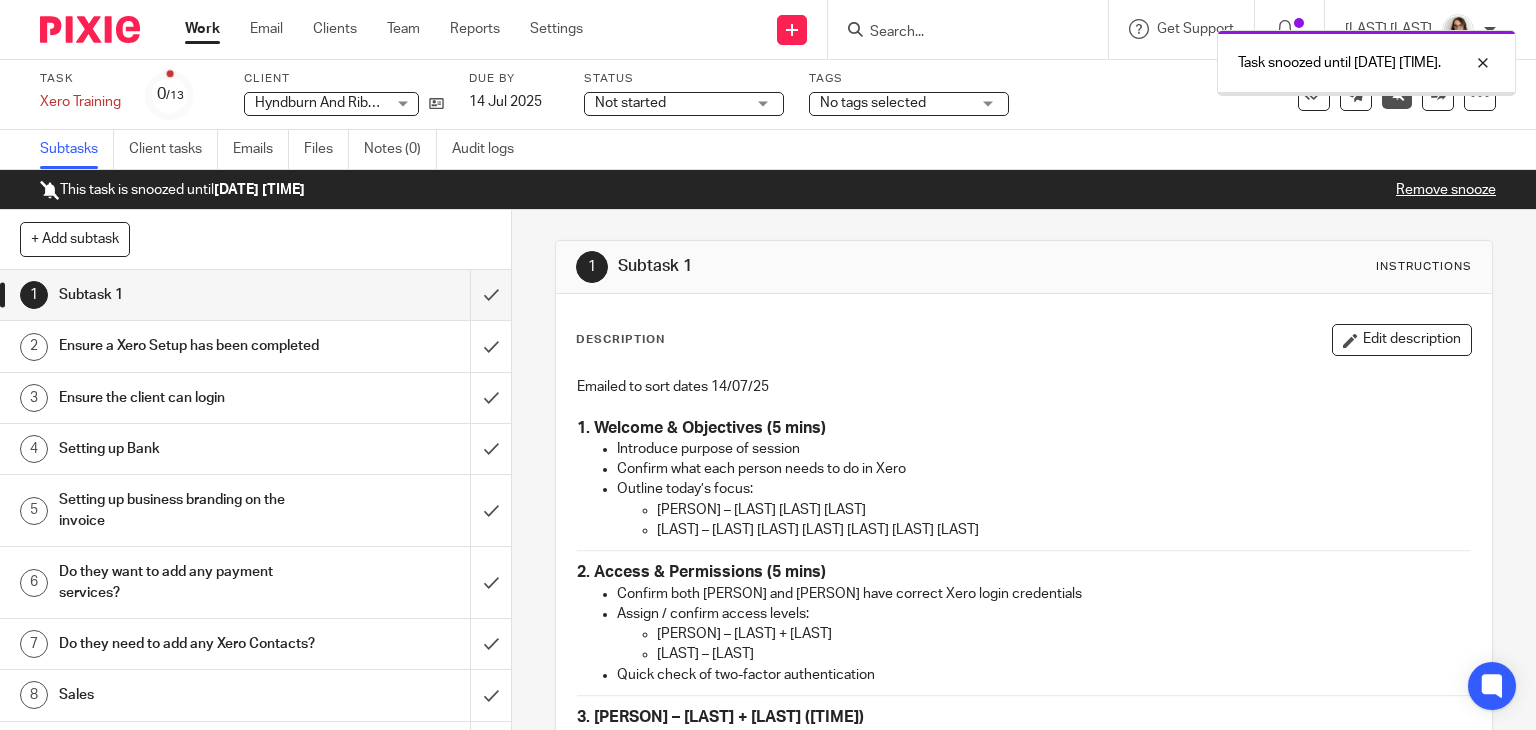 scroll, scrollTop: 0, scrollLeft: 0, axis: both 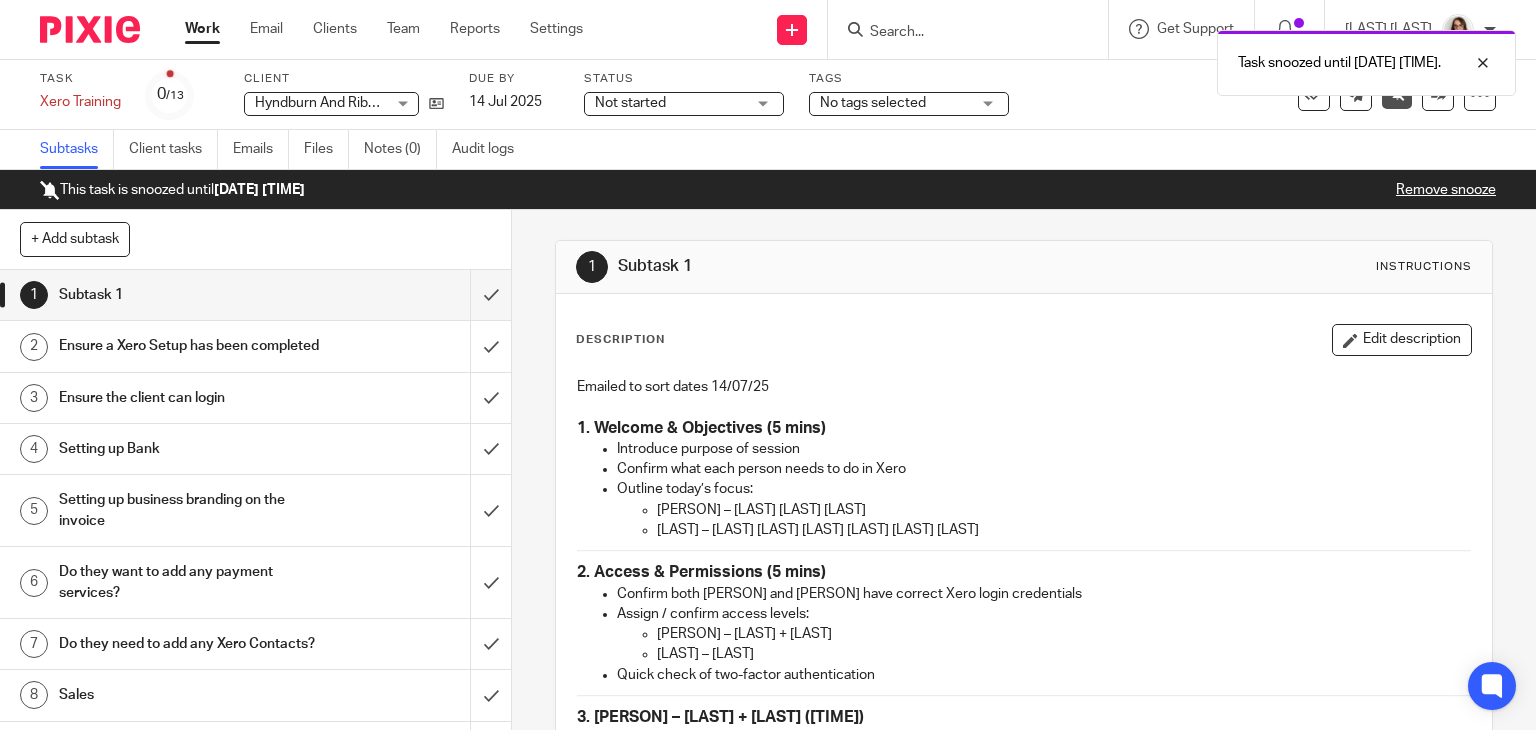 click on "Work" at bounding box center [202, 29] 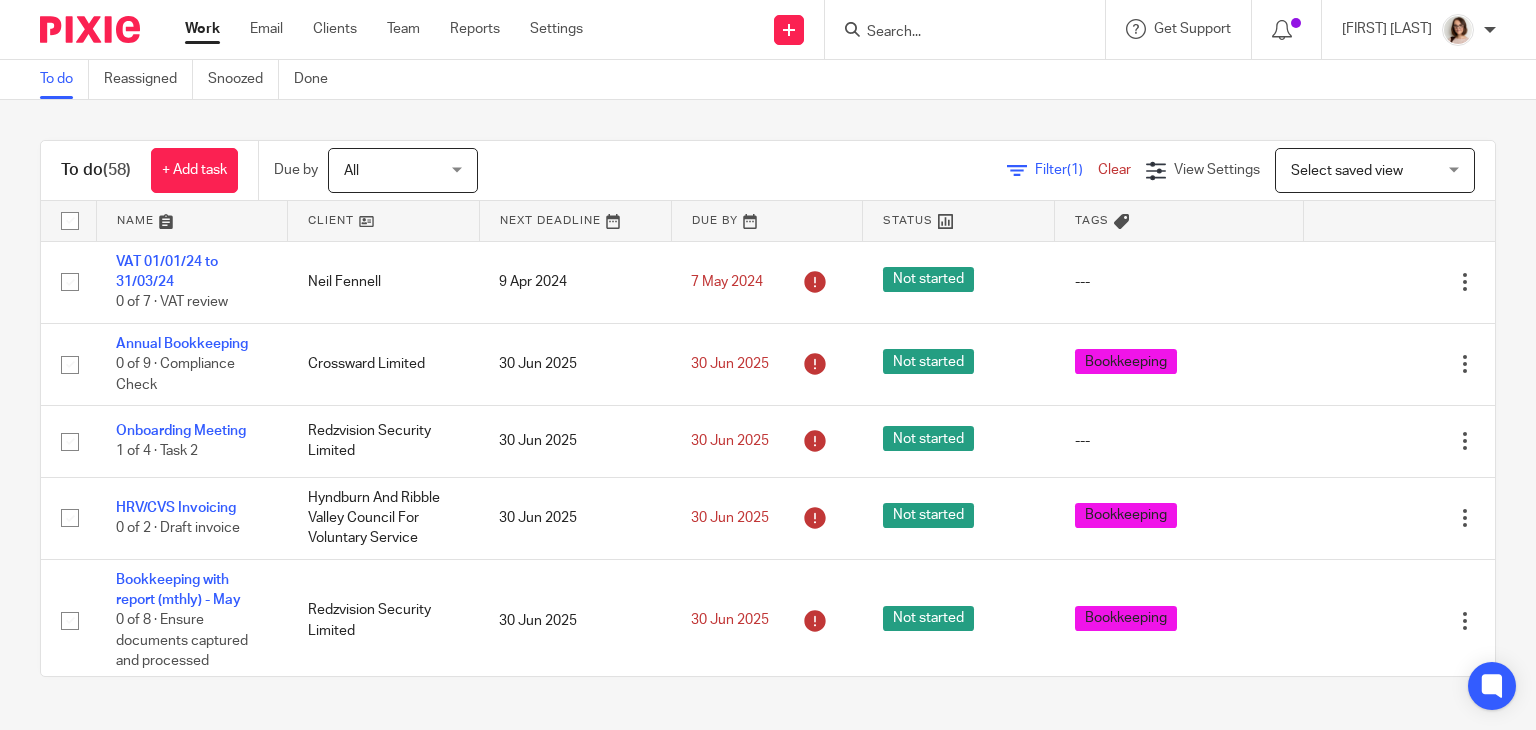 scroll, scrollTop: 0, scrollLeft: 0, axis: both 